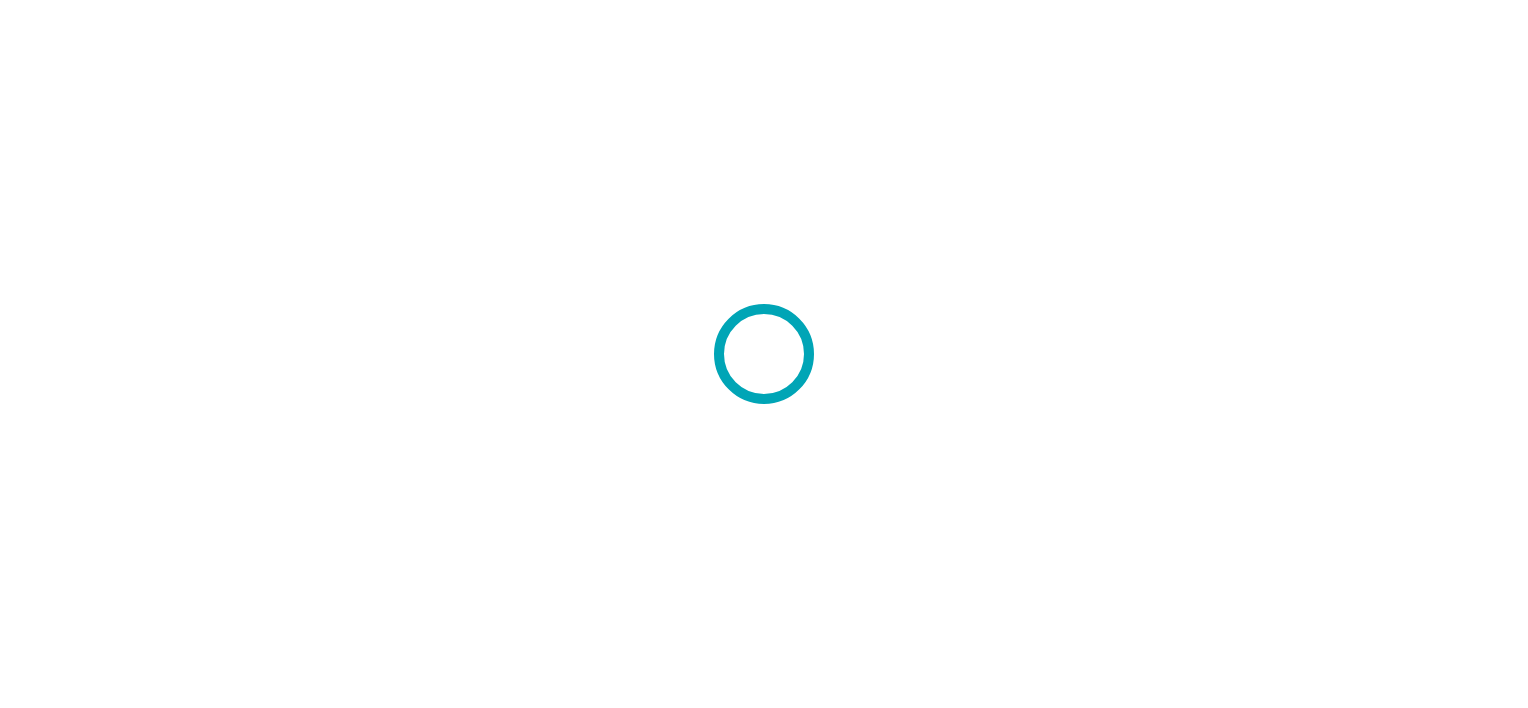 scroll, scrollTop: 0, scrollLeft: 0, axis: both 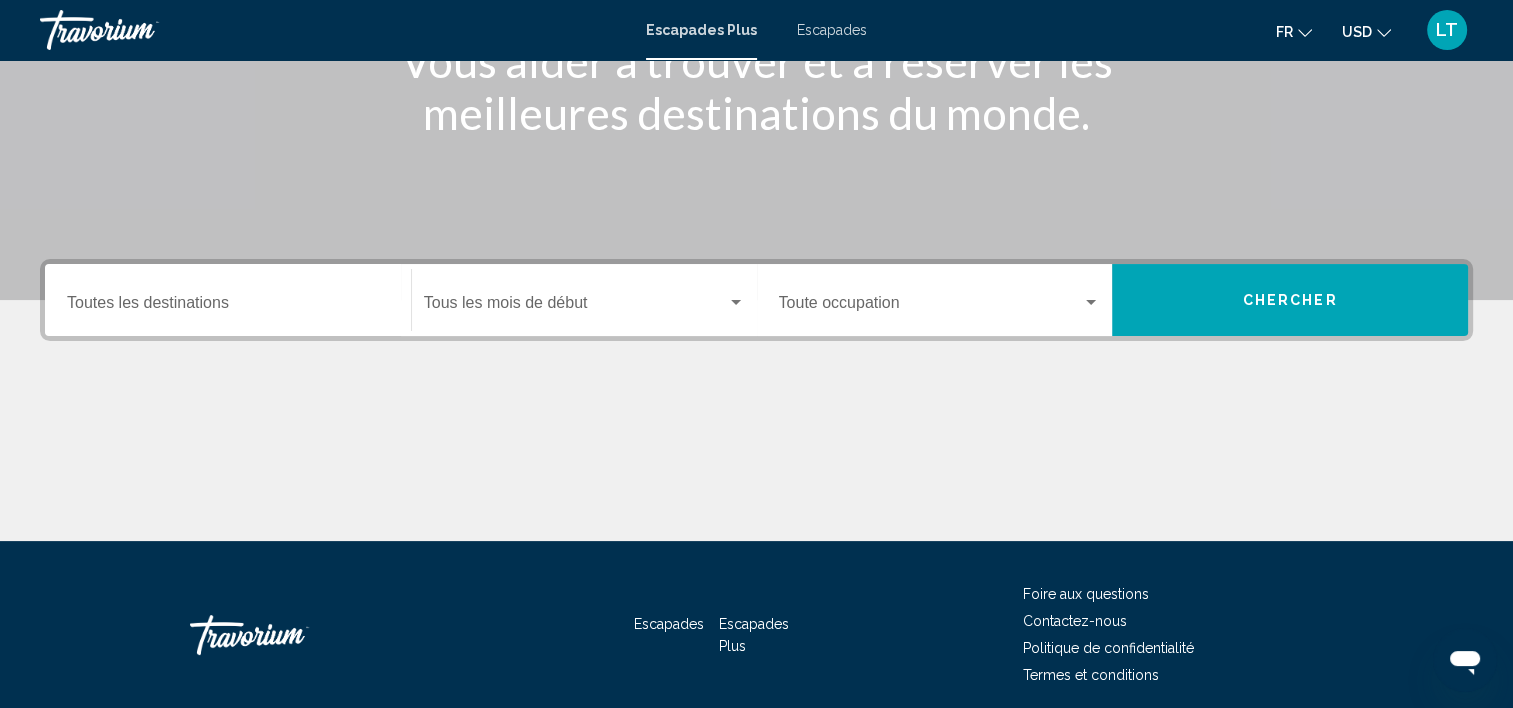 click on "Destination Toutes les destinations" at bounding box center (228, 307) 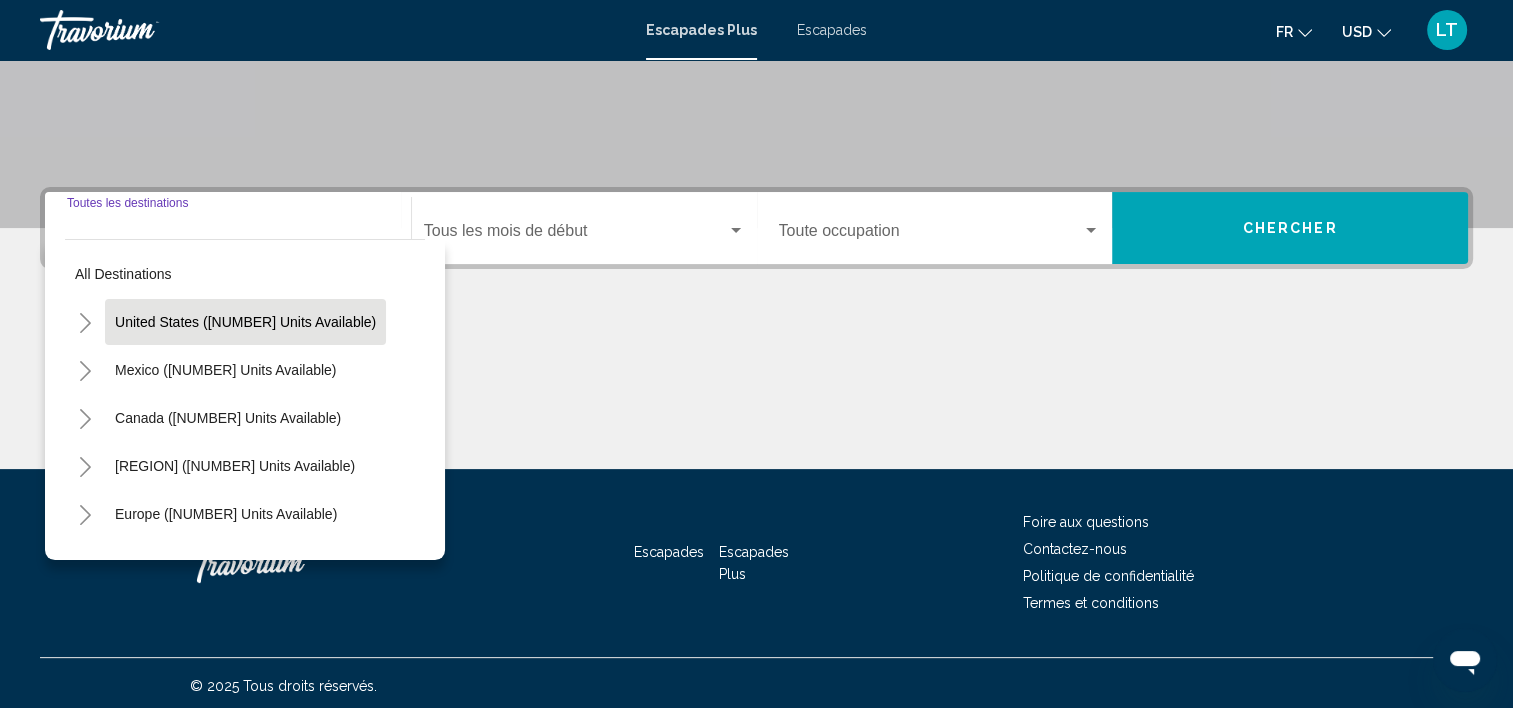scroll, scrollTop: 377, scrollLeft: 0, axis: vertical 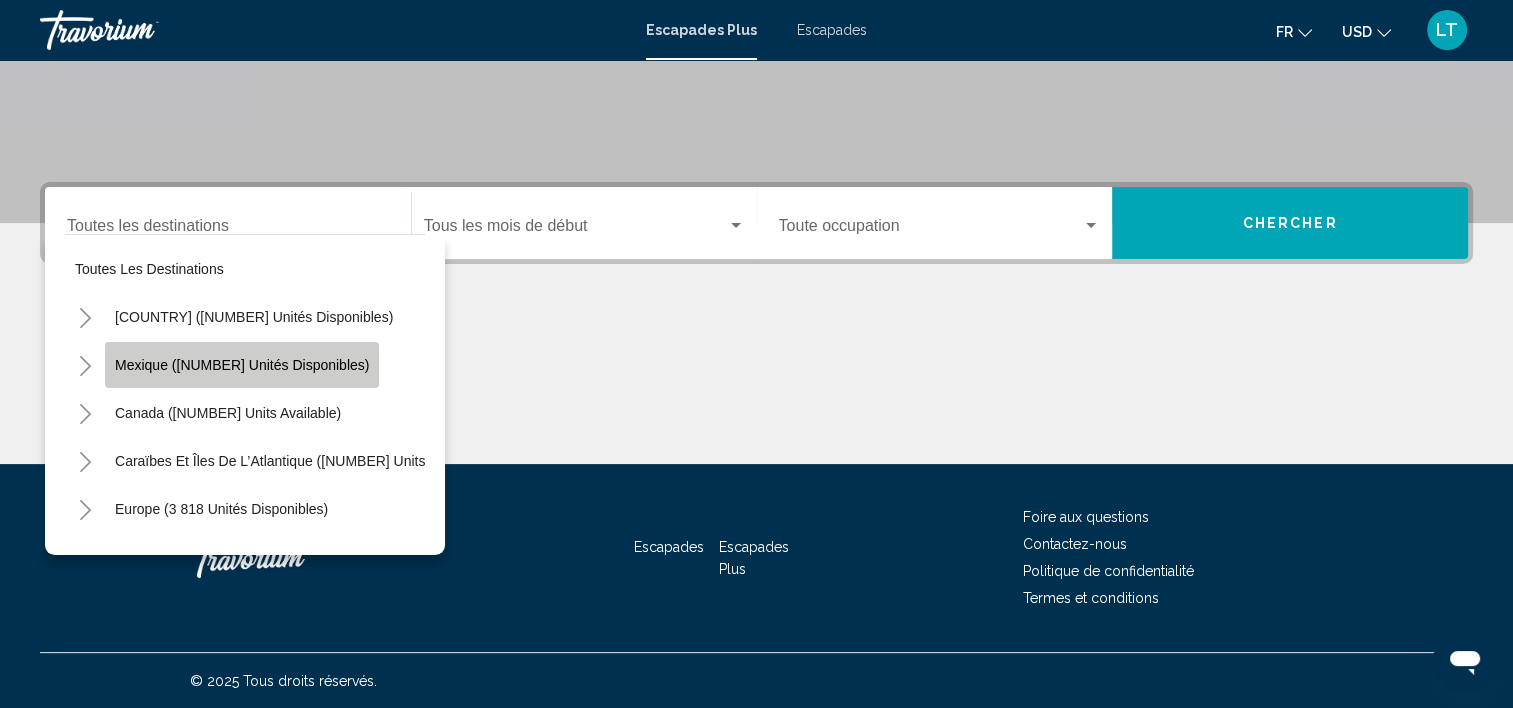 click on "Mexique ([NUMBER] unités disponibles)" at bounding box center [242, 365] 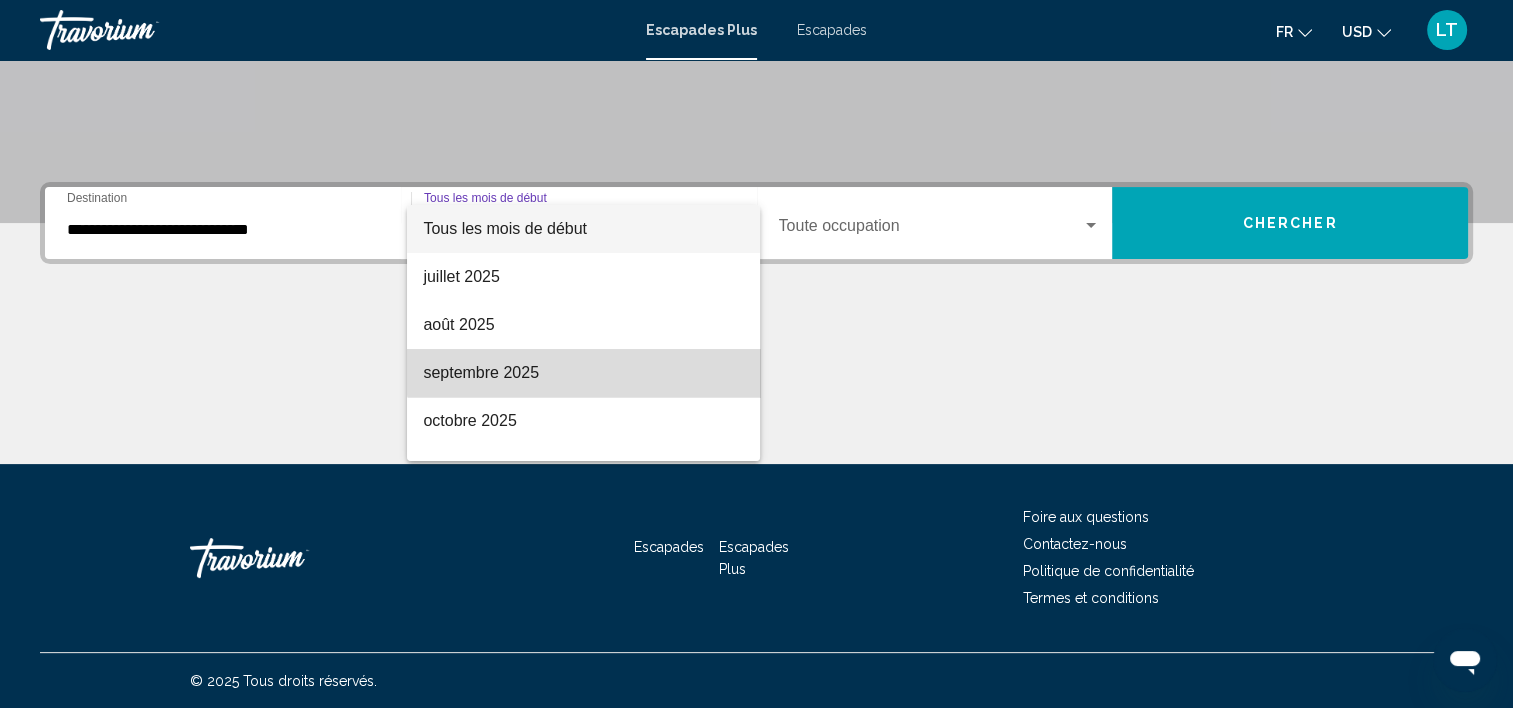 click on "septembre 2025" at bounding box center [583, 373] 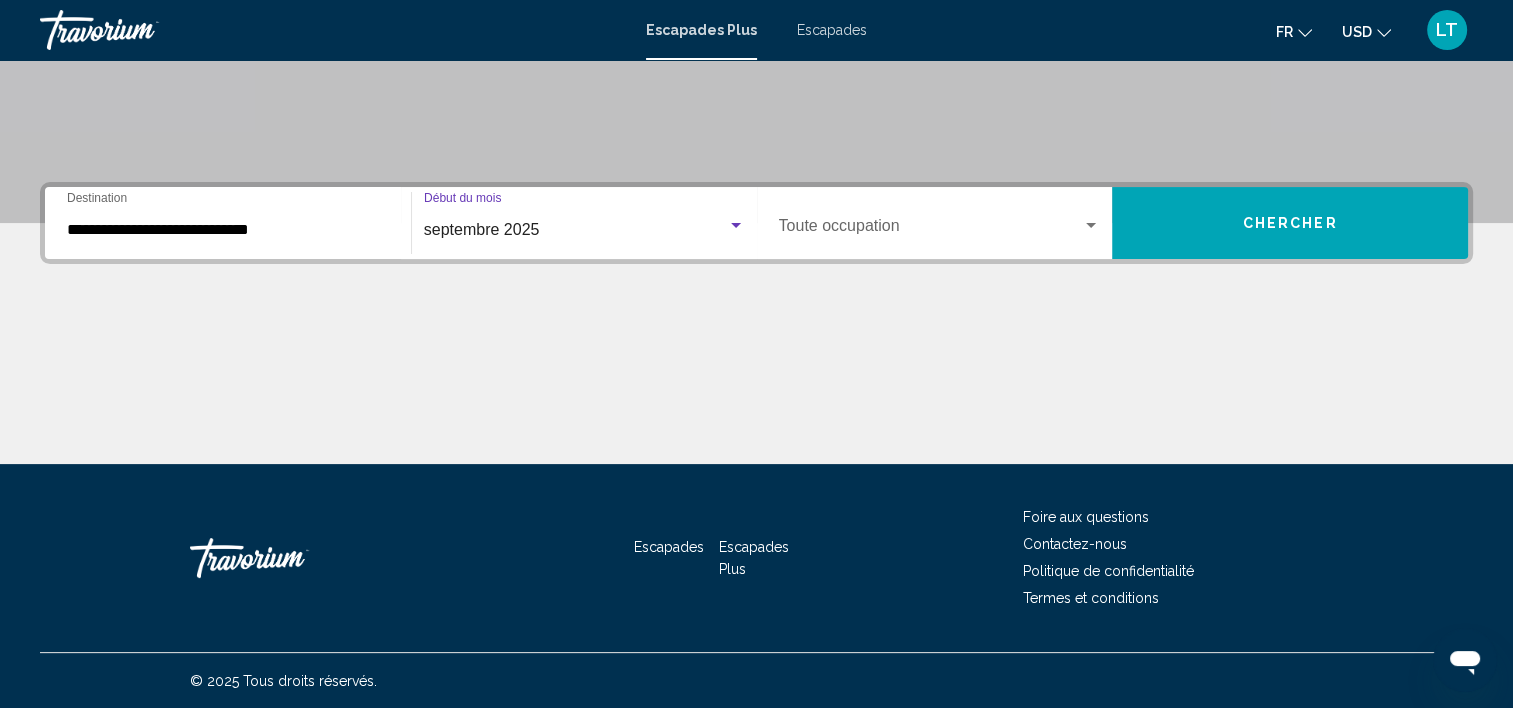 click at bounding box center (1091, 226) 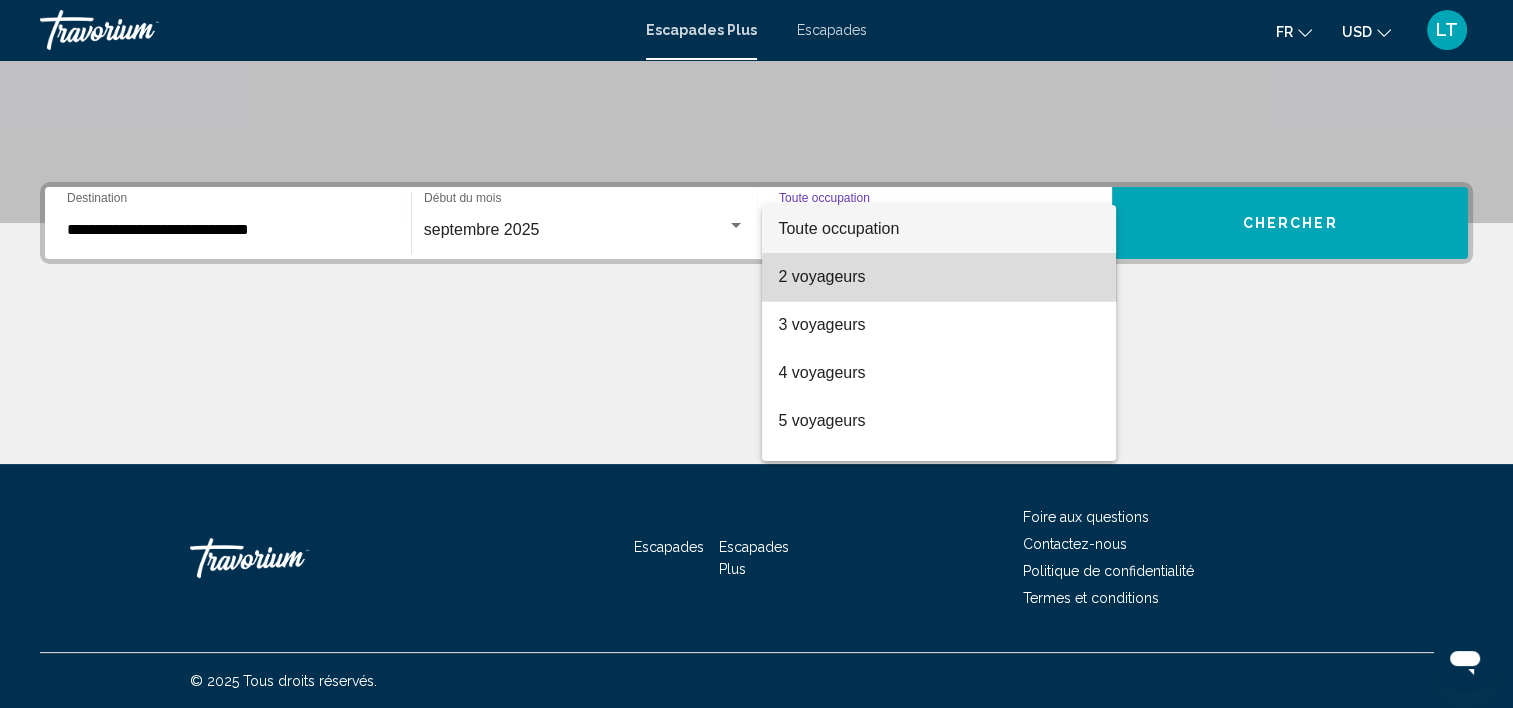 click on "2 voyageurs" at bounding box center [939, 277] 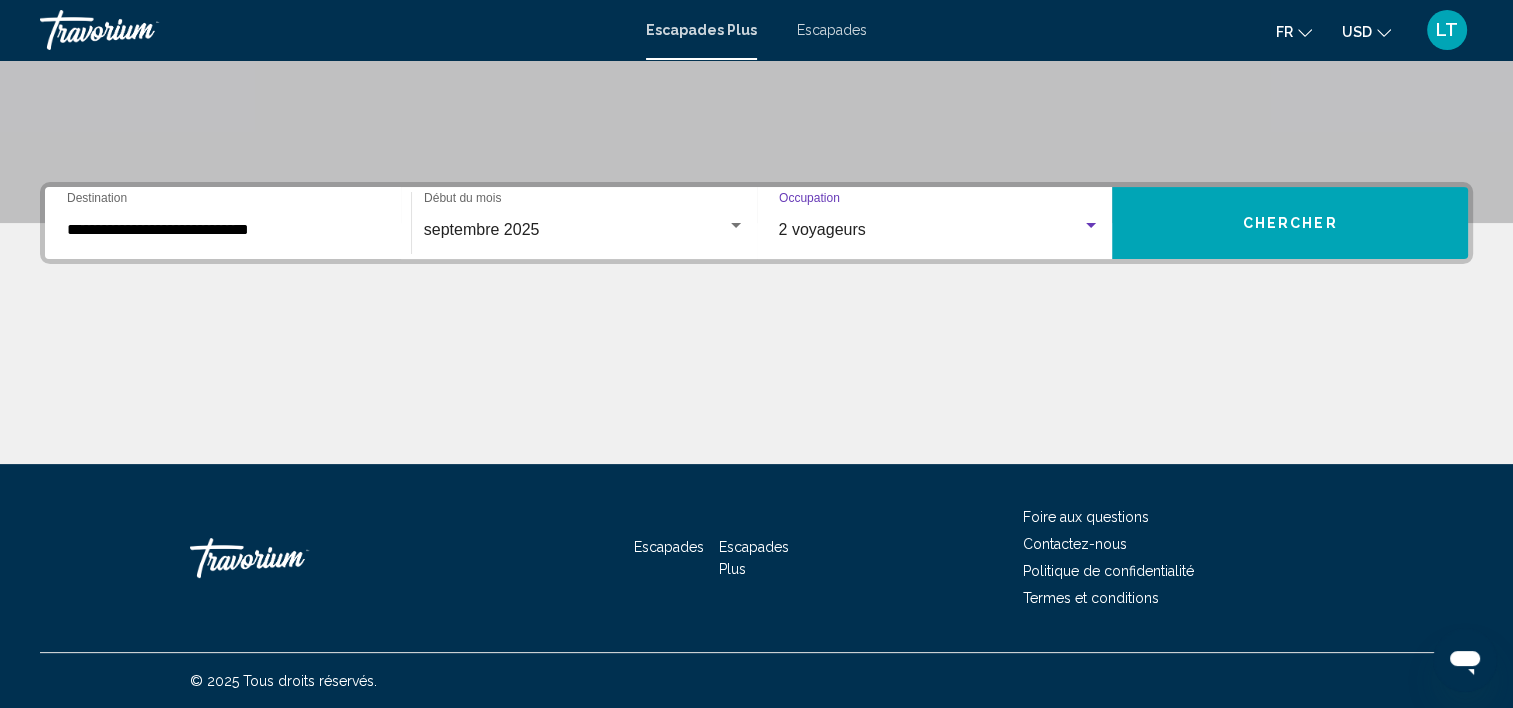 click on "Chercher" at bounding box center [1290, 223] 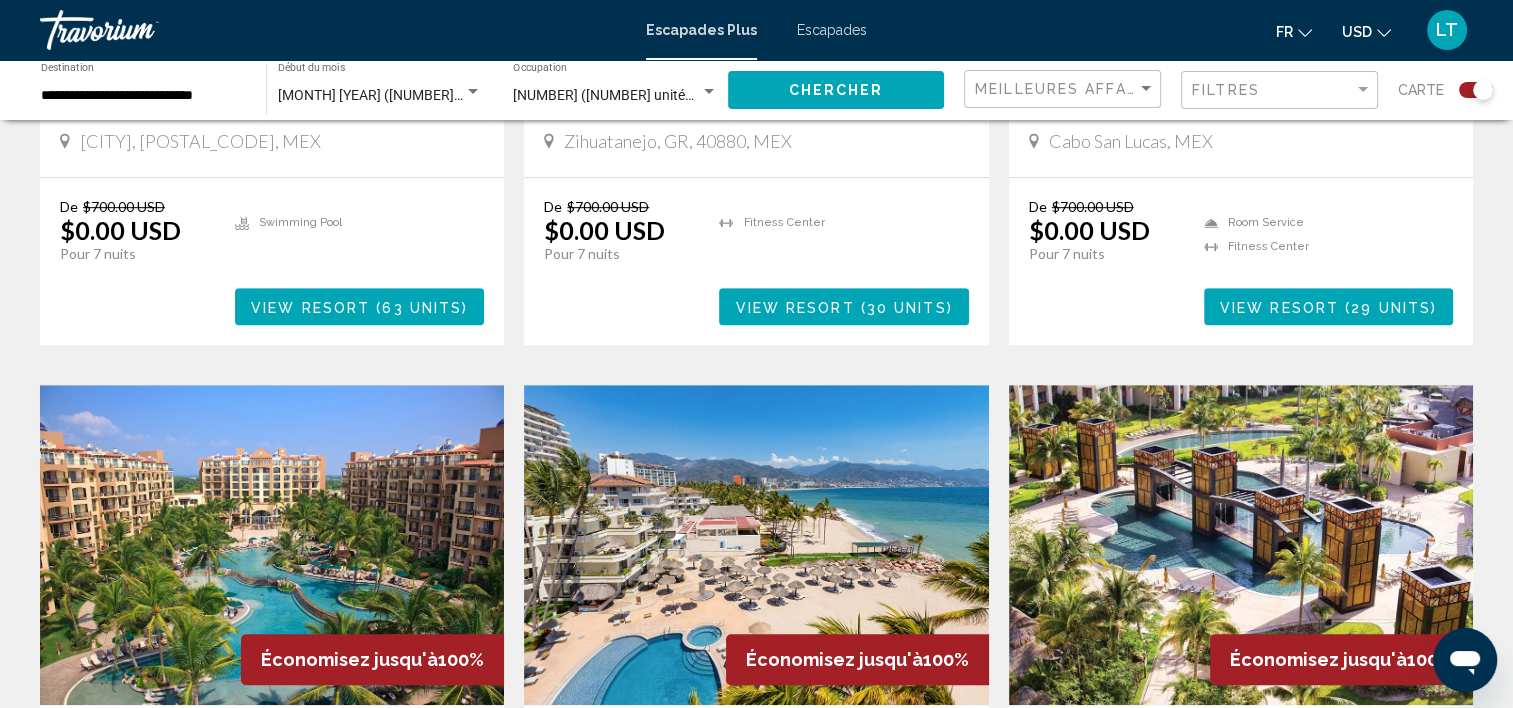 scroll, scrollTop: 1116, scrollLeft: 0, axis: vertical 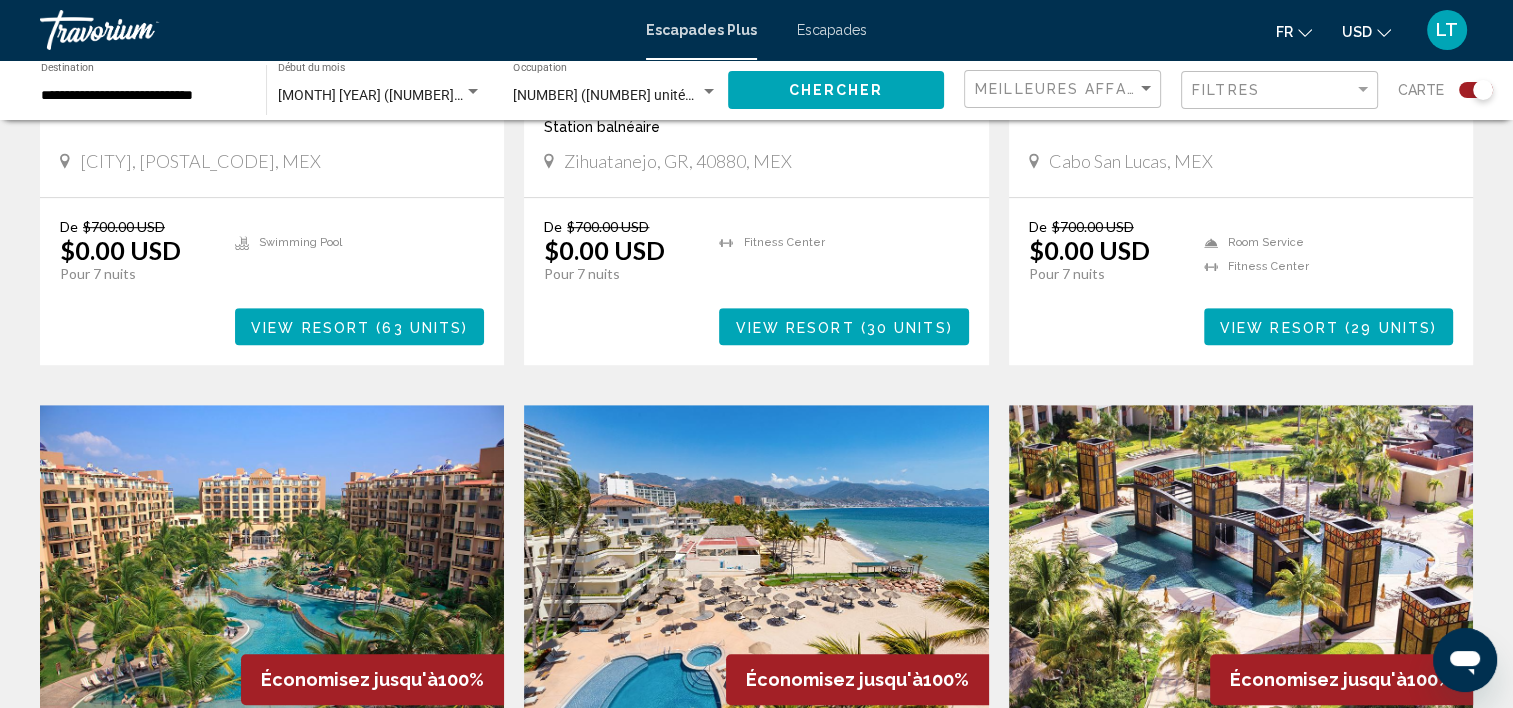 click at bounding box center [272, 565] 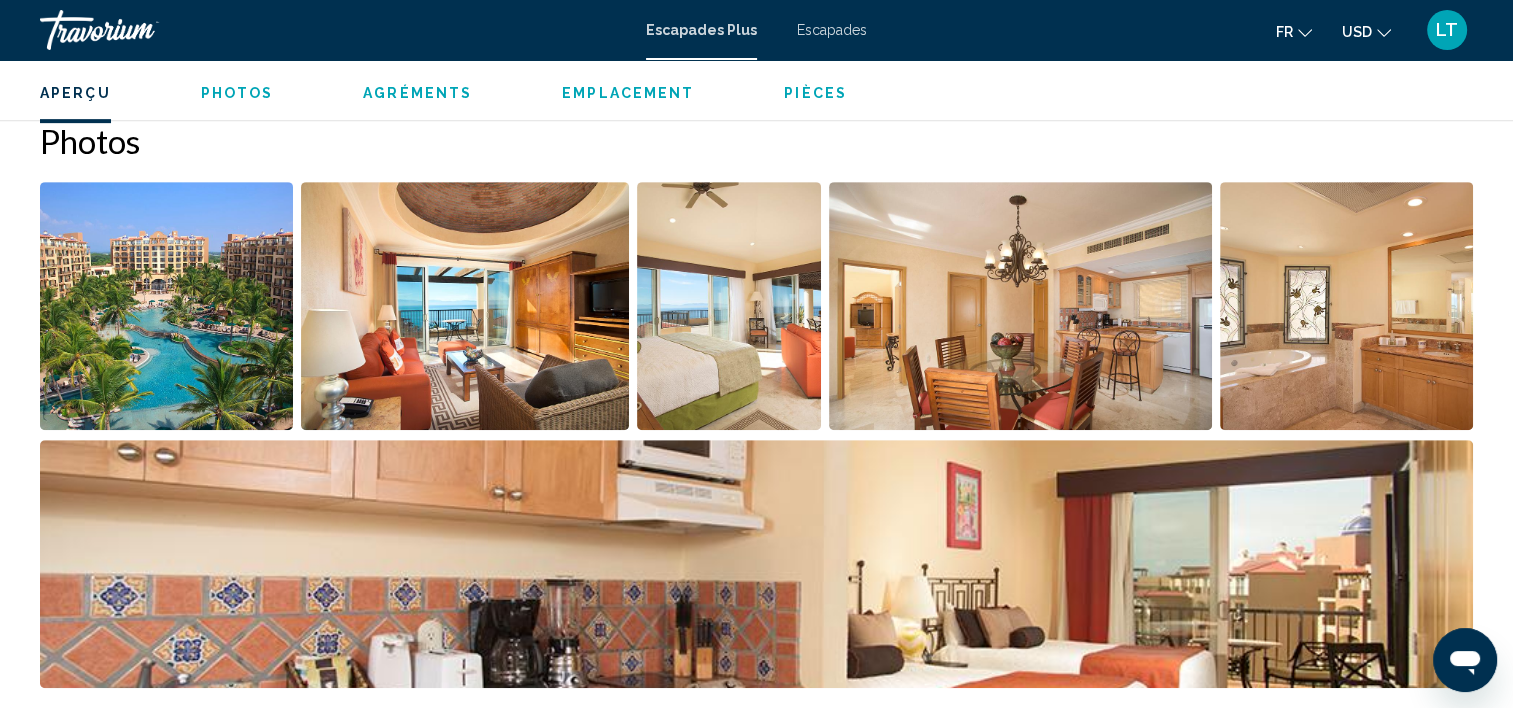 scroll, scrollTop: 706, scrollLeft: 0, axis: vertical 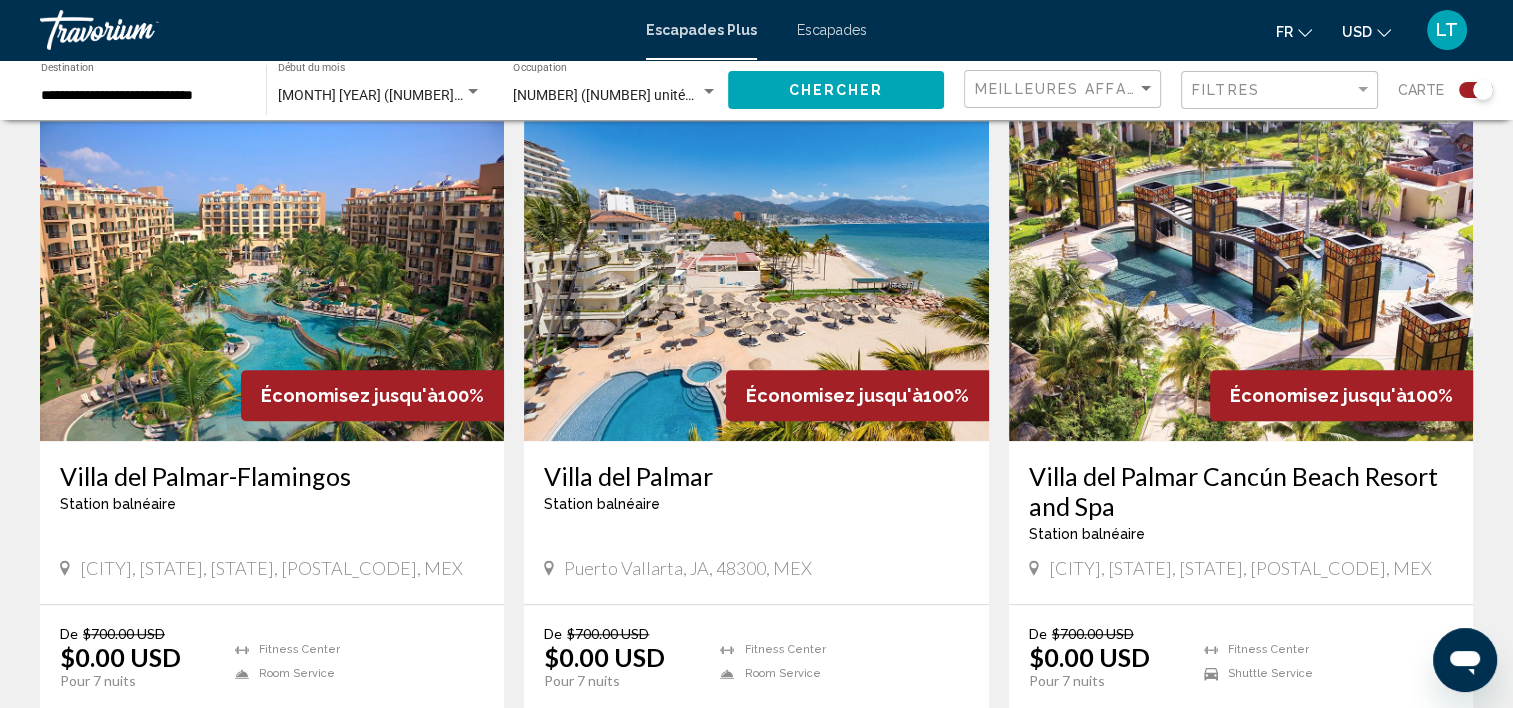 click at bounding box center [756, 281] 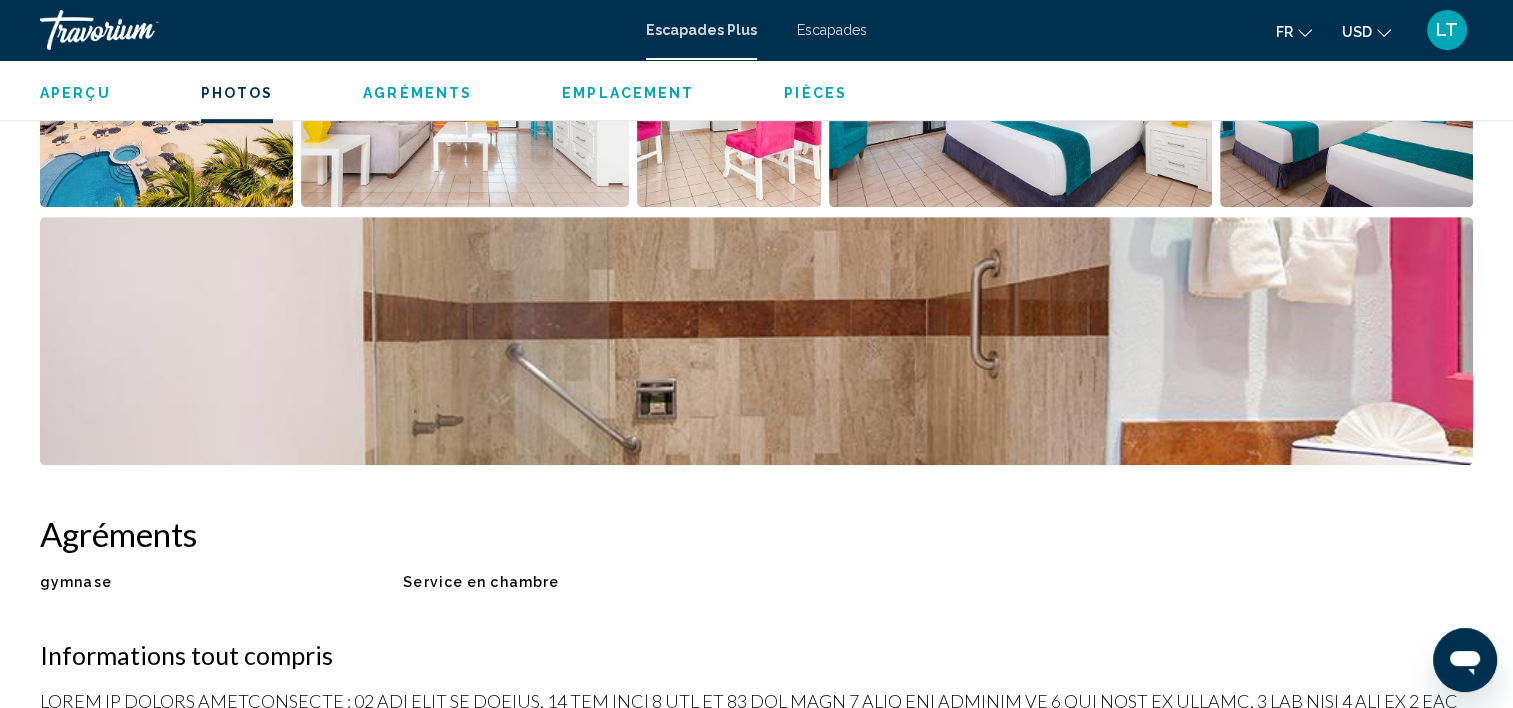 scroll, scrollTop: 1007, scrollLeft: 0, axis: vertical 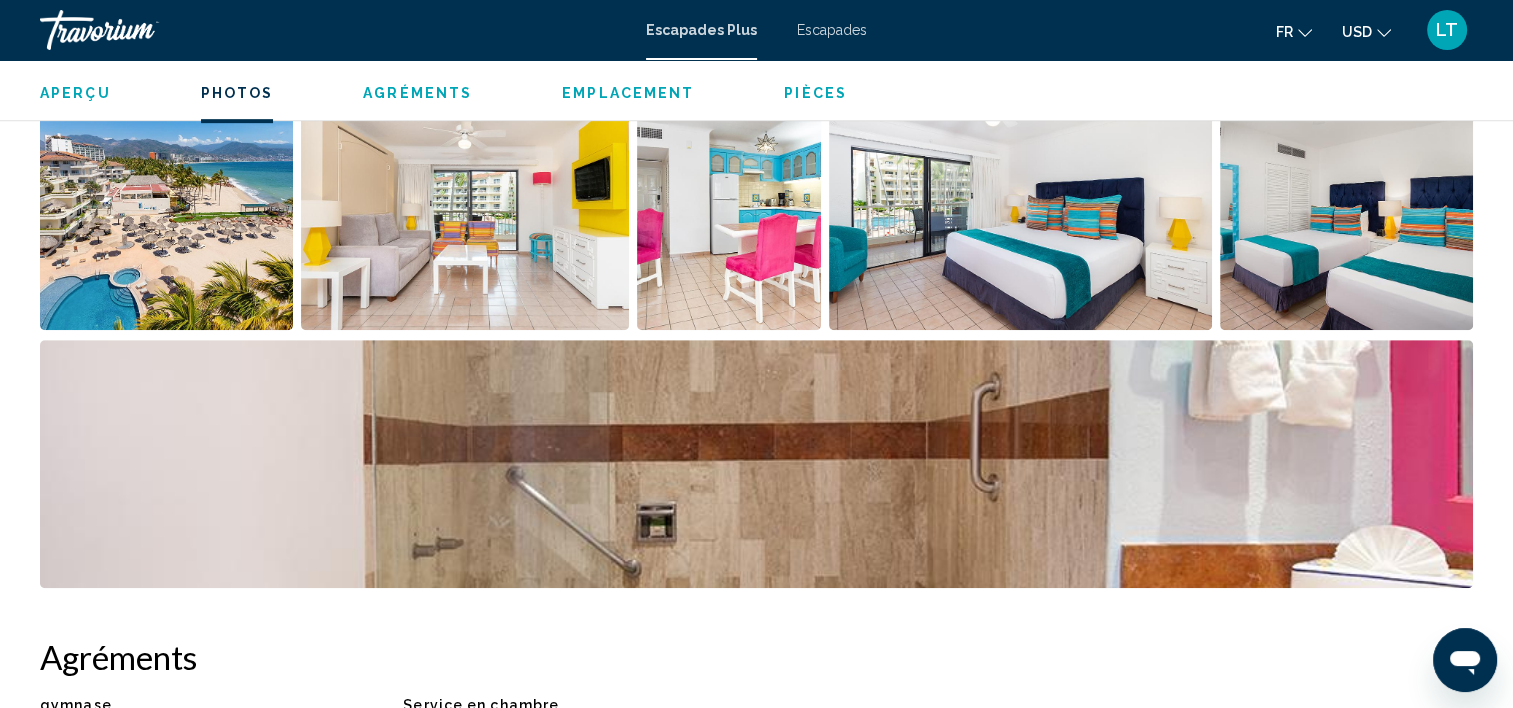 click at bounding box center (166, 206) 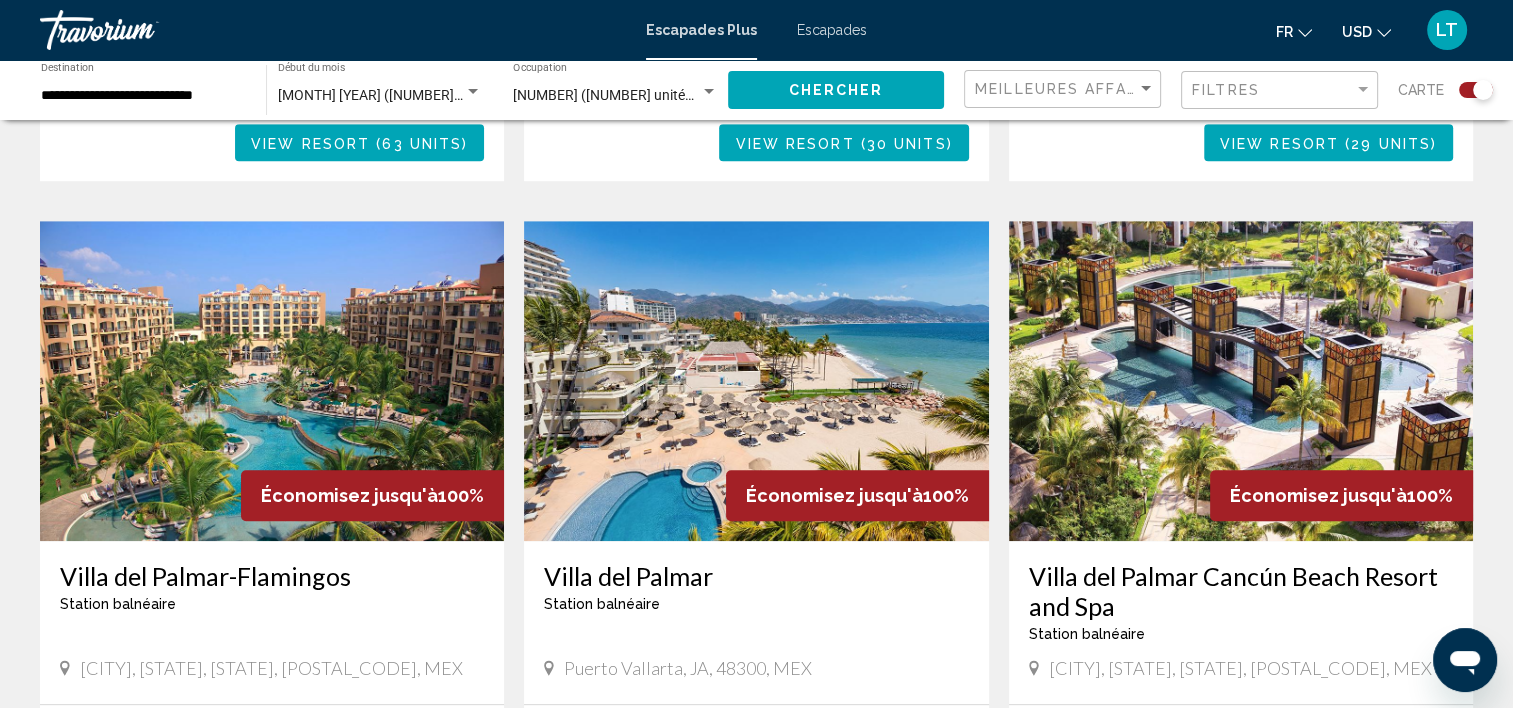 scroll, scrollTop: 1200, scrollLeft: 0, axis: vertical 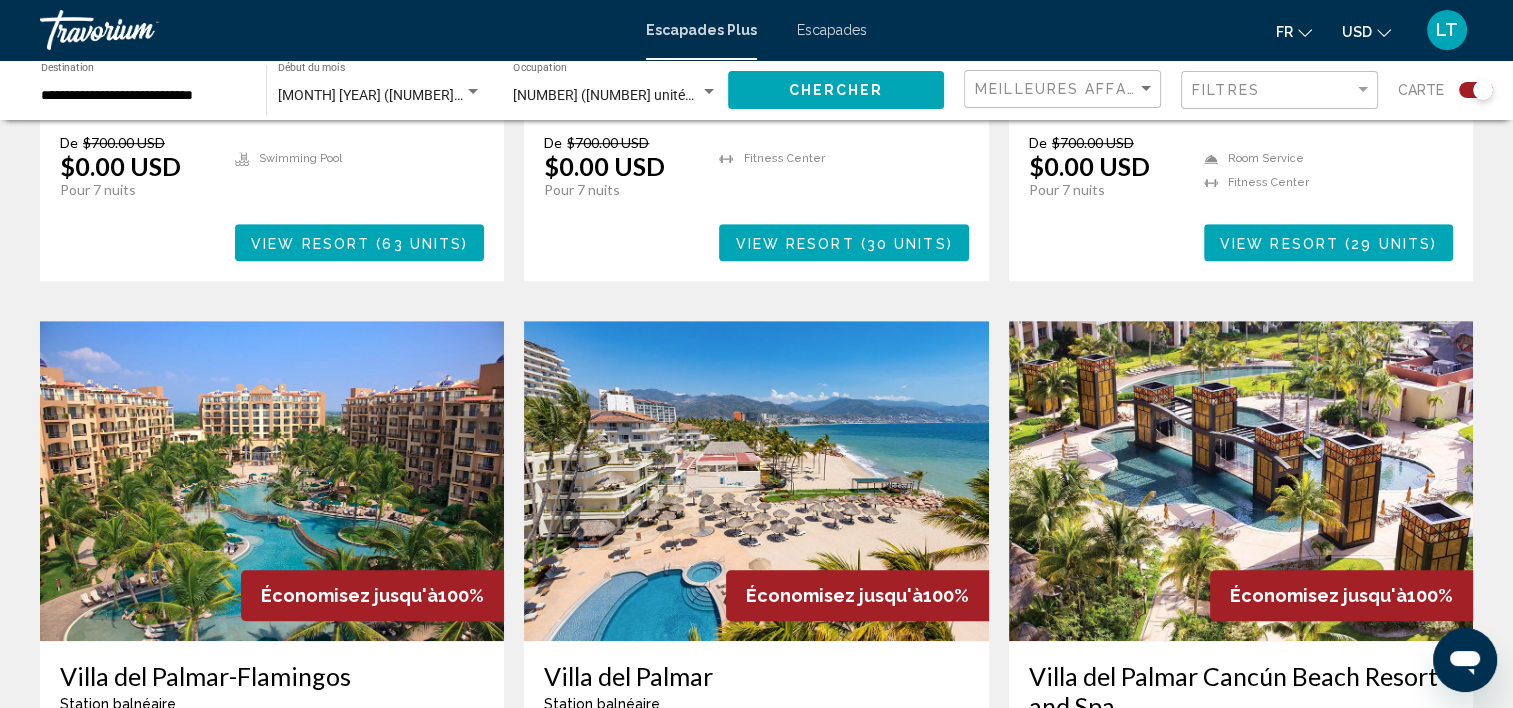 click at bounding box center [1241, 481] 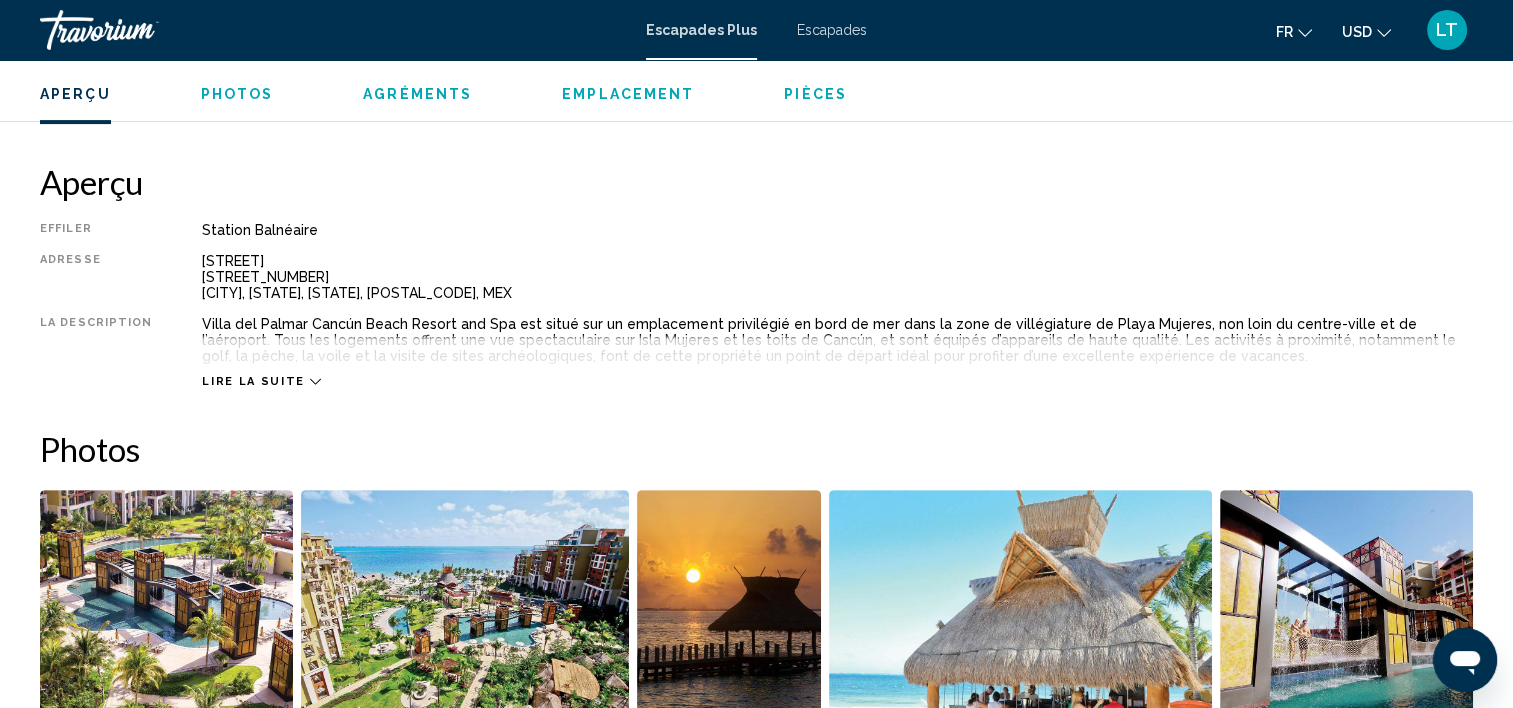 scroll, scrollTop: 805, scrollLeft: 0, axis: vertical 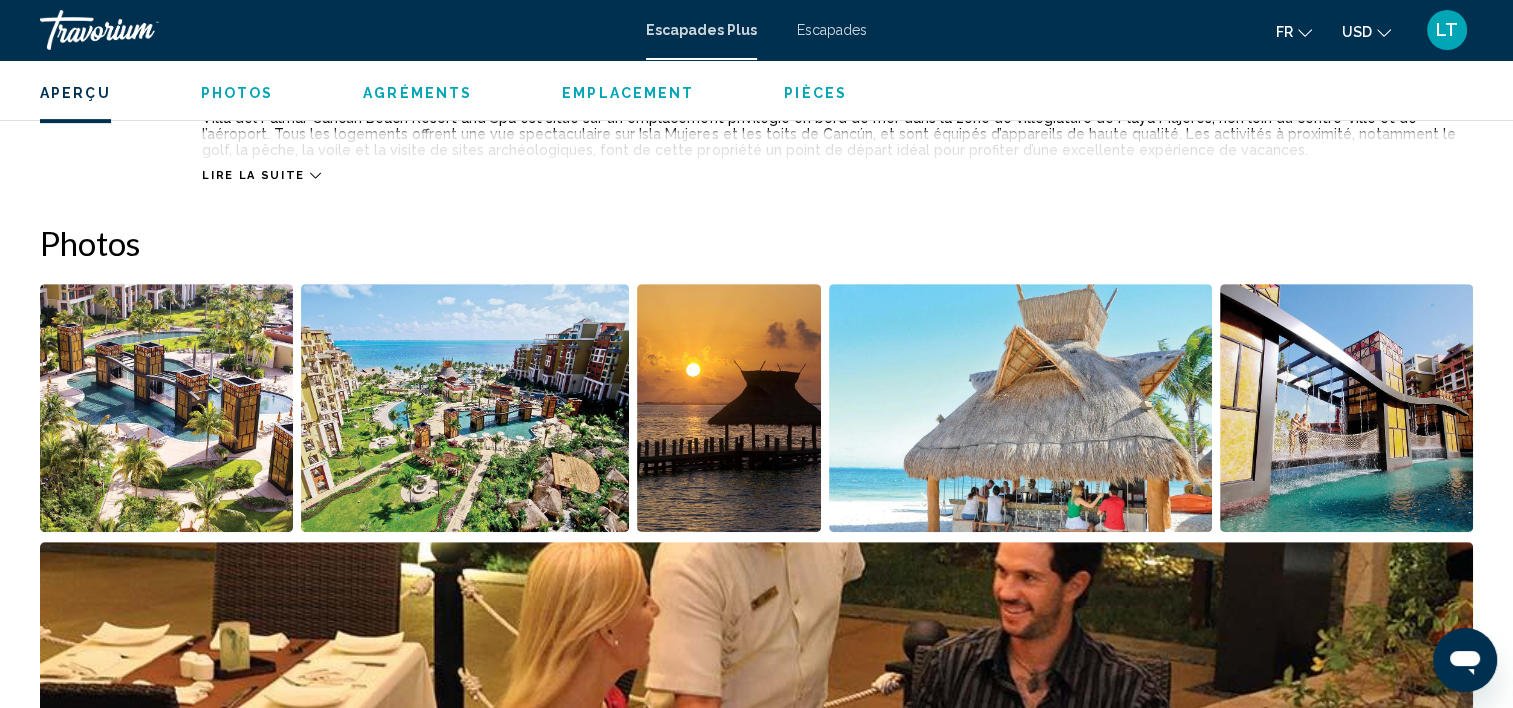 click at bounding box center (166, 408) 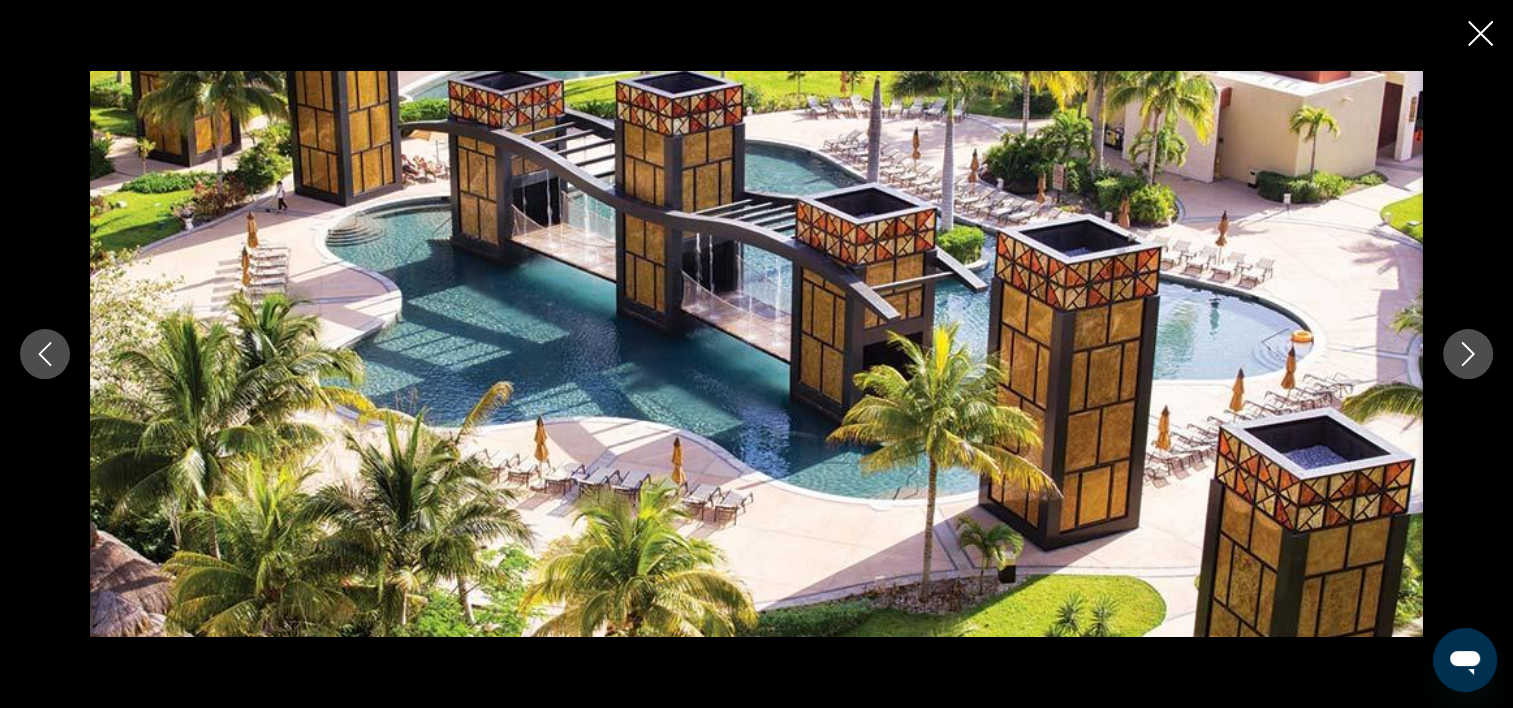 click at bounding box center (1468, 354) 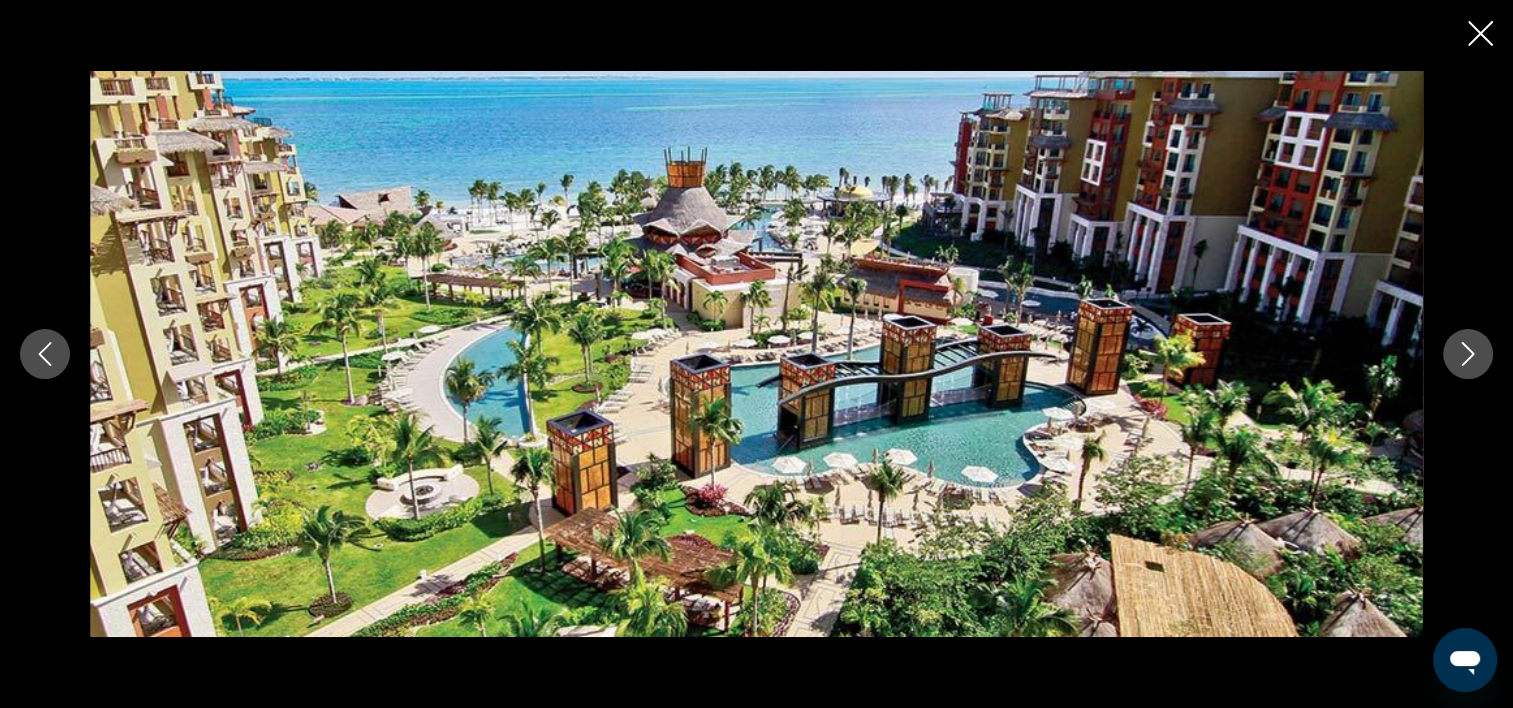 click at bounding box center (1468, 354) 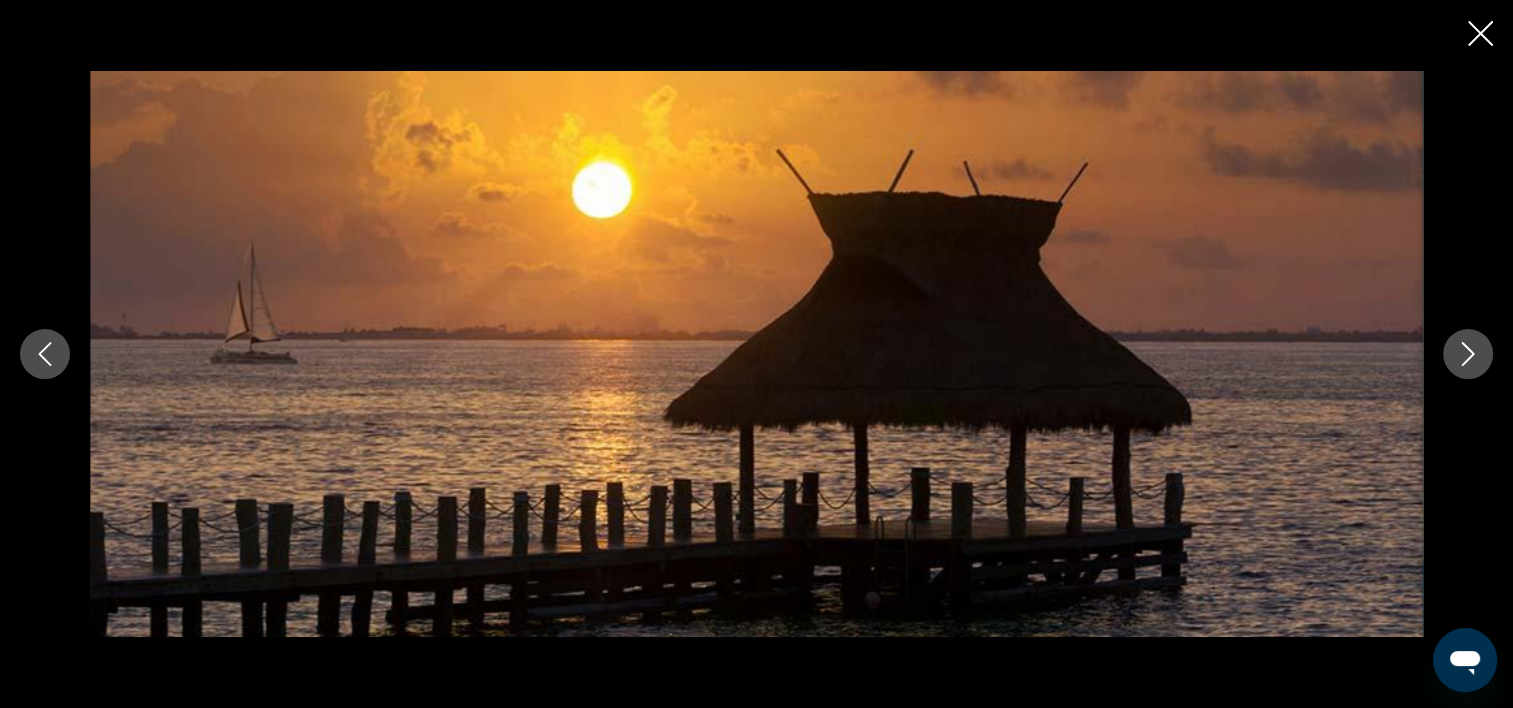 click at bounding box center [1468, 354] 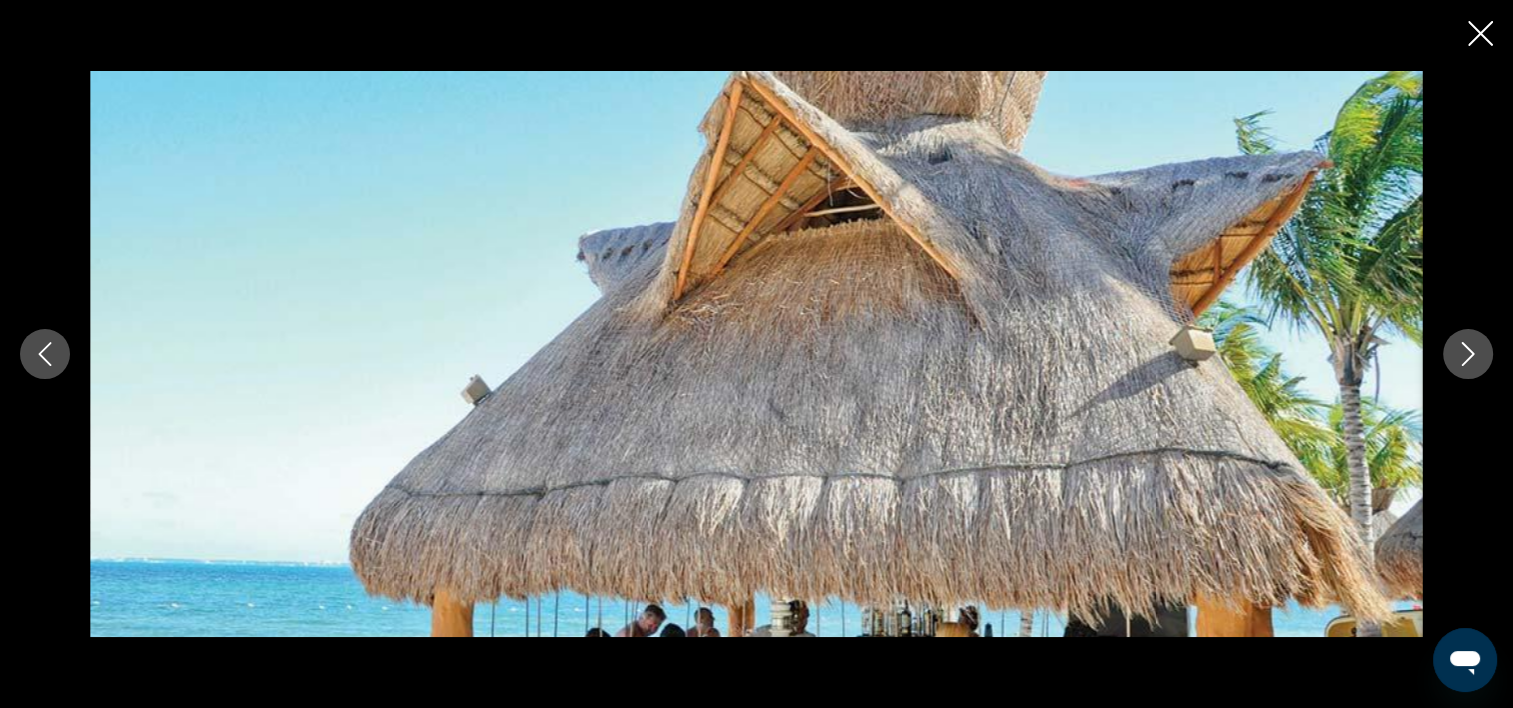 click at bounding box center (1468, 354) 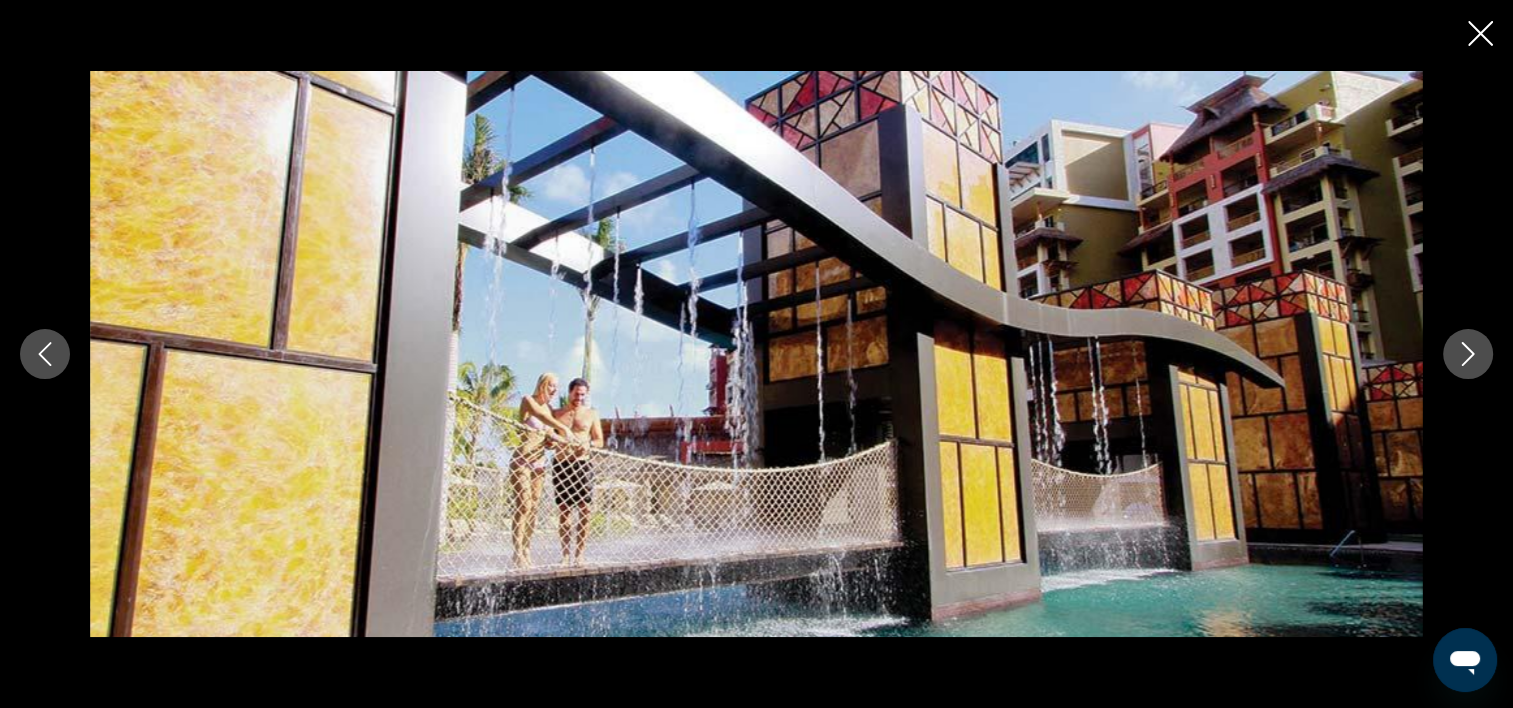 click at bounding box center [1468, 354] 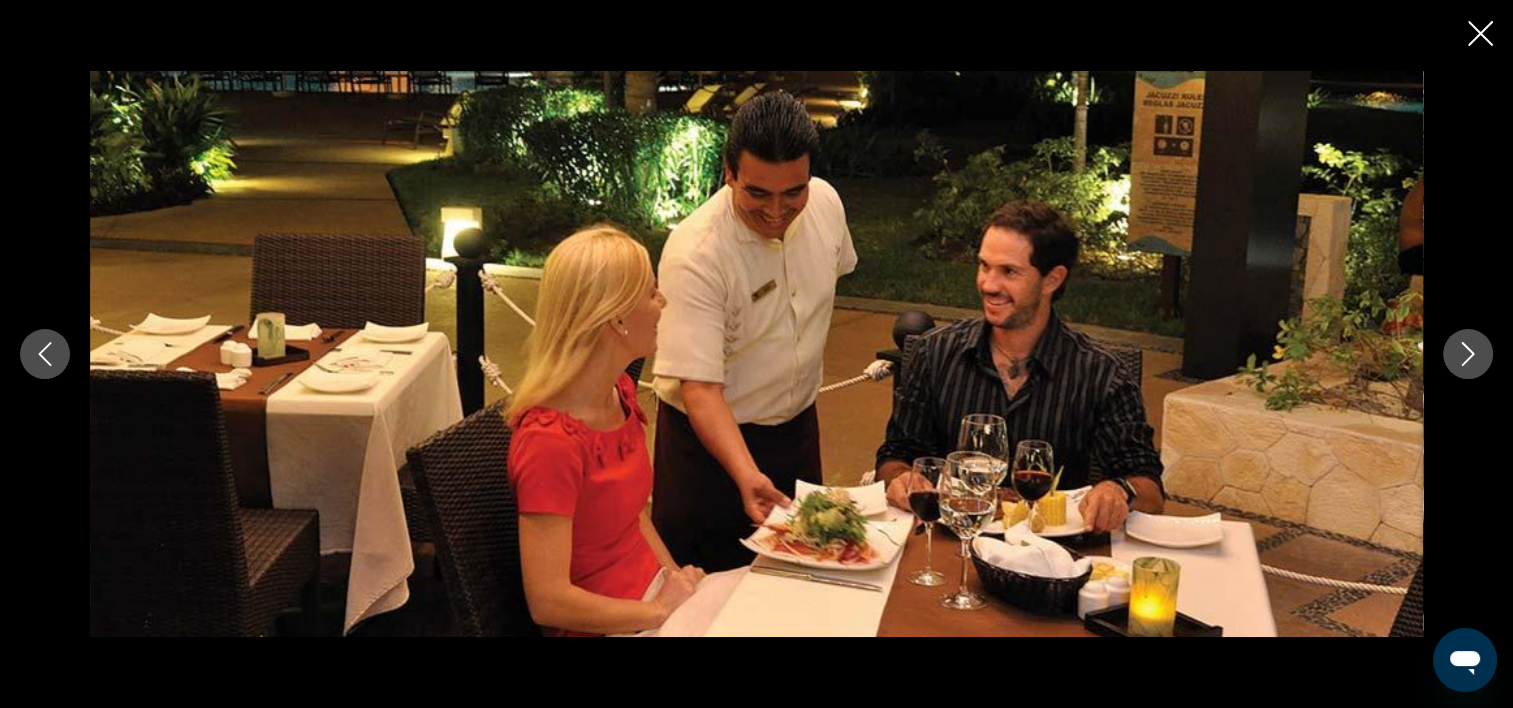 click at bounding box center [1468, 354] 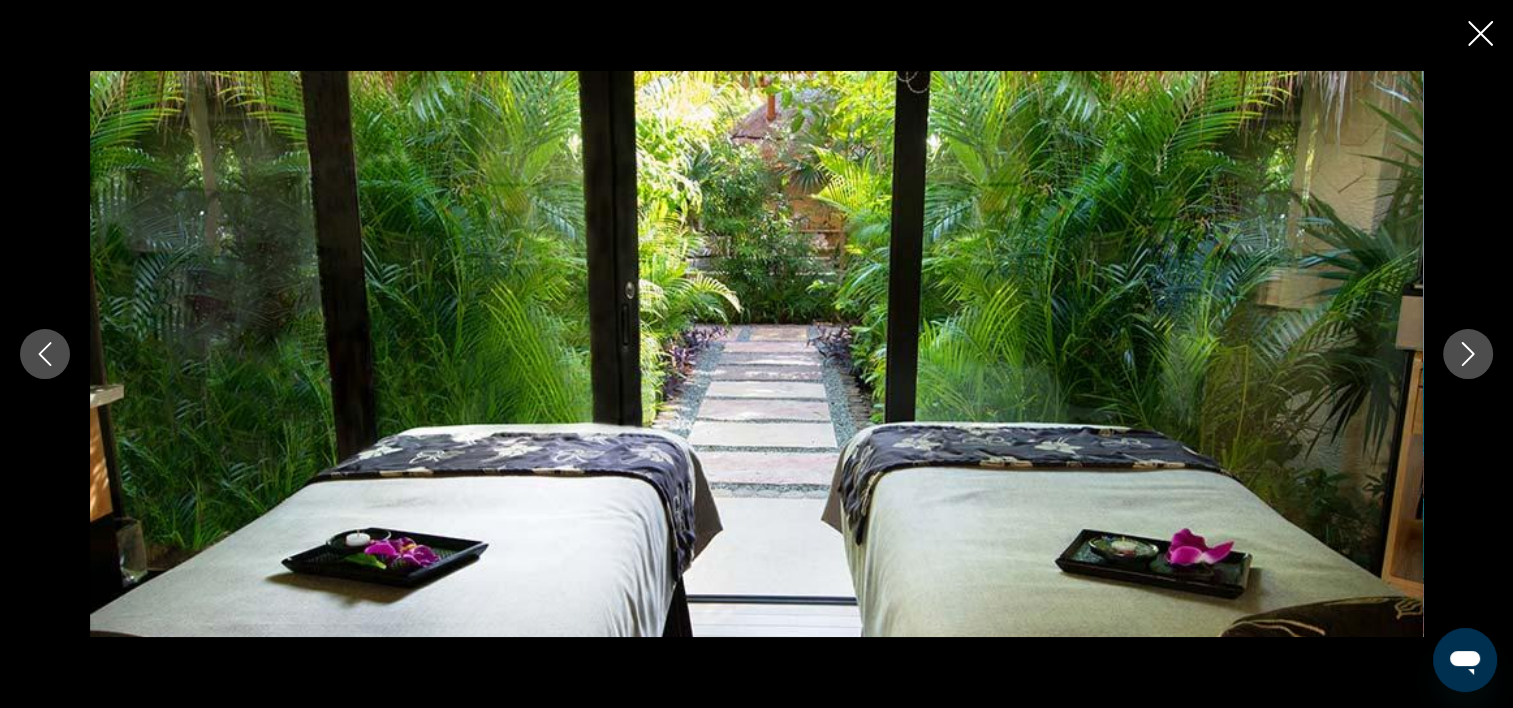 click at bounding box center [1468, 354] 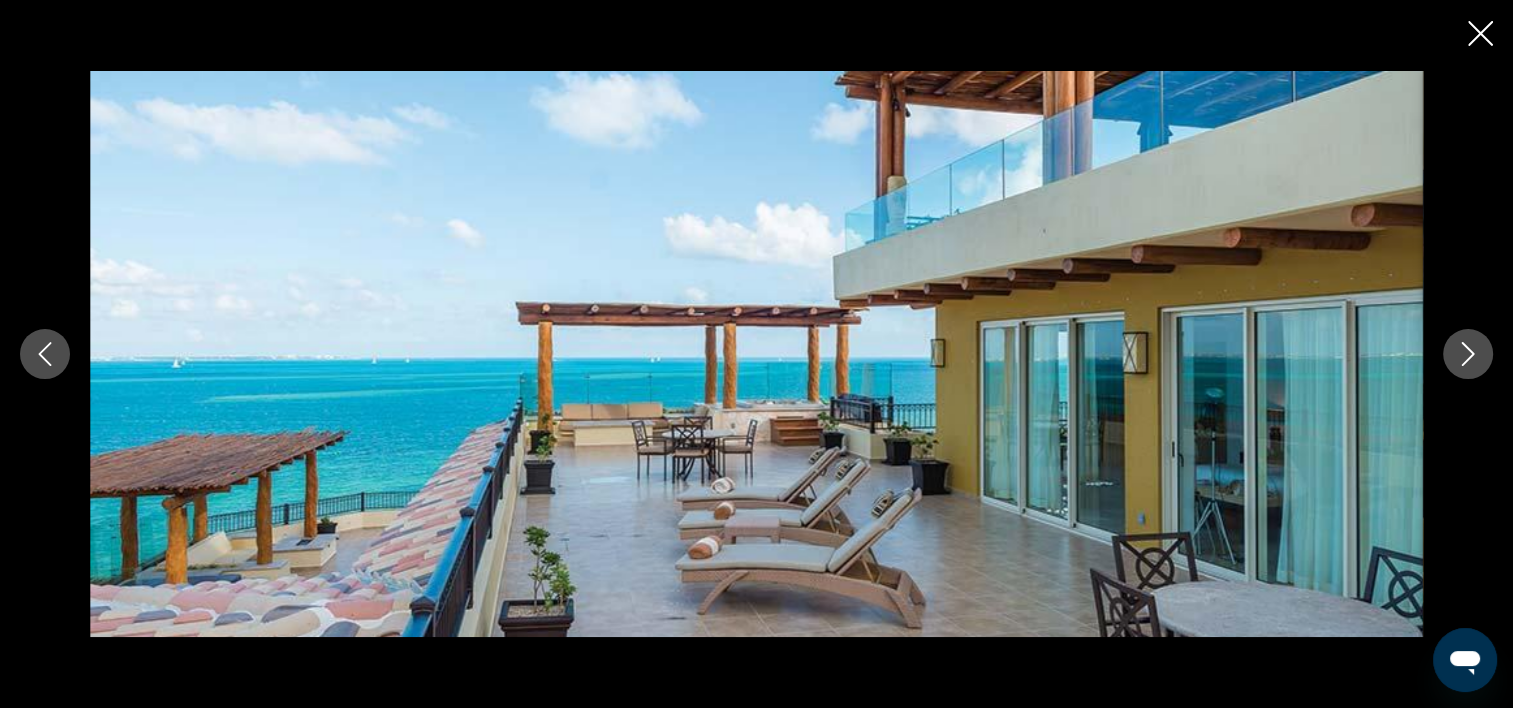 click at bounding box center (1468, 354) 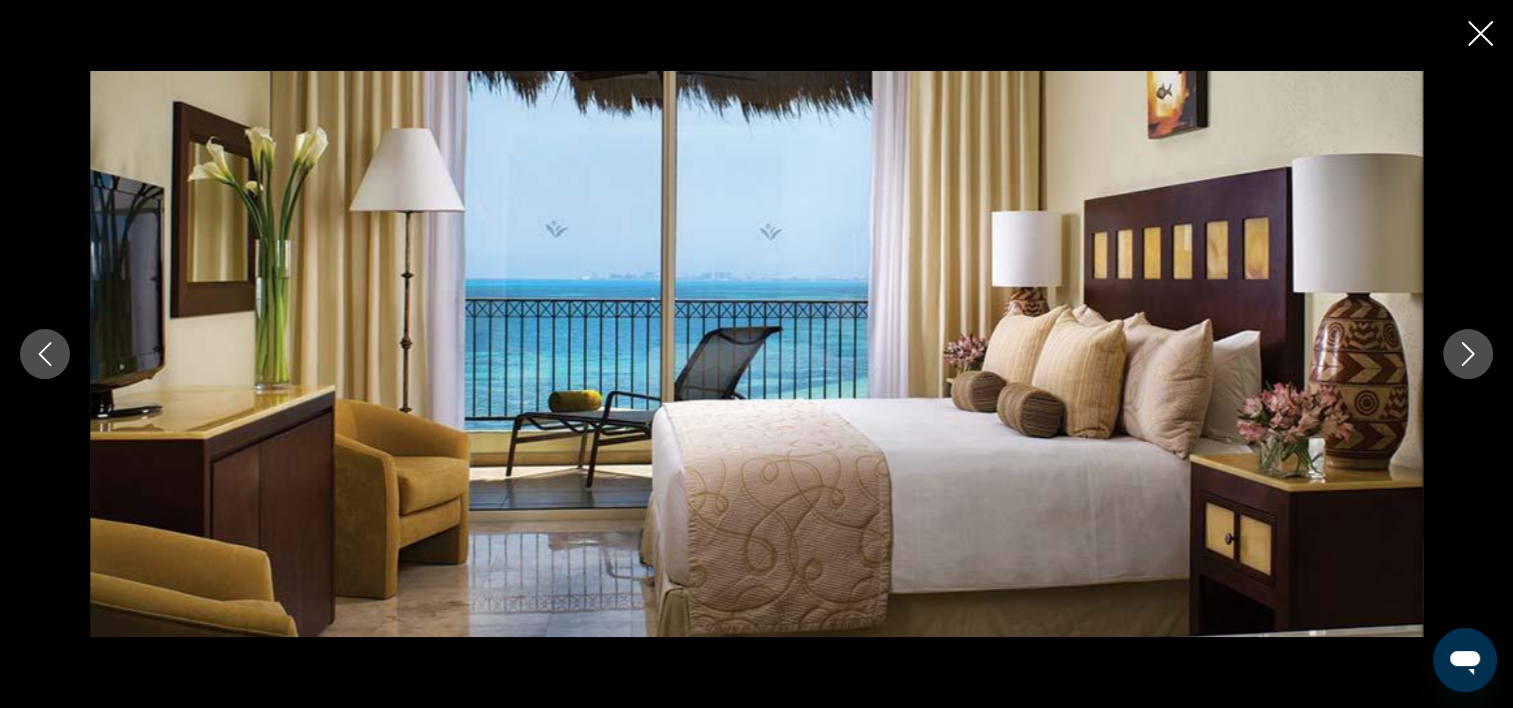 click at bounding box center [1468, 354] 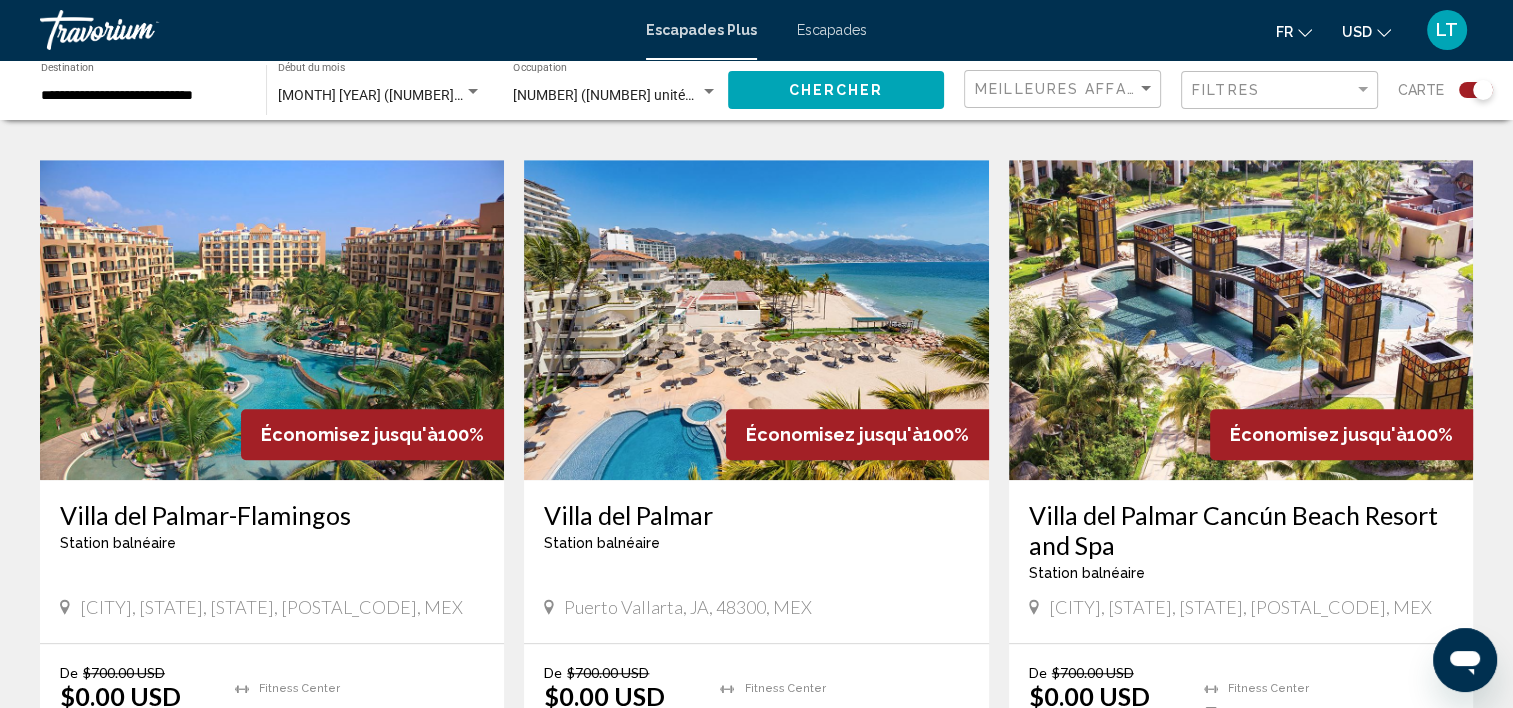 scroll, scrollTop: 1700, scrollLeft: 0, axis: vertical 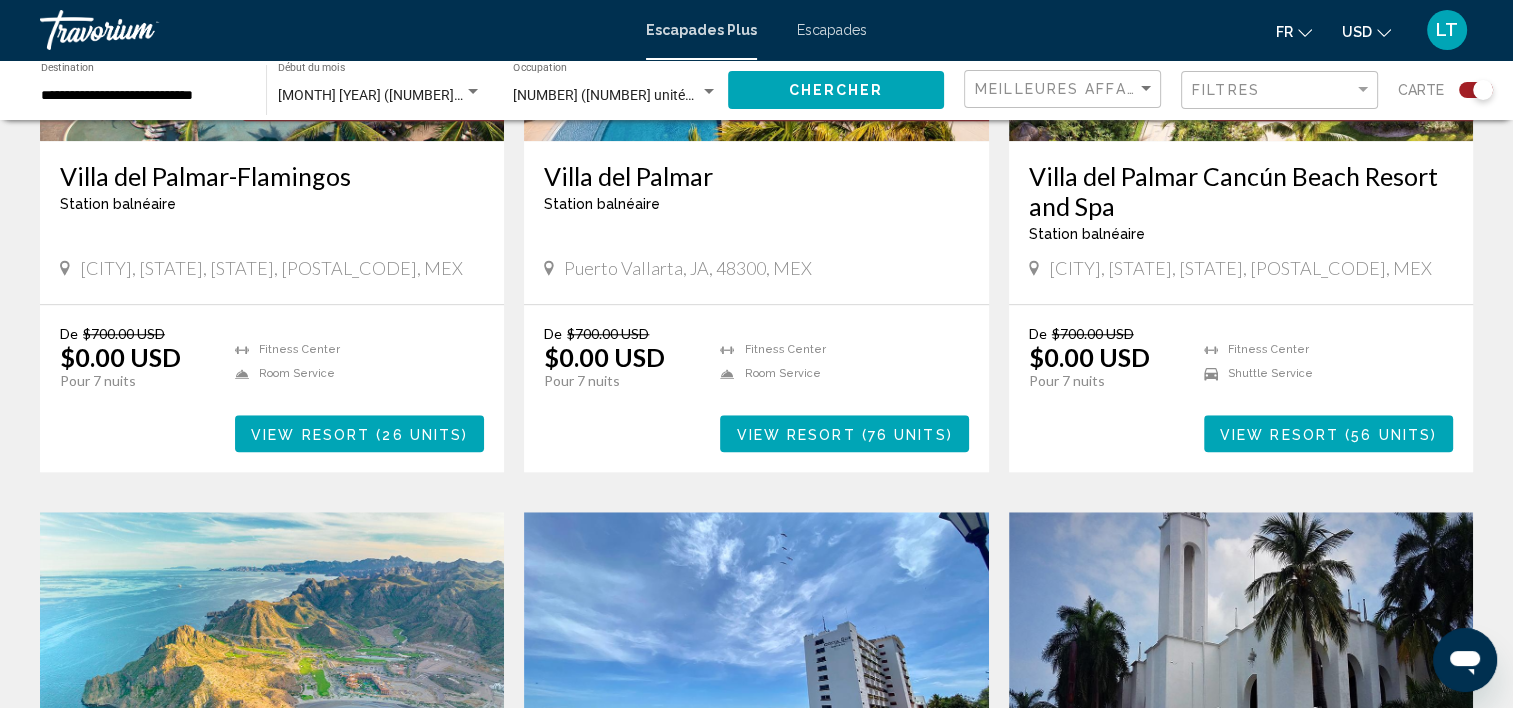 click on "View Resort" at bounding box center [1279, 434] 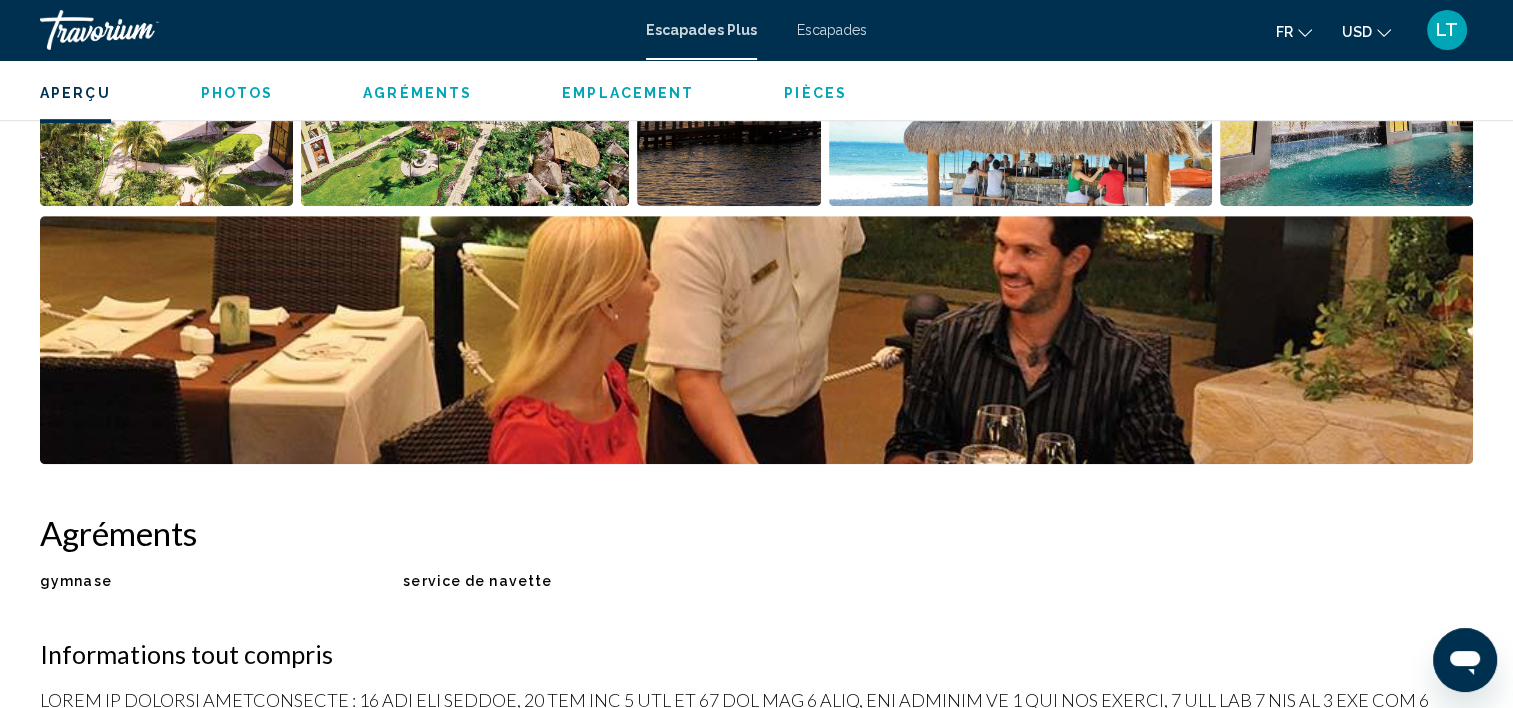 scroll, scrollTop: 805, scrollLeft: 0, axis: vertical 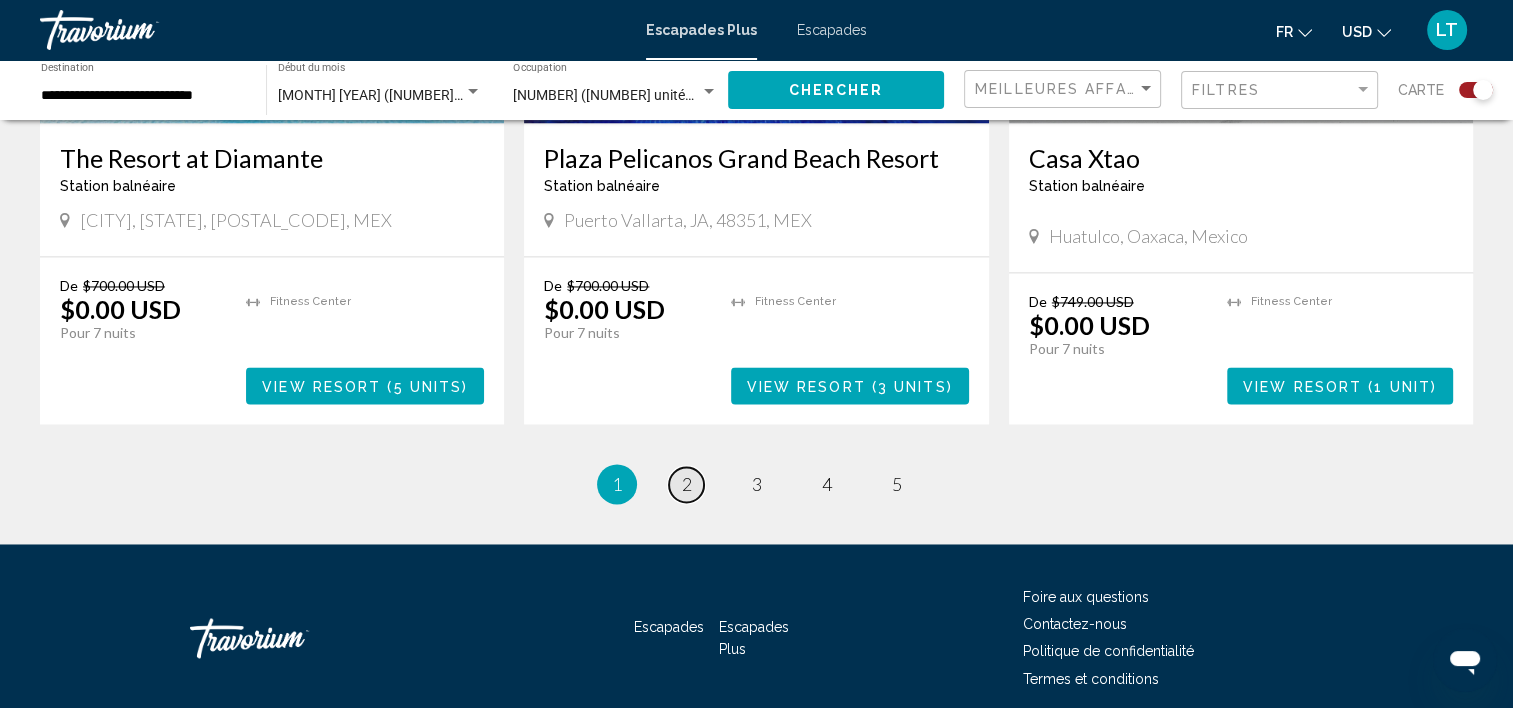 click on "page  2" at bounding box center [686, 484] 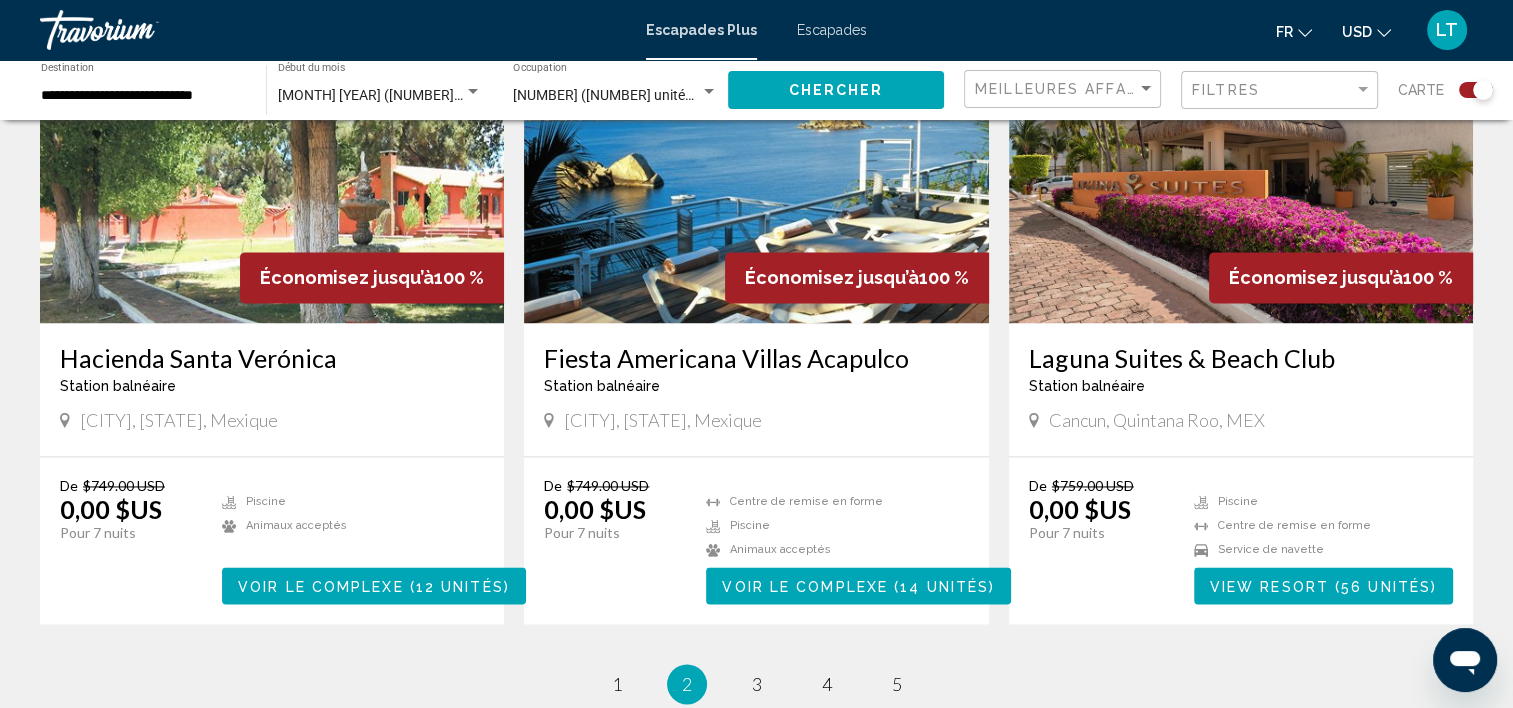 scroll, scrollTop: 3176, scrollLeft: 0, axis: vertical 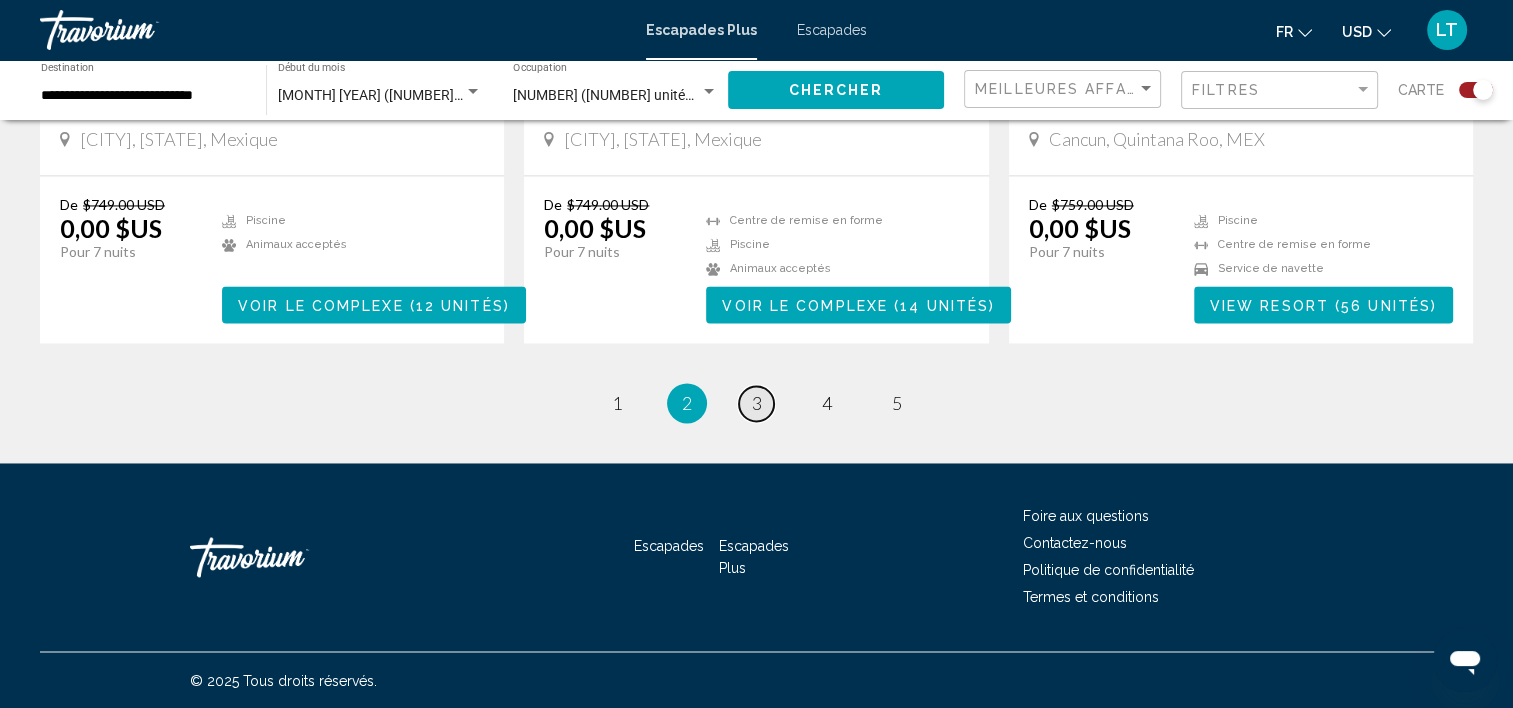click on "page  3" at bounding box center [616, 403] 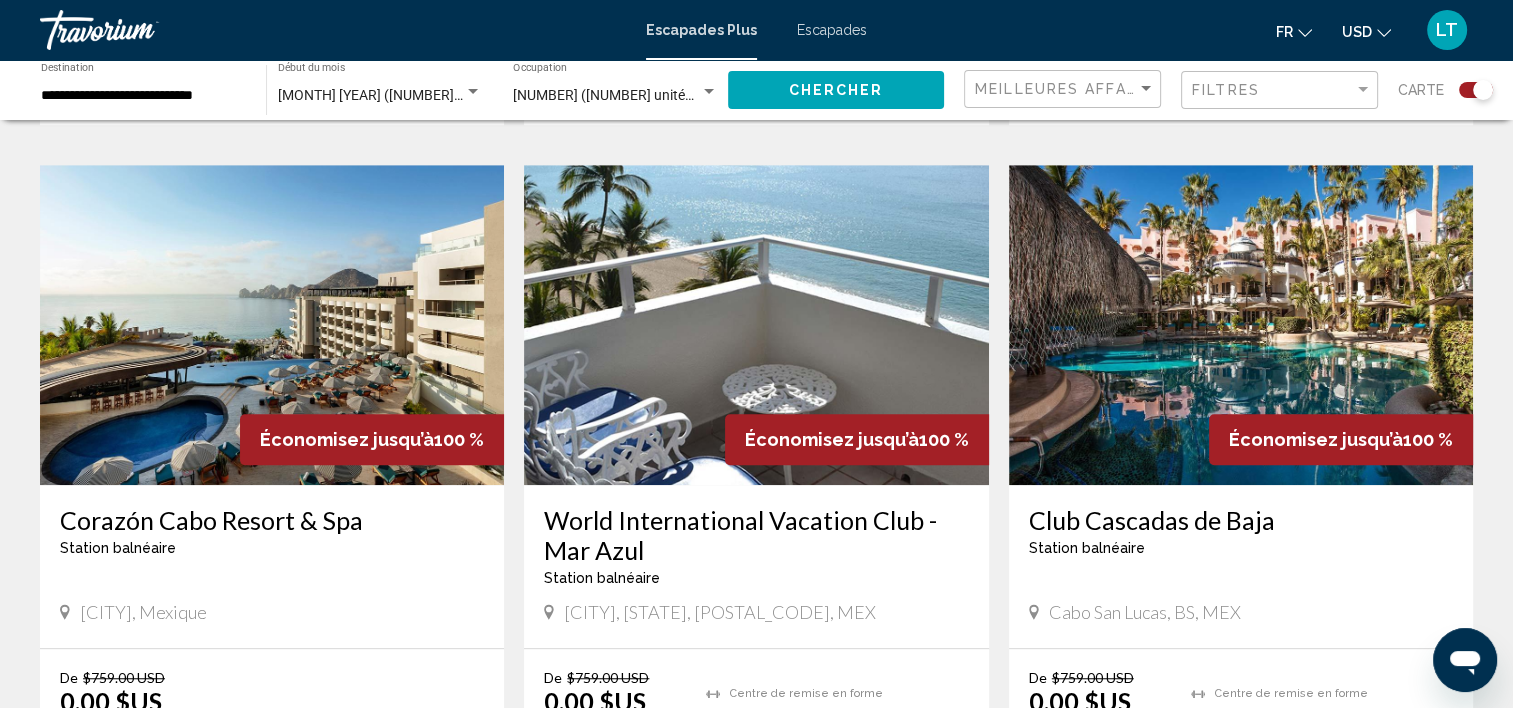 scroll, scrollTop: 1400, scrollLeft: 0, axis: vertical 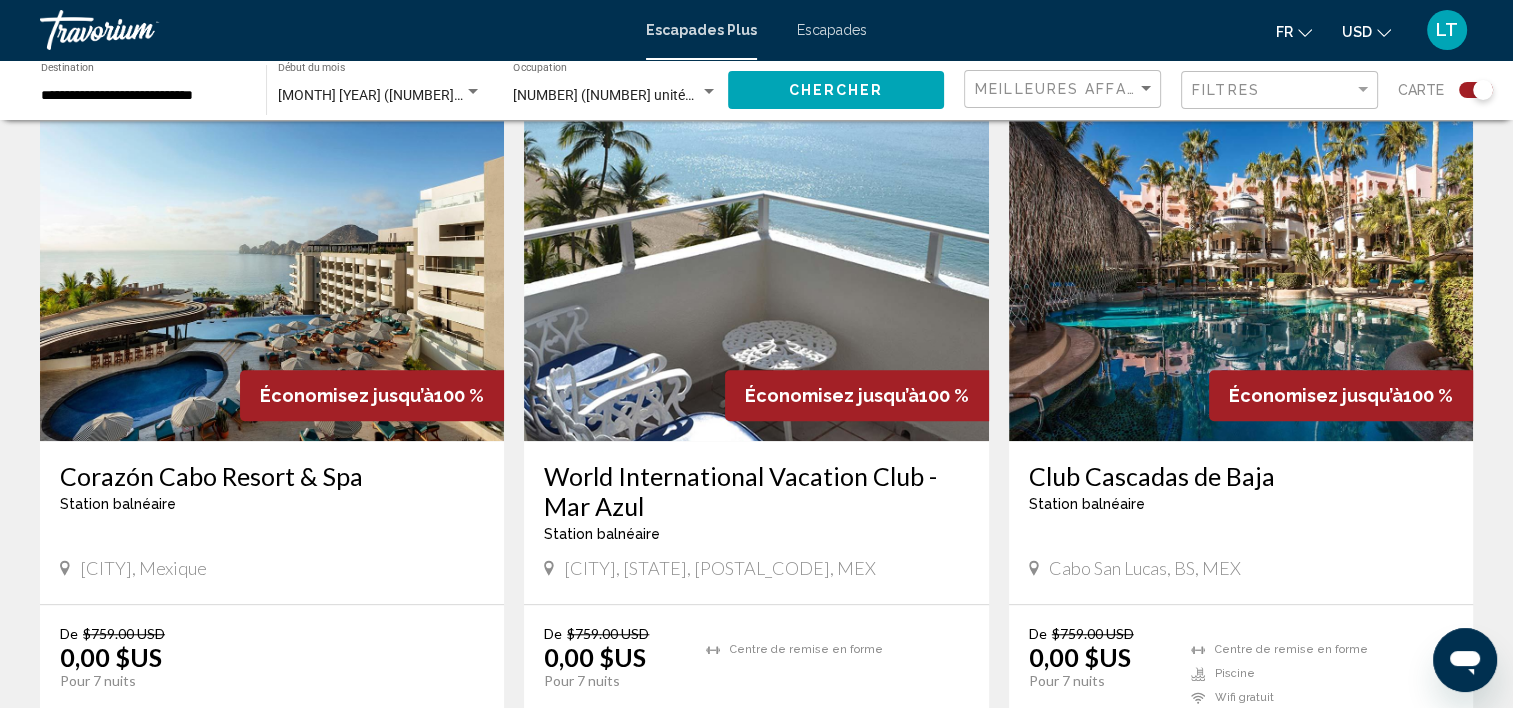 click at bounding box center [272, 281] 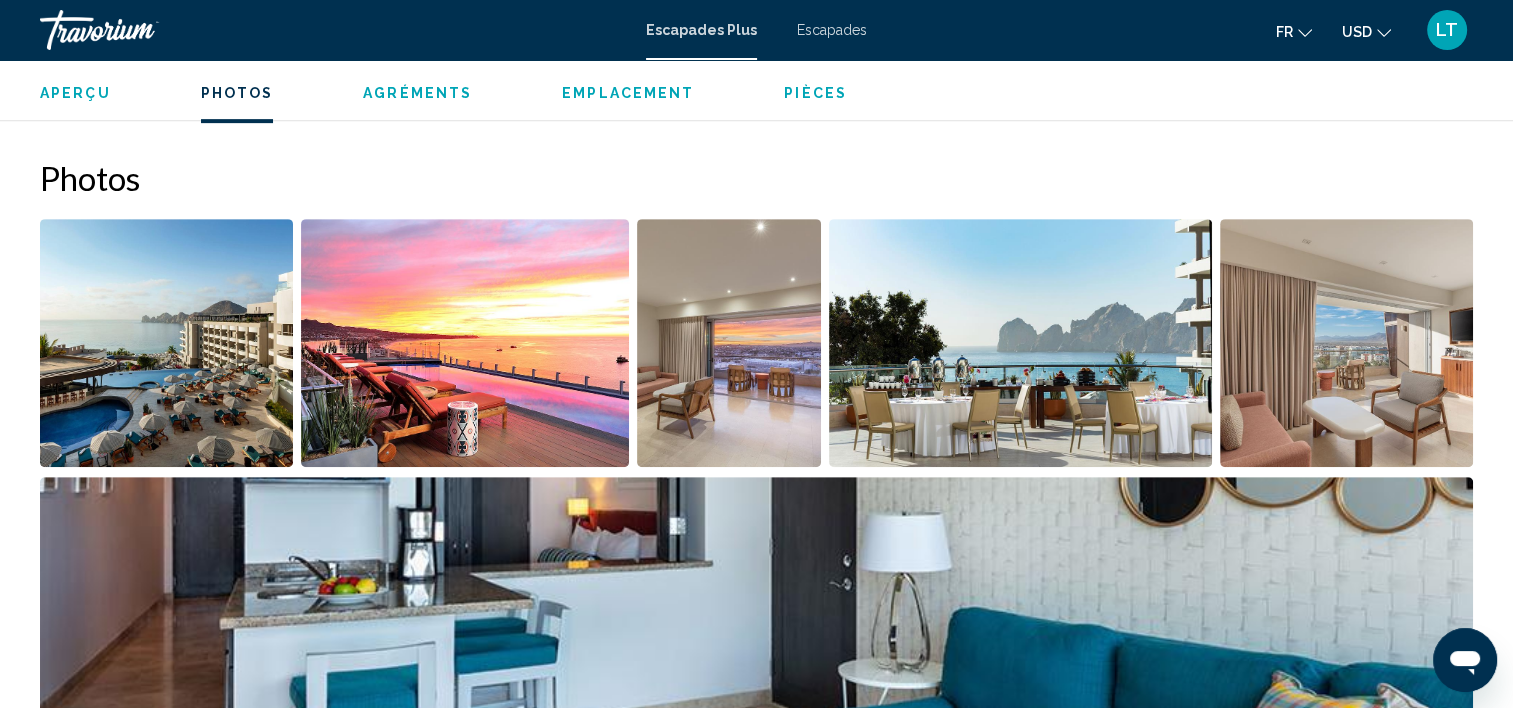 scroll, scrollTop: 906, scrollLeft: 0, axis: vertical 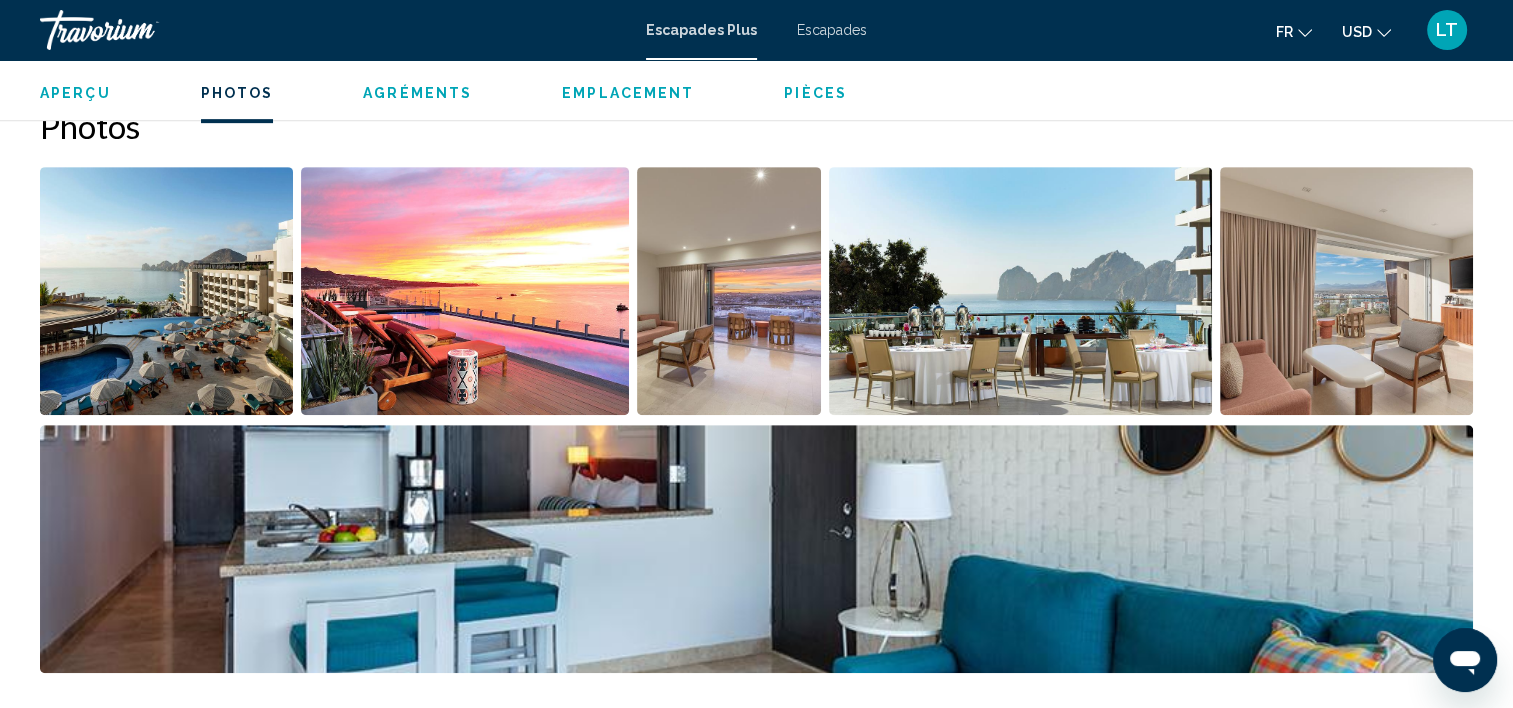 click at bounding box center (166, 291) 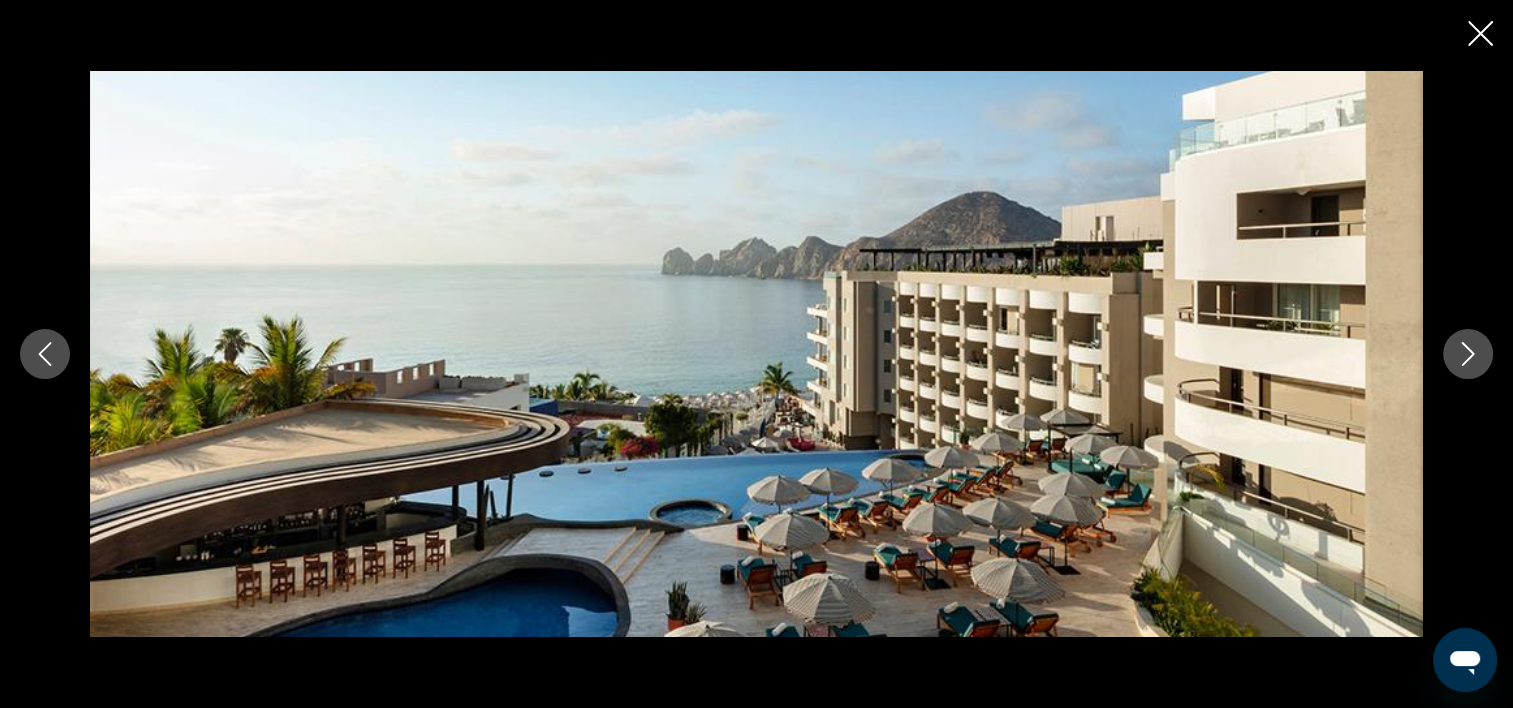 click at bounding box center (1468, 354) 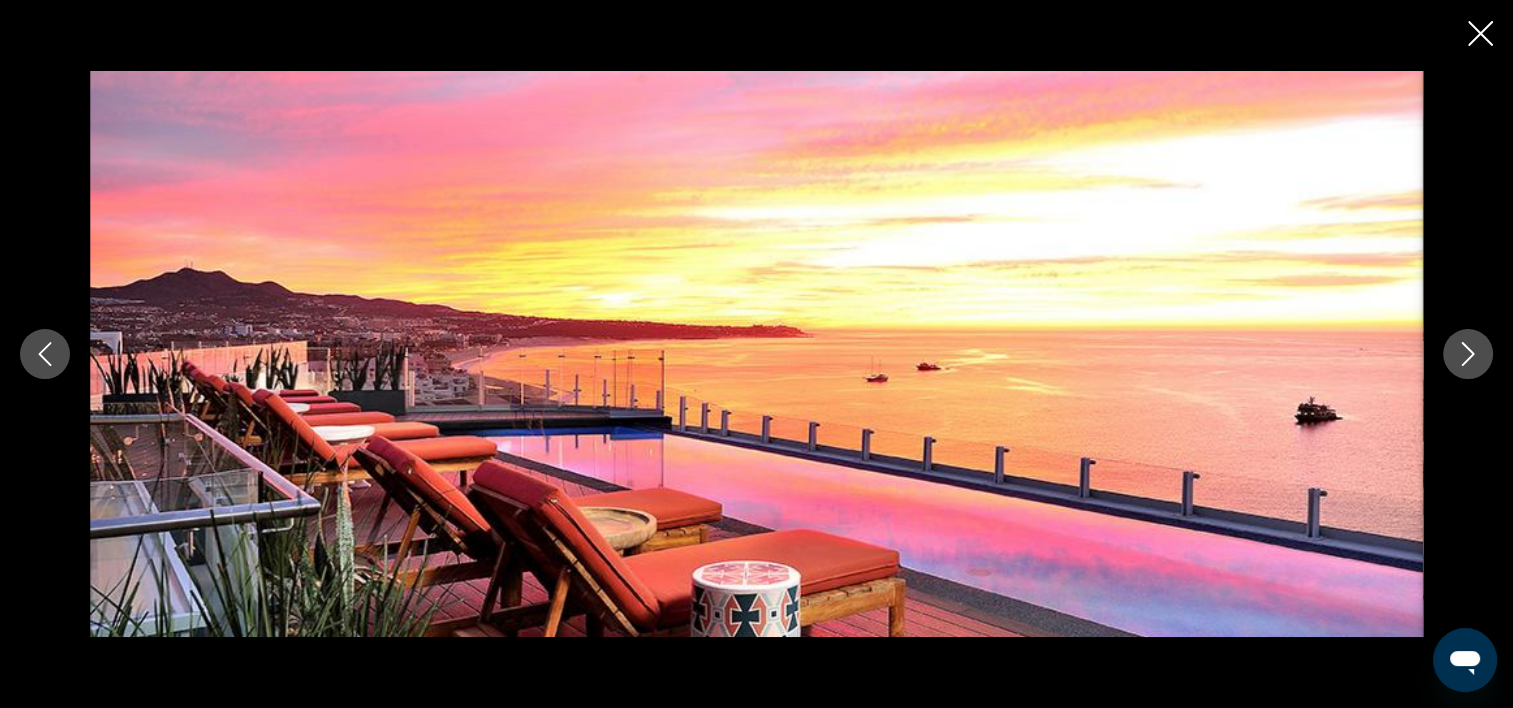 click at bounding box center (1468, 354) 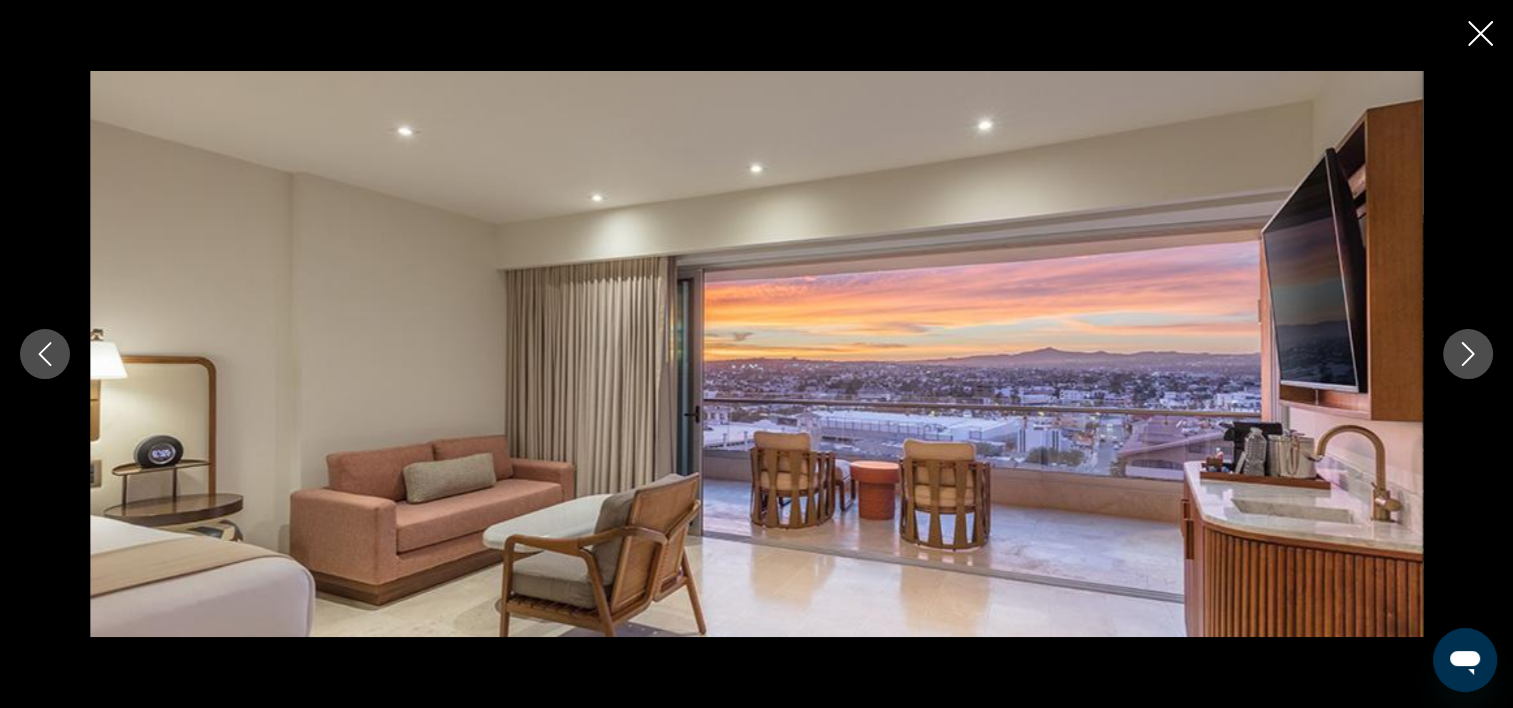 click at bounding box center (1468, 354) 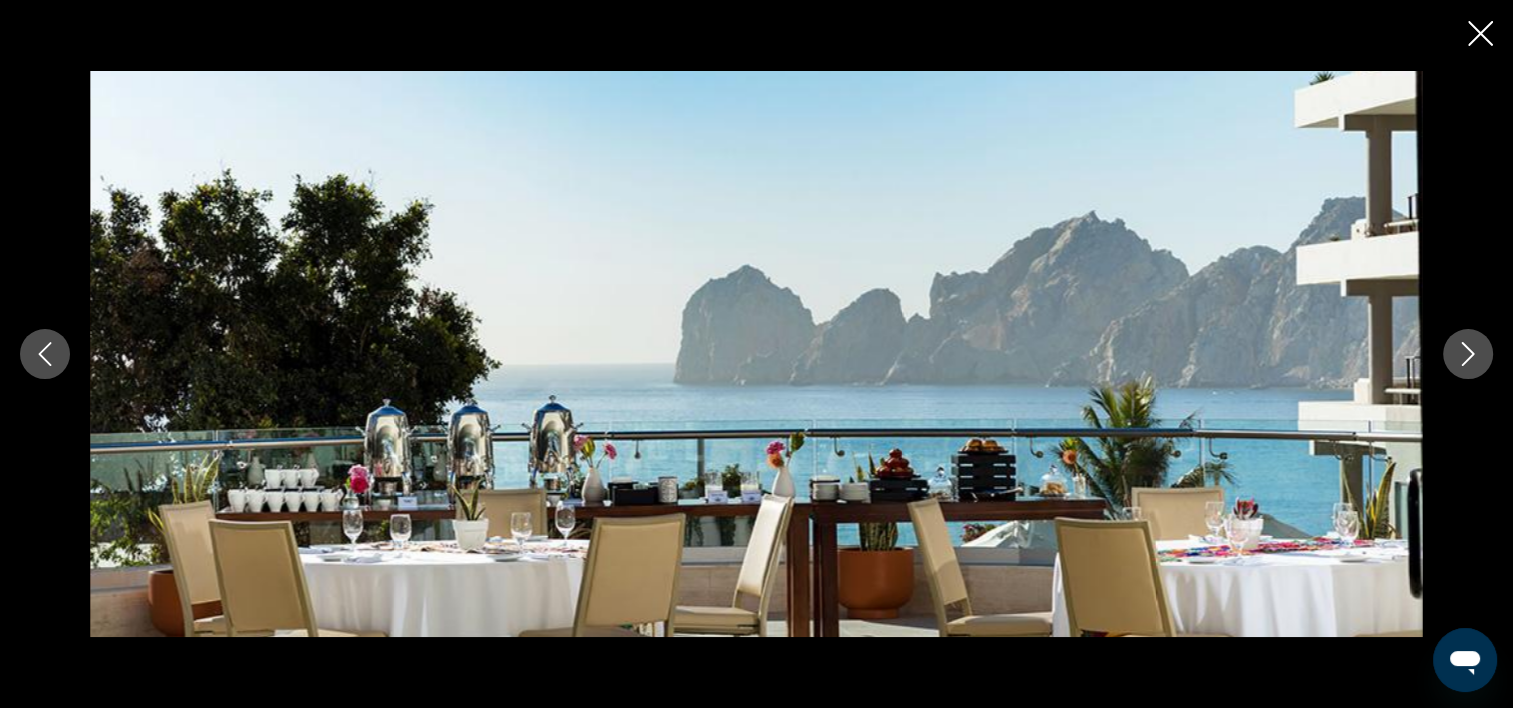 click at bounding box center [1468, 354] 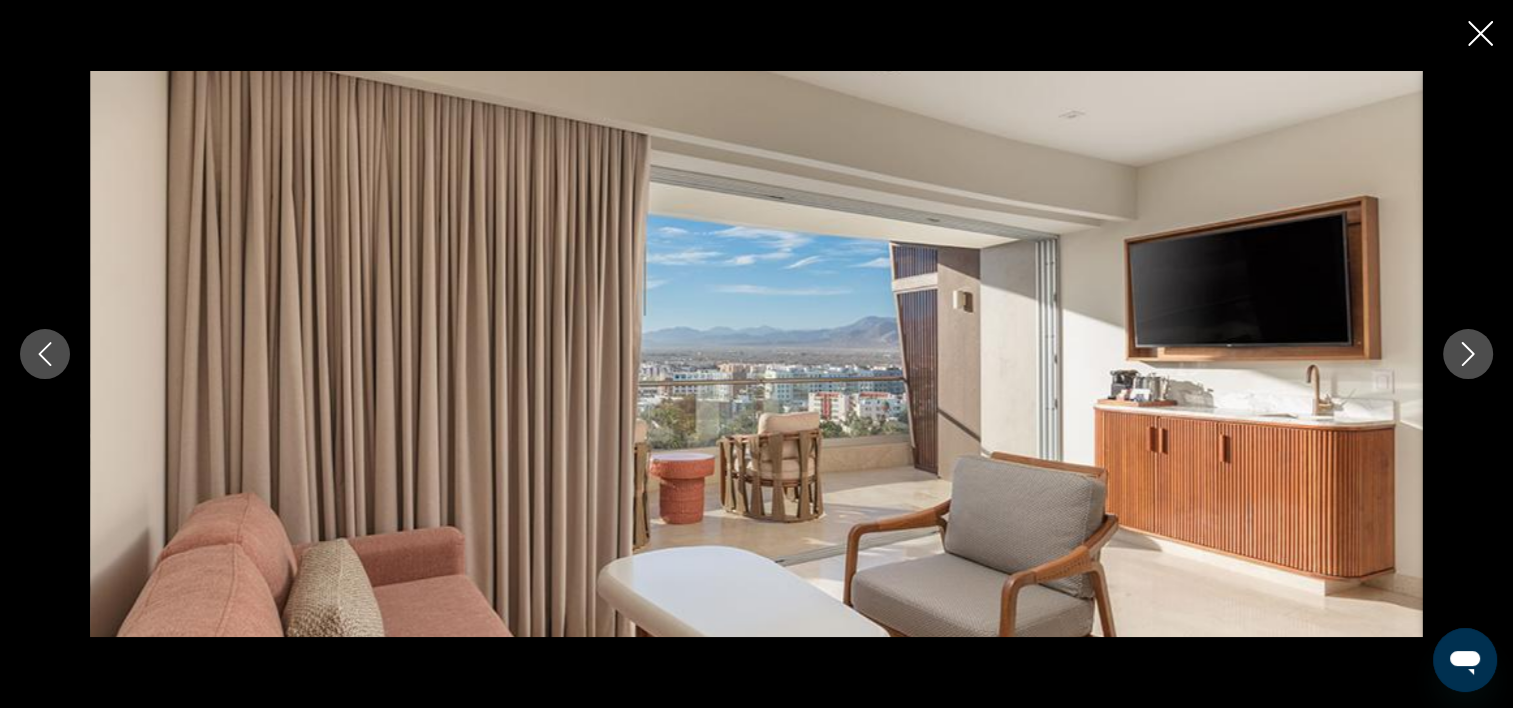 click at bounding box center [1468, 354] 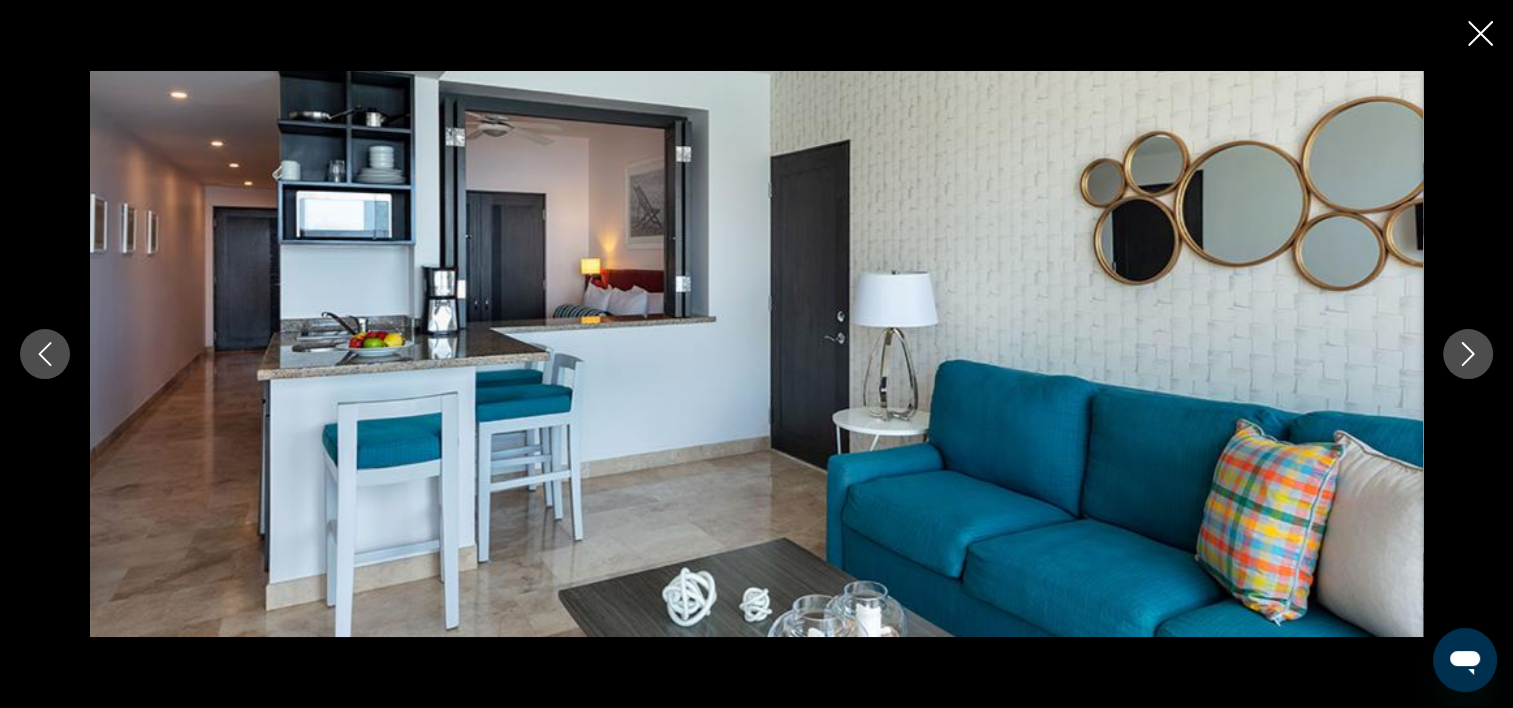 click at bounding box center [1468, 354] 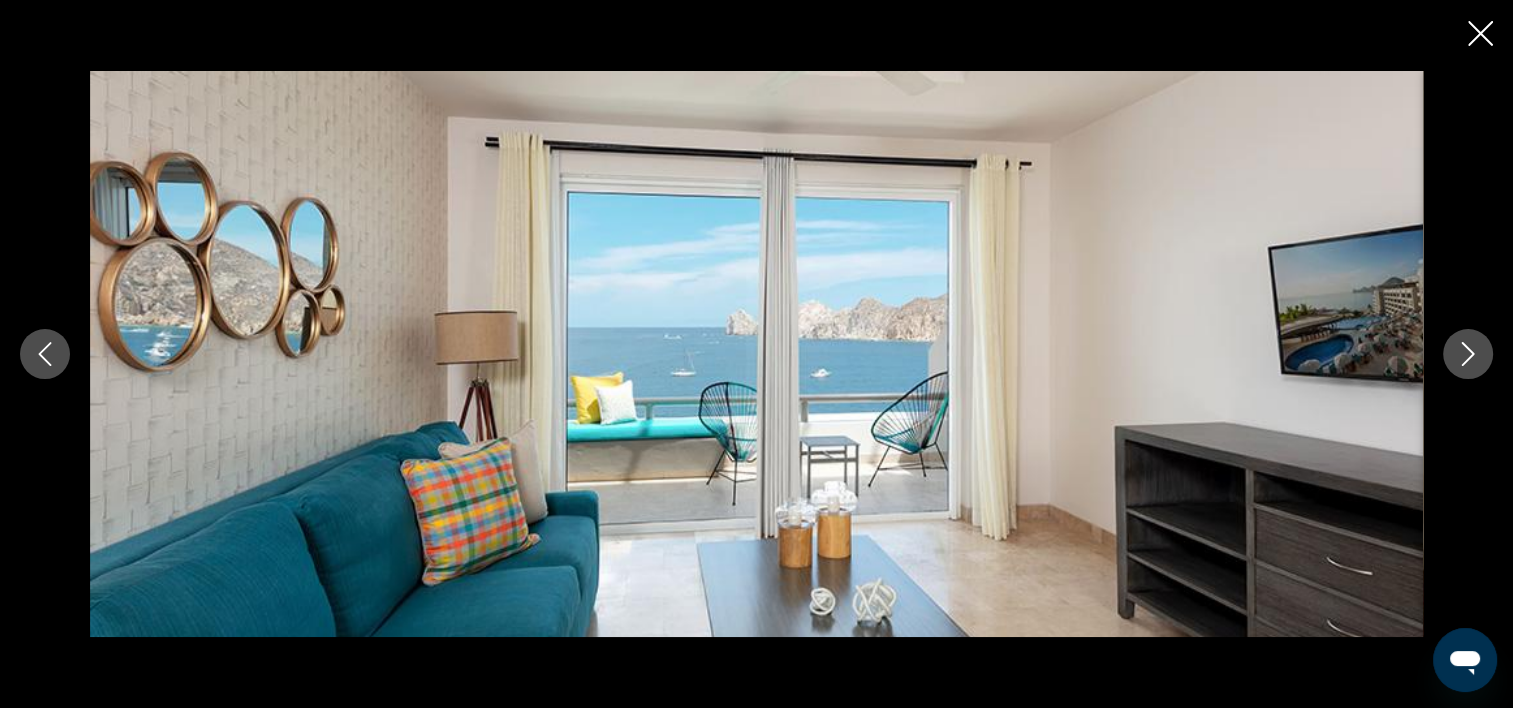 click at bounding box center [1468, 354] 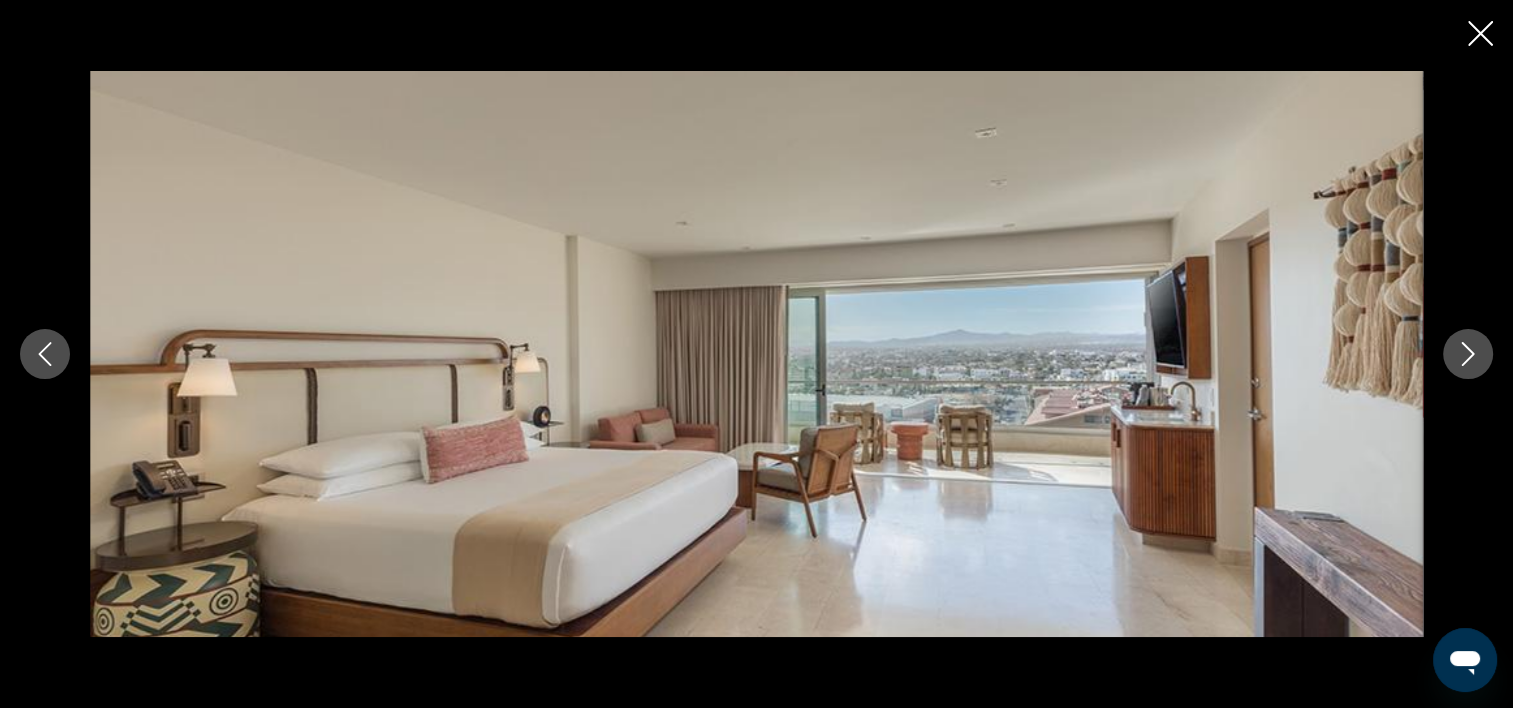 click at bounding box center (1468, 354) 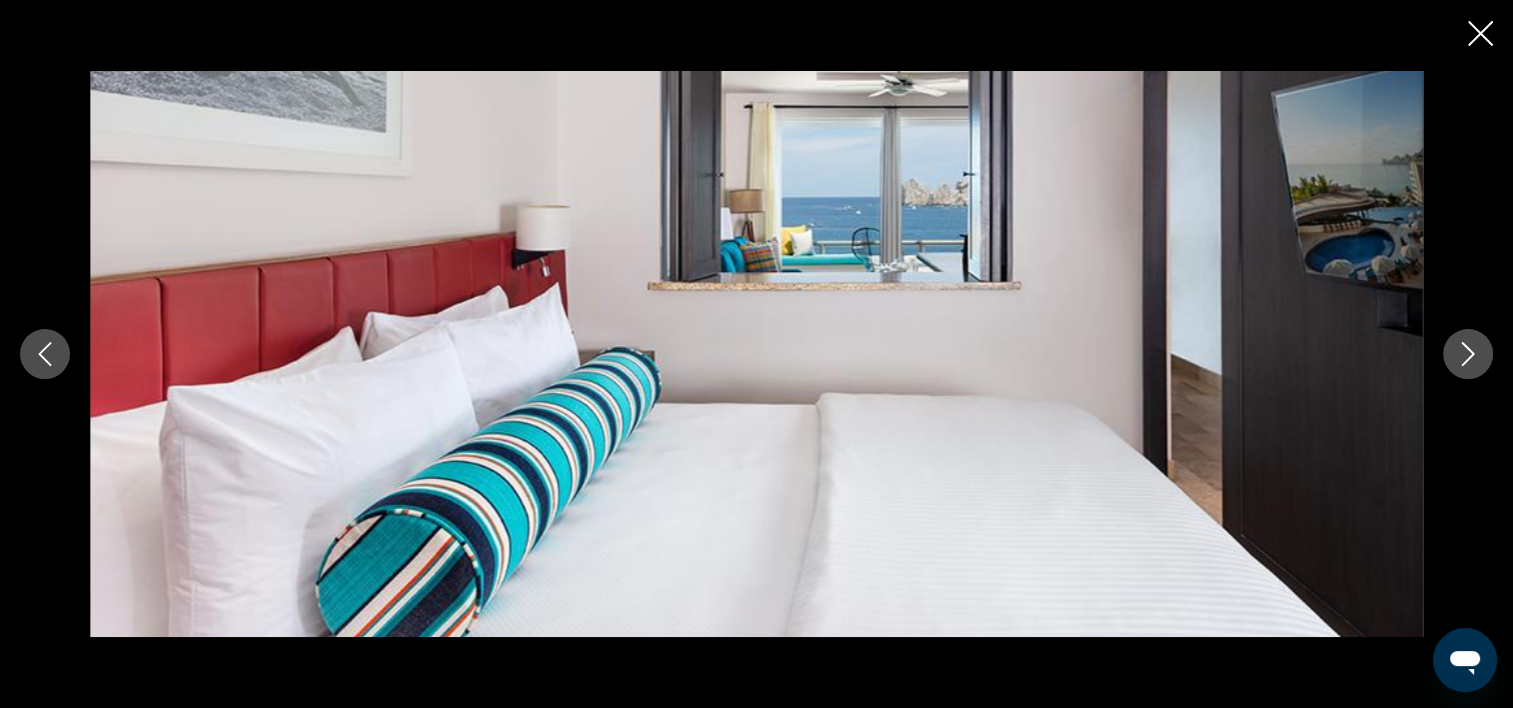 click at bounding box center [1468, 354] 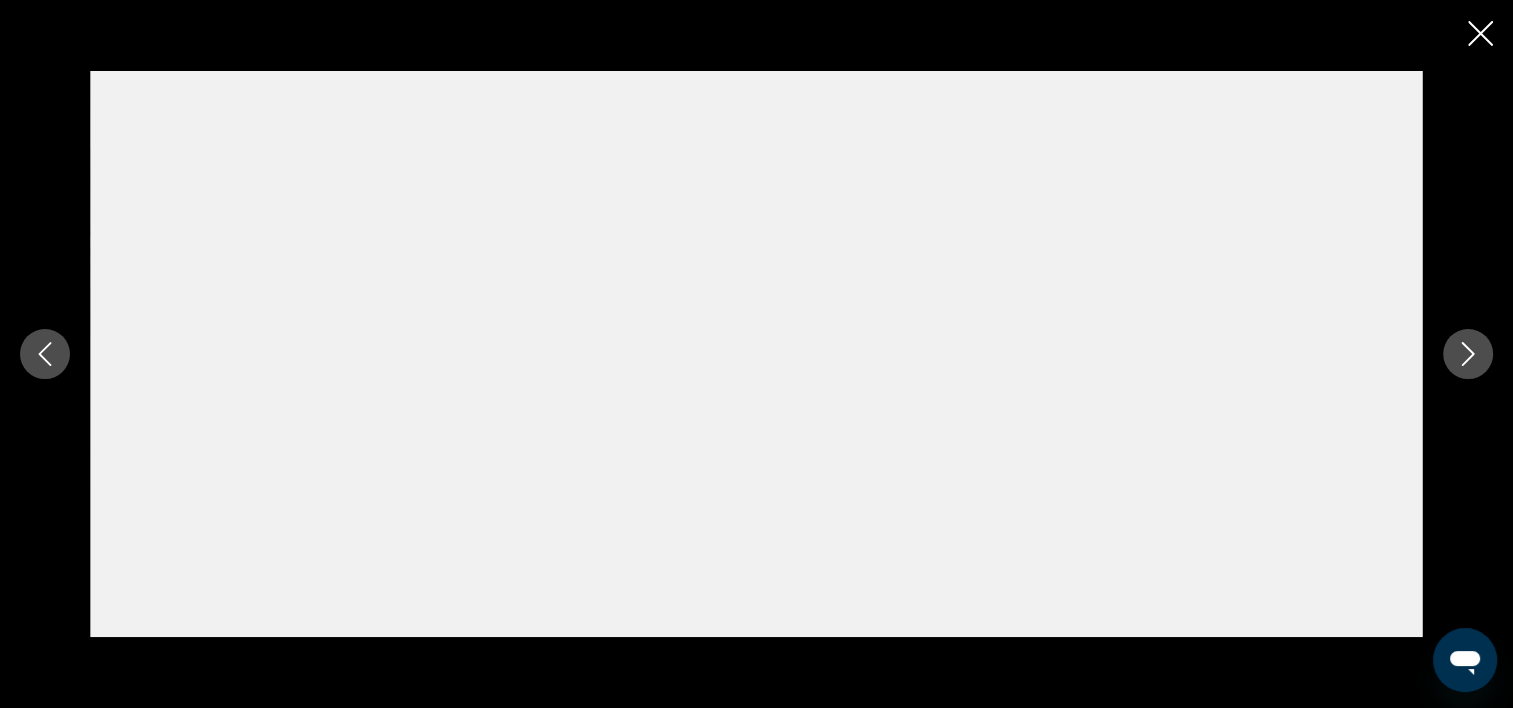 click at bounding box center [1468, 354] 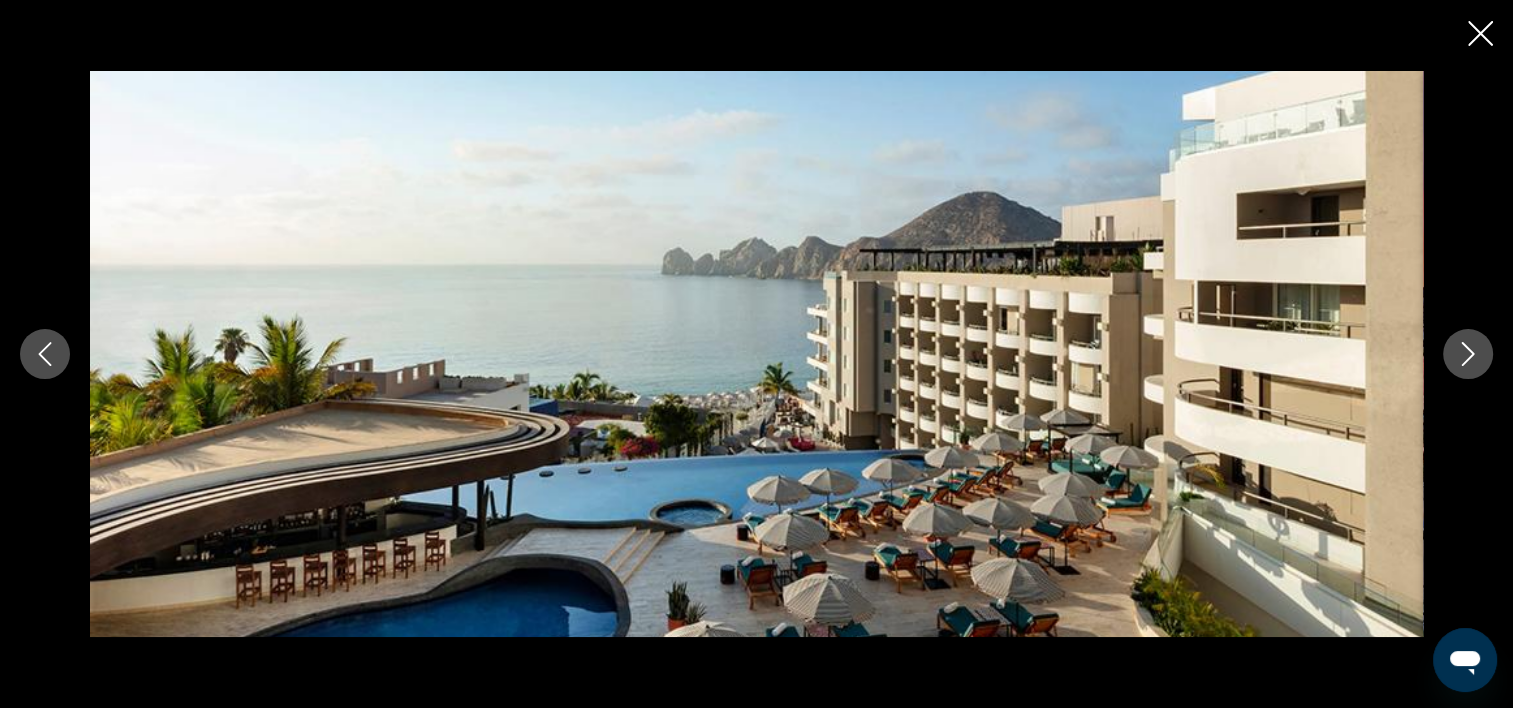 click at bounding box center [1480, 33] 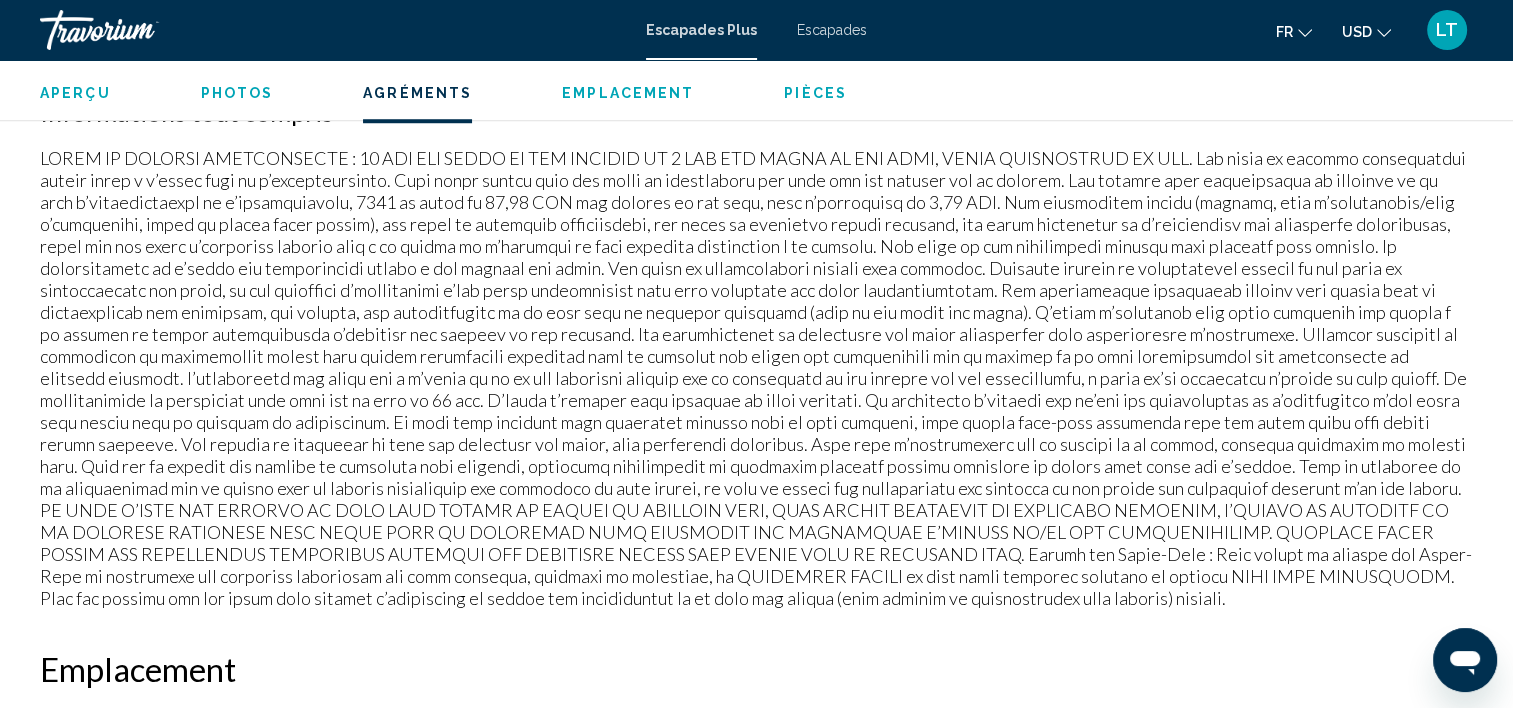 scroll, scrollTop: 1506, scrollLeft: 0, axis: vertical 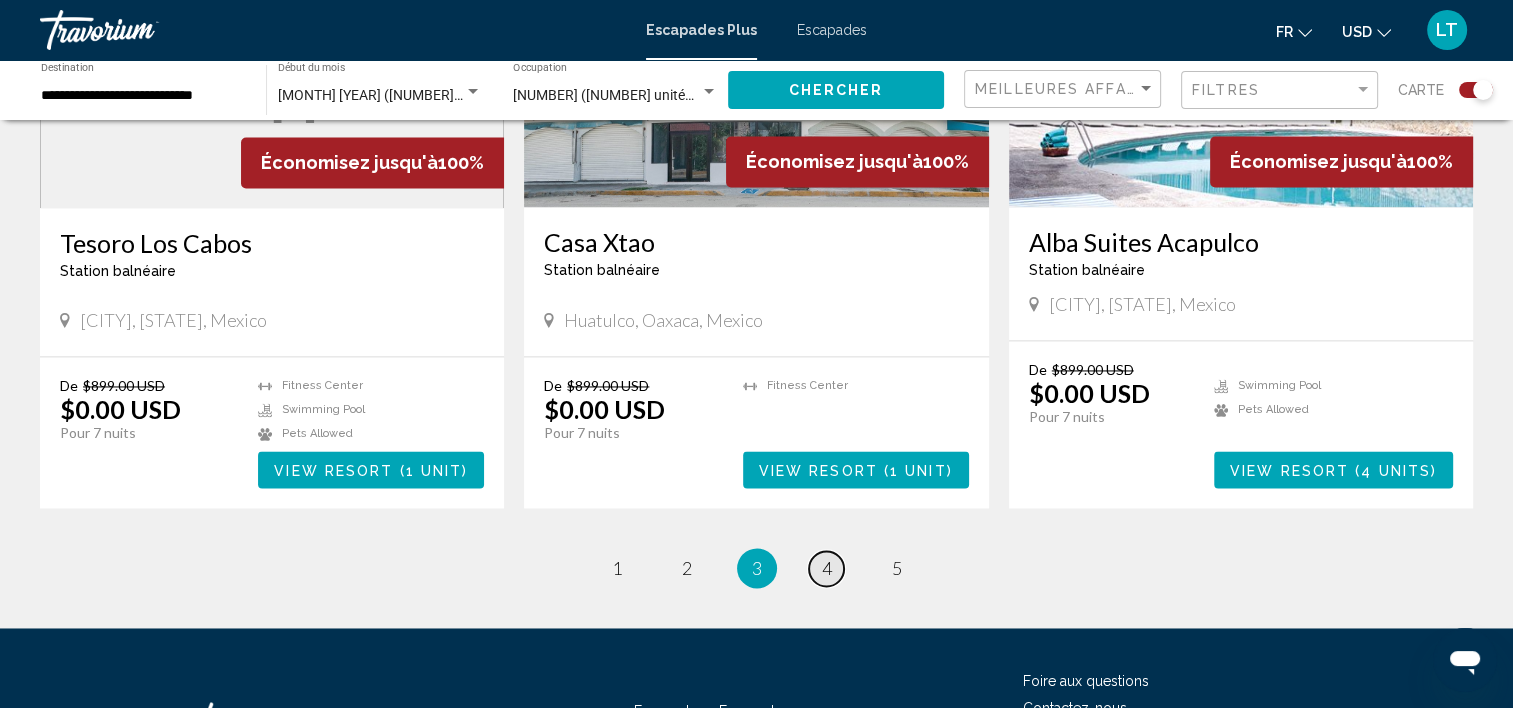 click on "page  4" at bounding box center (616, 568) 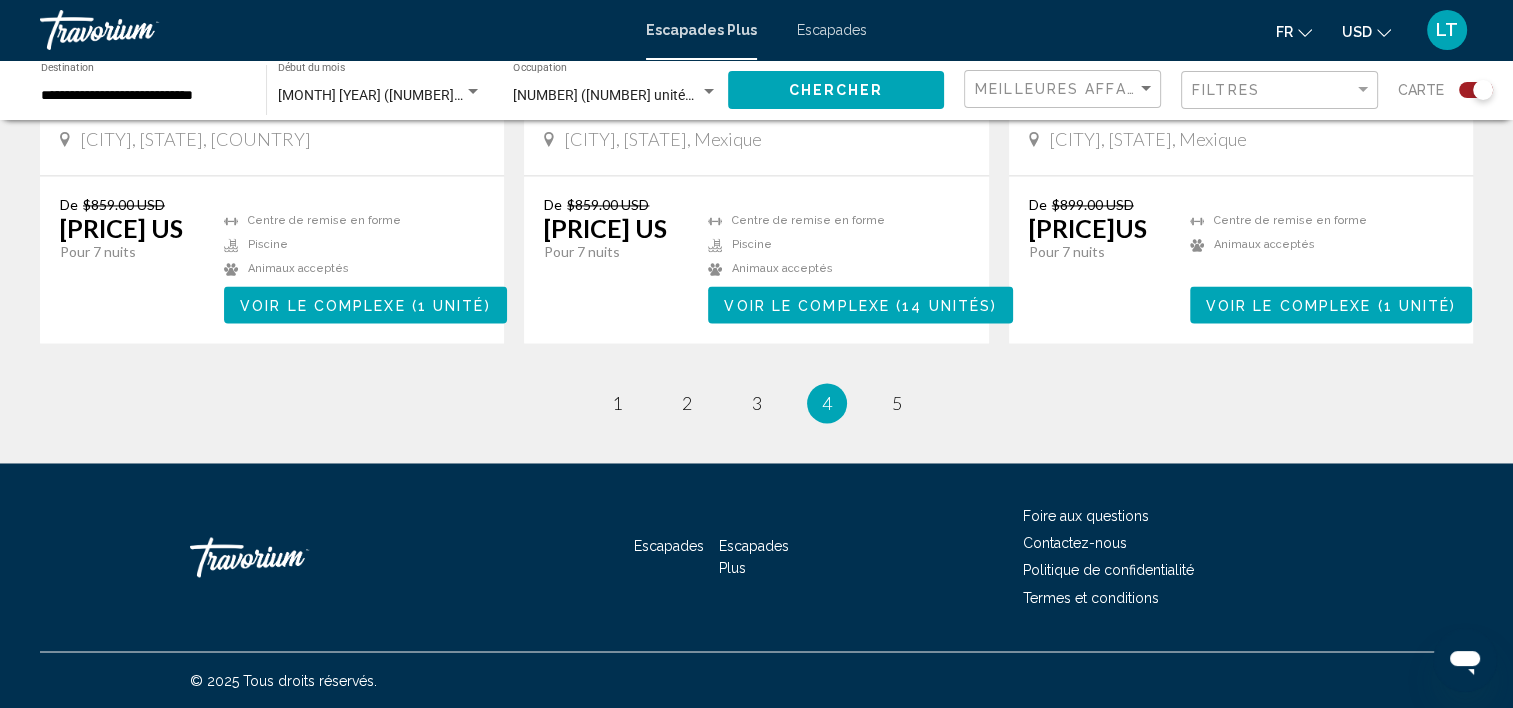 scroll, scrollTop: 3300, scrollLeft: 0, axis: vertical 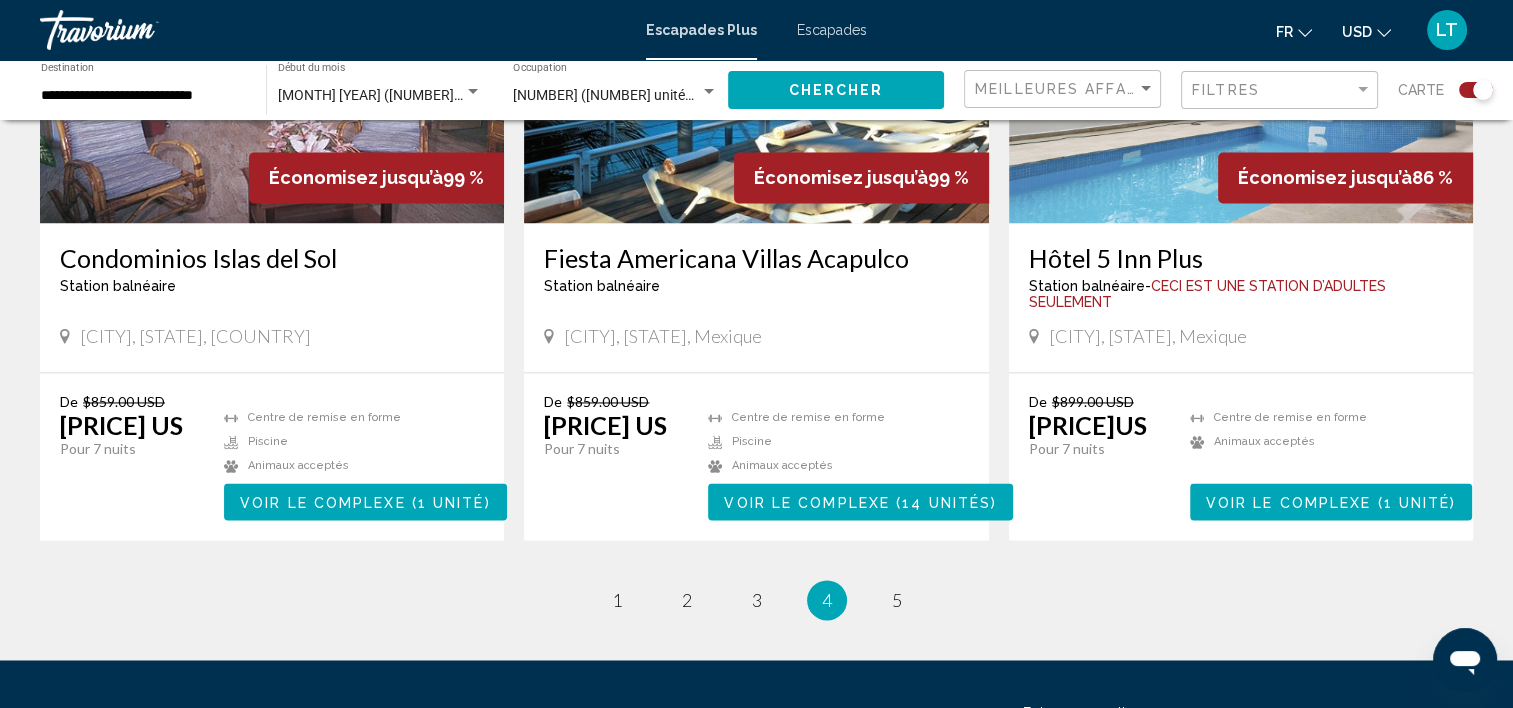 click at bounding box center (1241, 63) 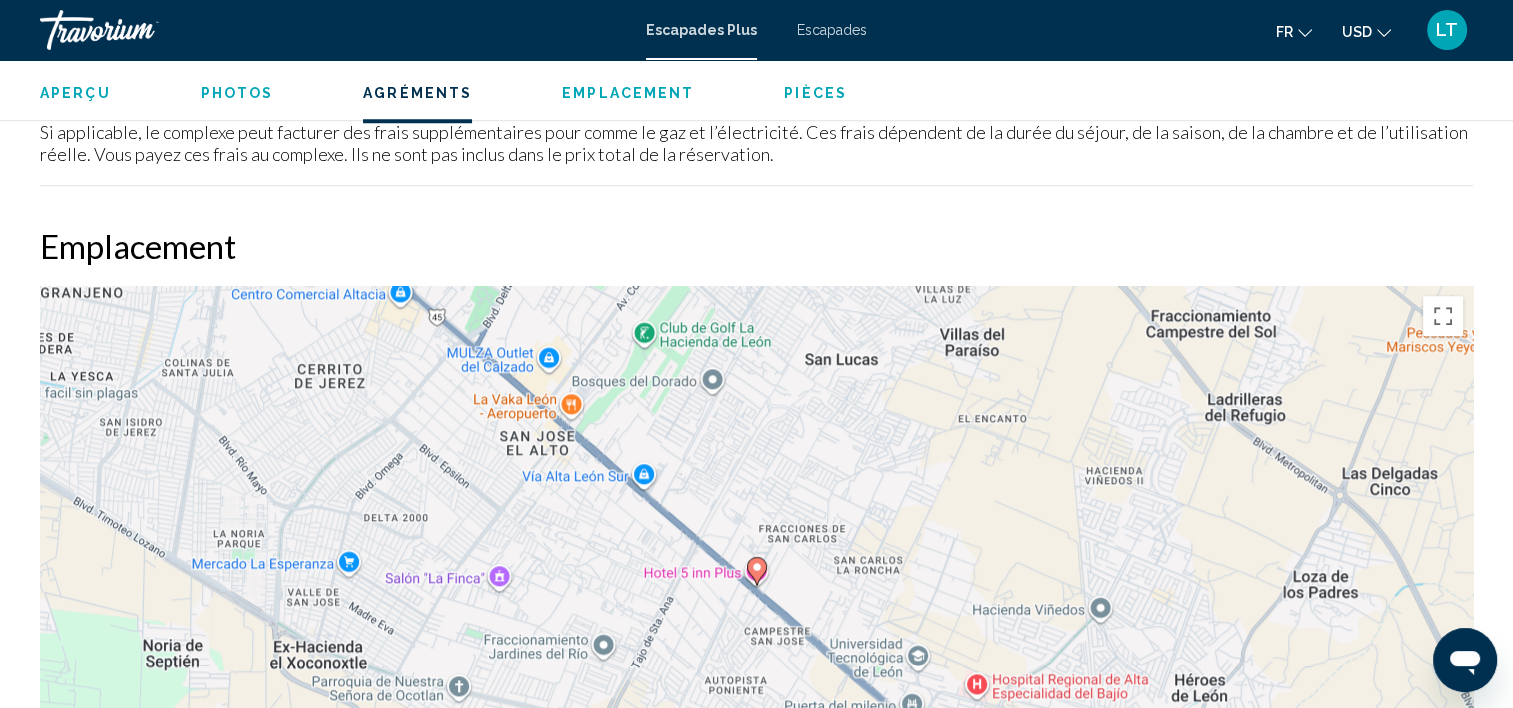 scroll, scrollTop: 1196, scrollLeft: 0, axis: vertical 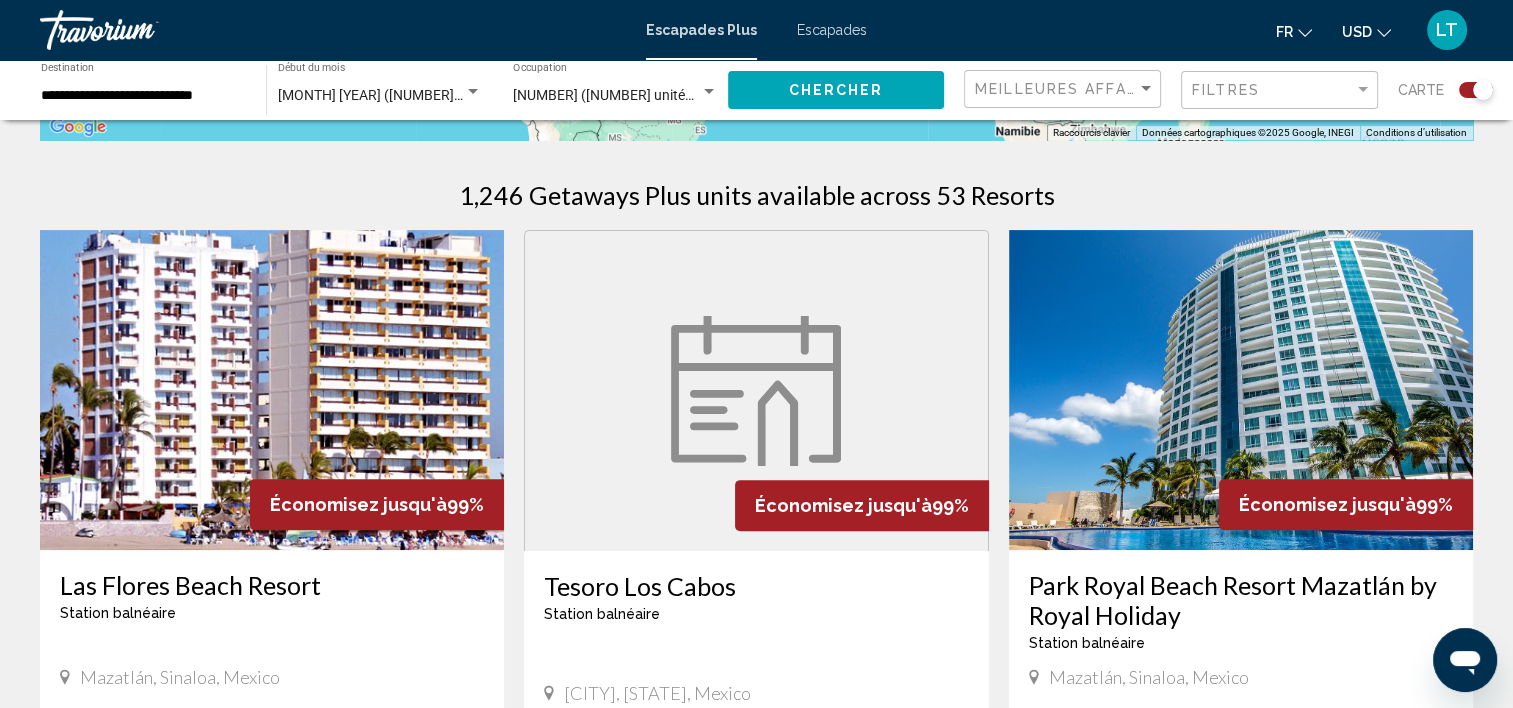 click at bounding box center (1241, 390) 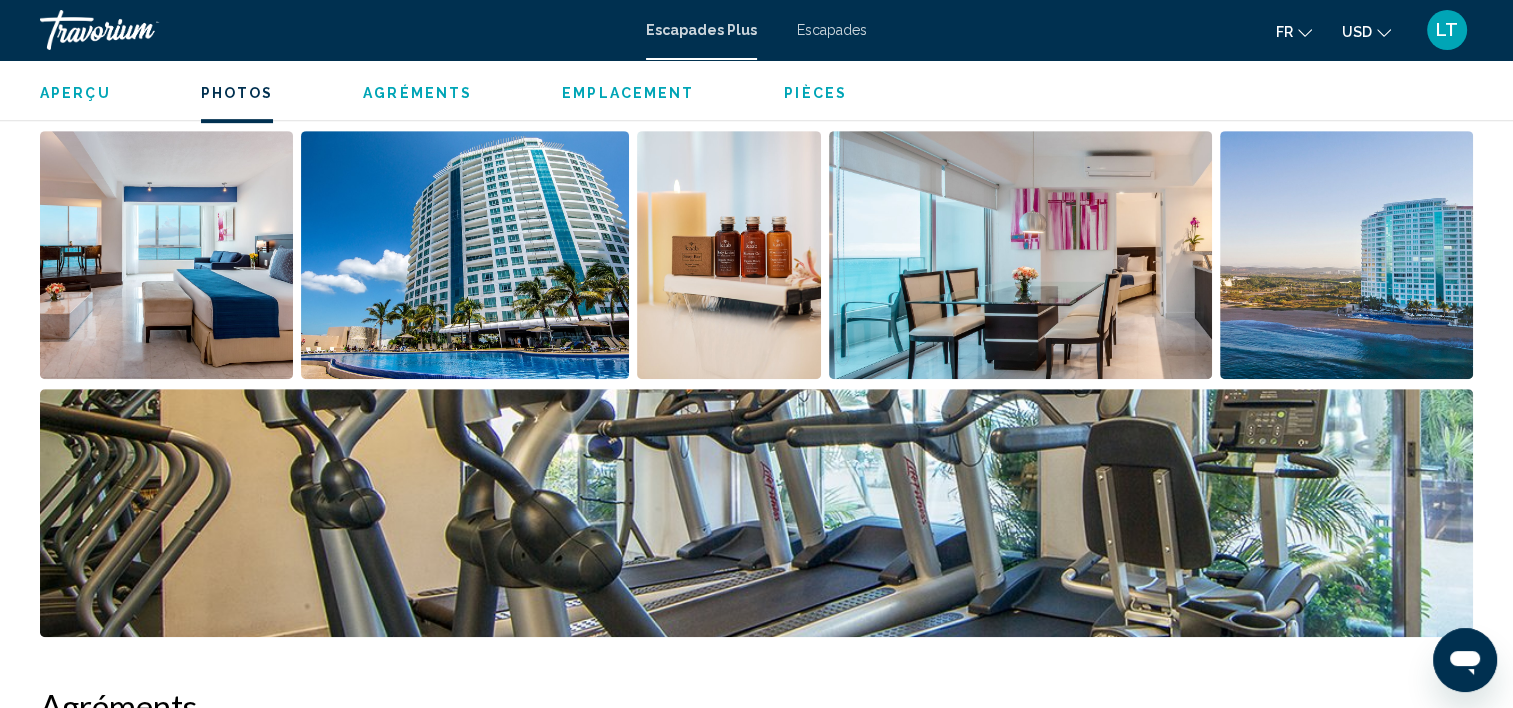 scroll, scrollTop: 1006, scrollLeft: 0, axis: vertical 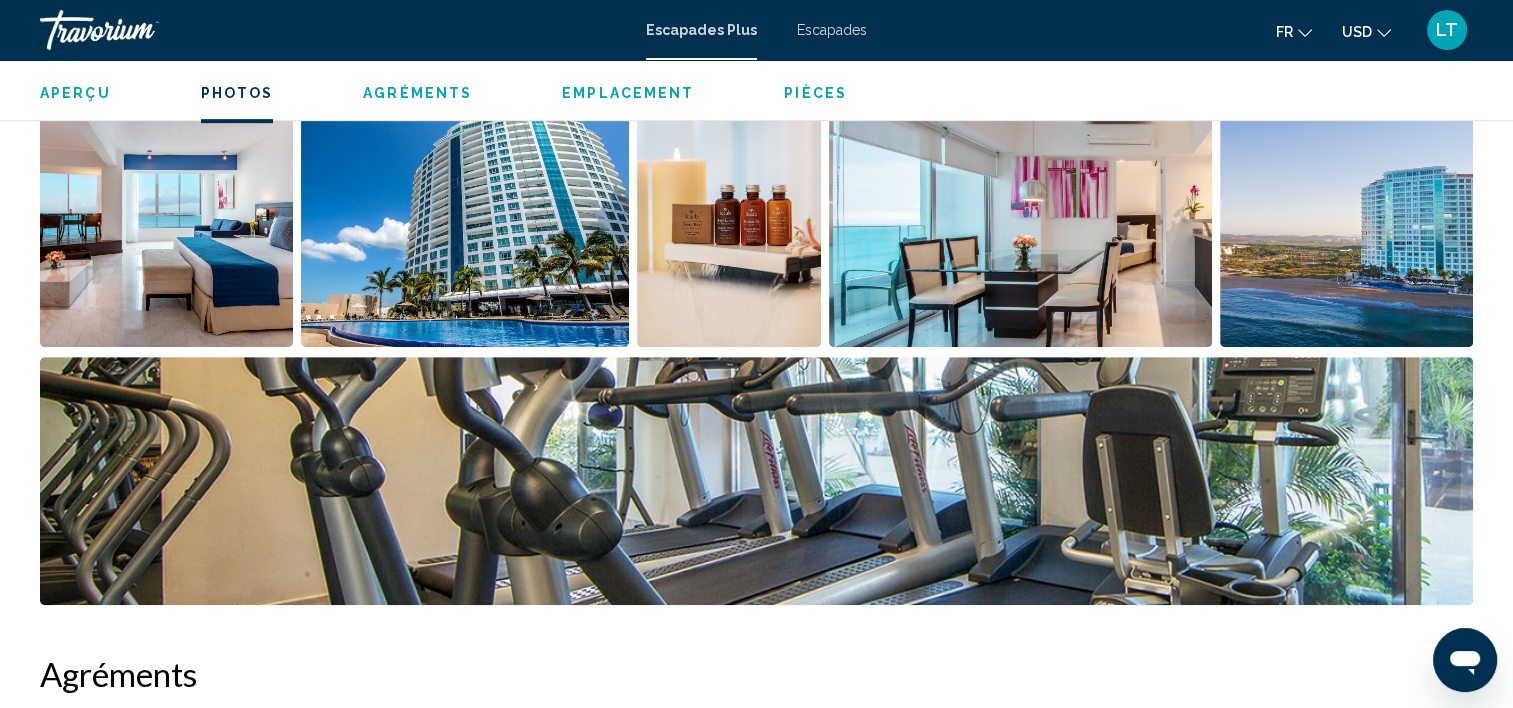 click at bounding box center (166, 223) 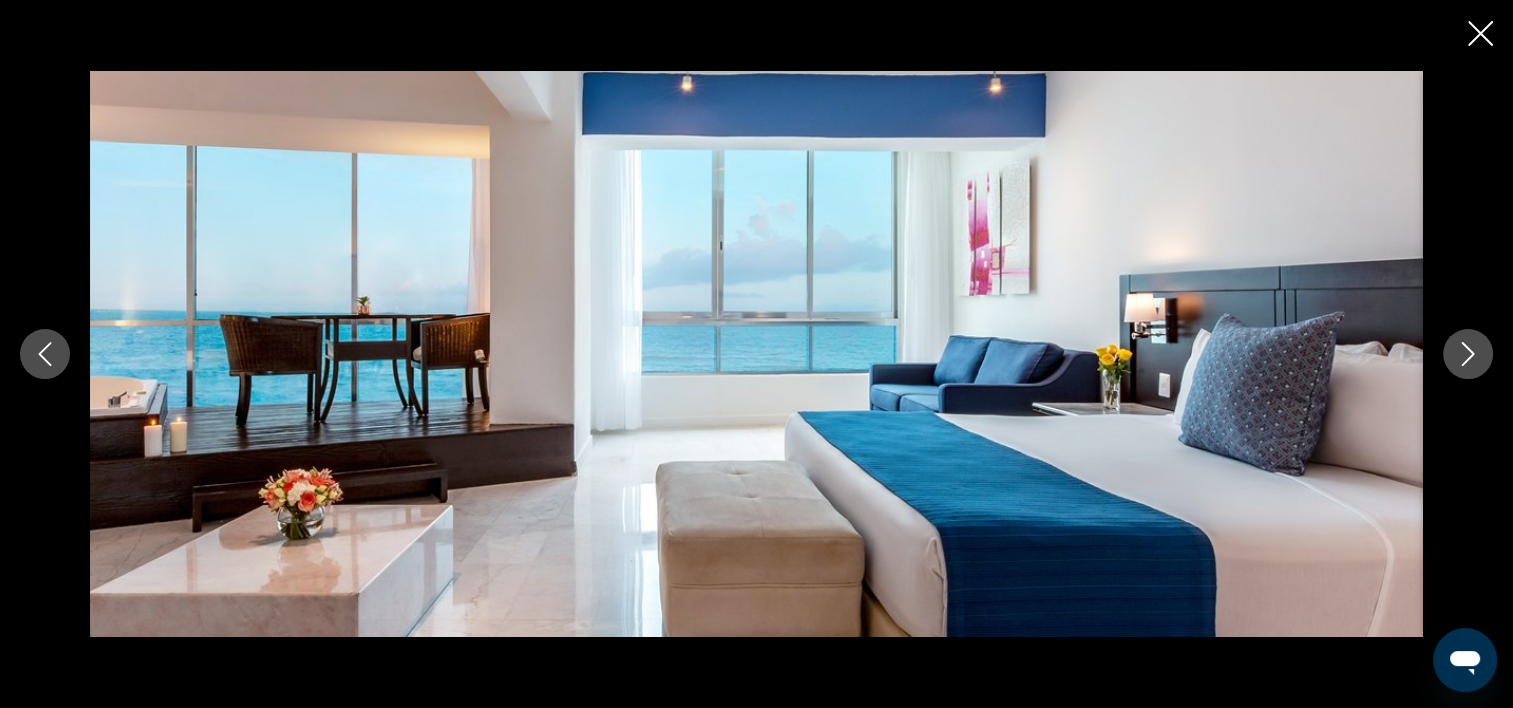 click at bounding box center (1468, 354) 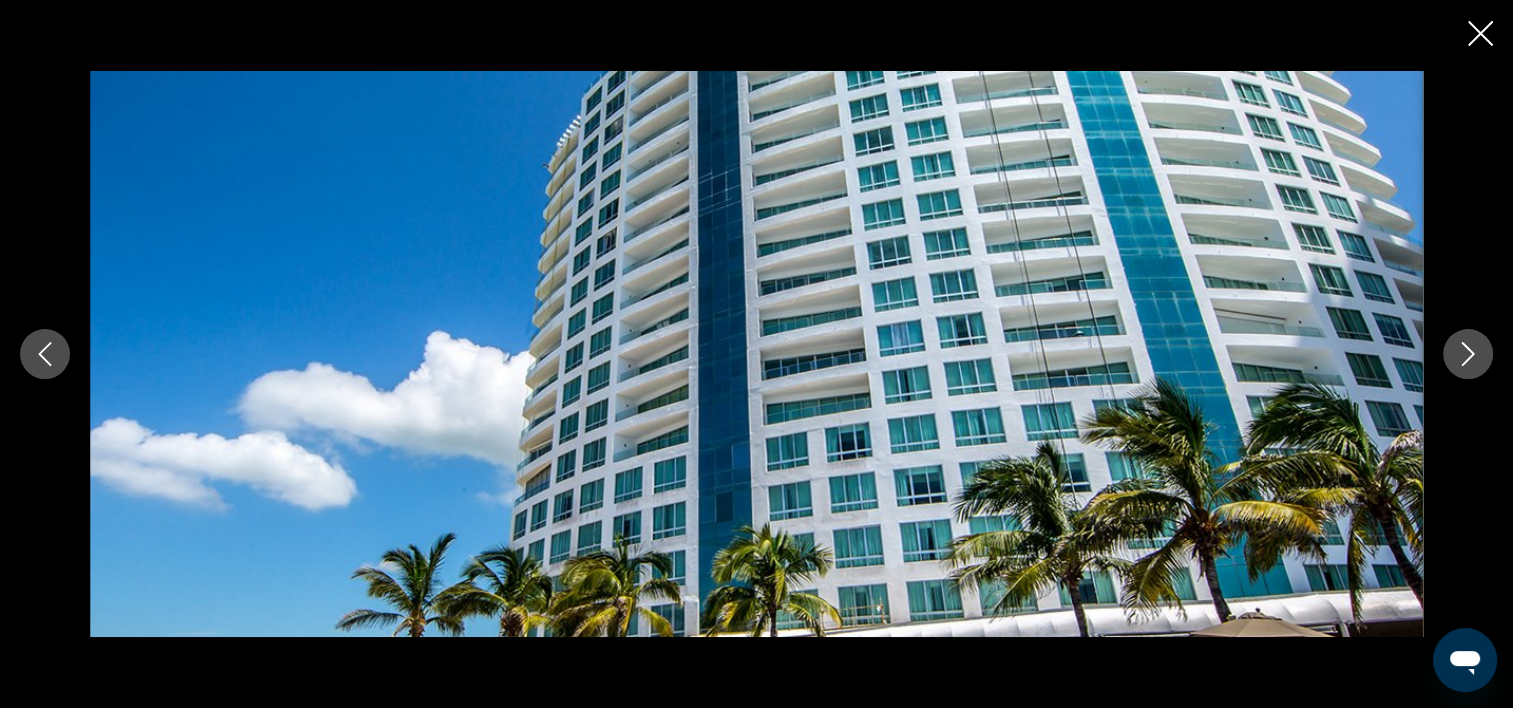 click at bounding box center [1468, 354] 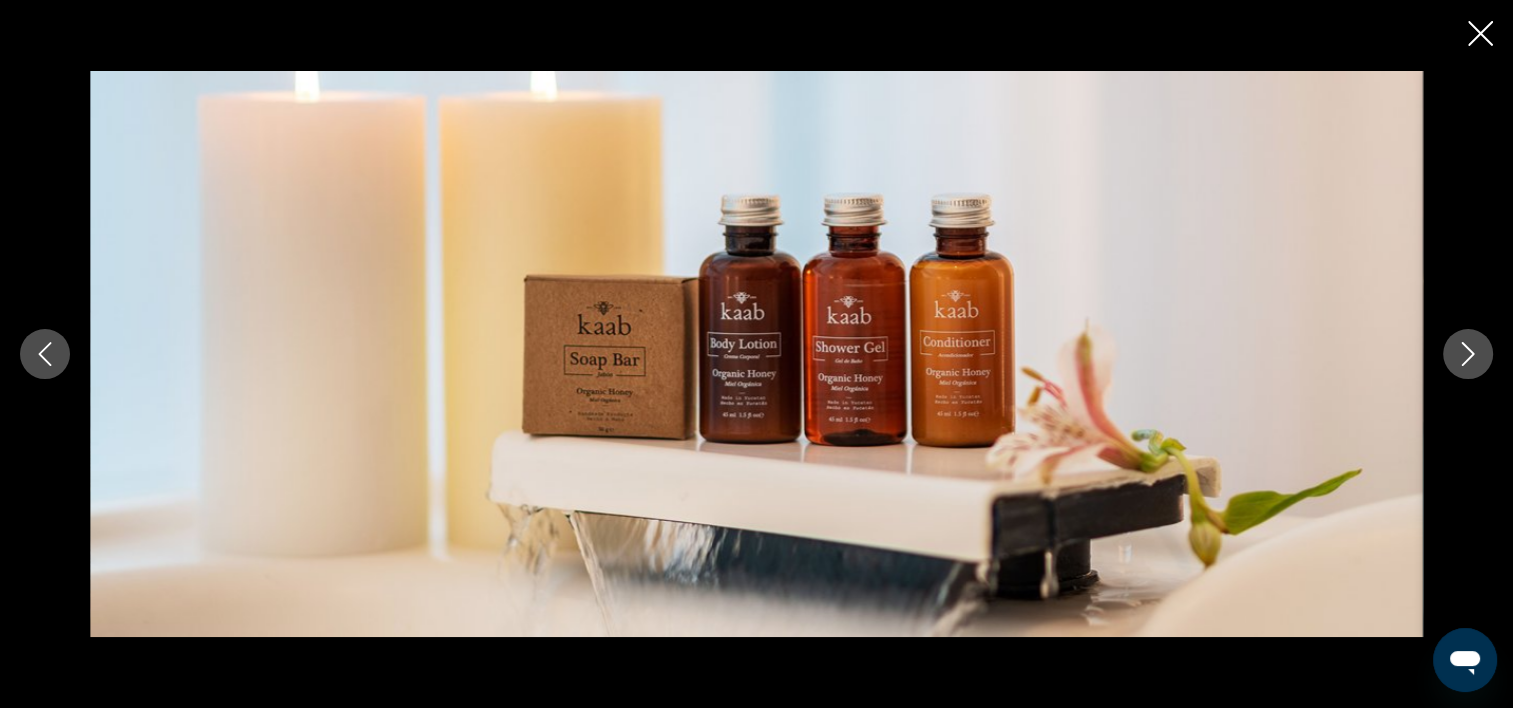 click at bounding box center [1468, 354] 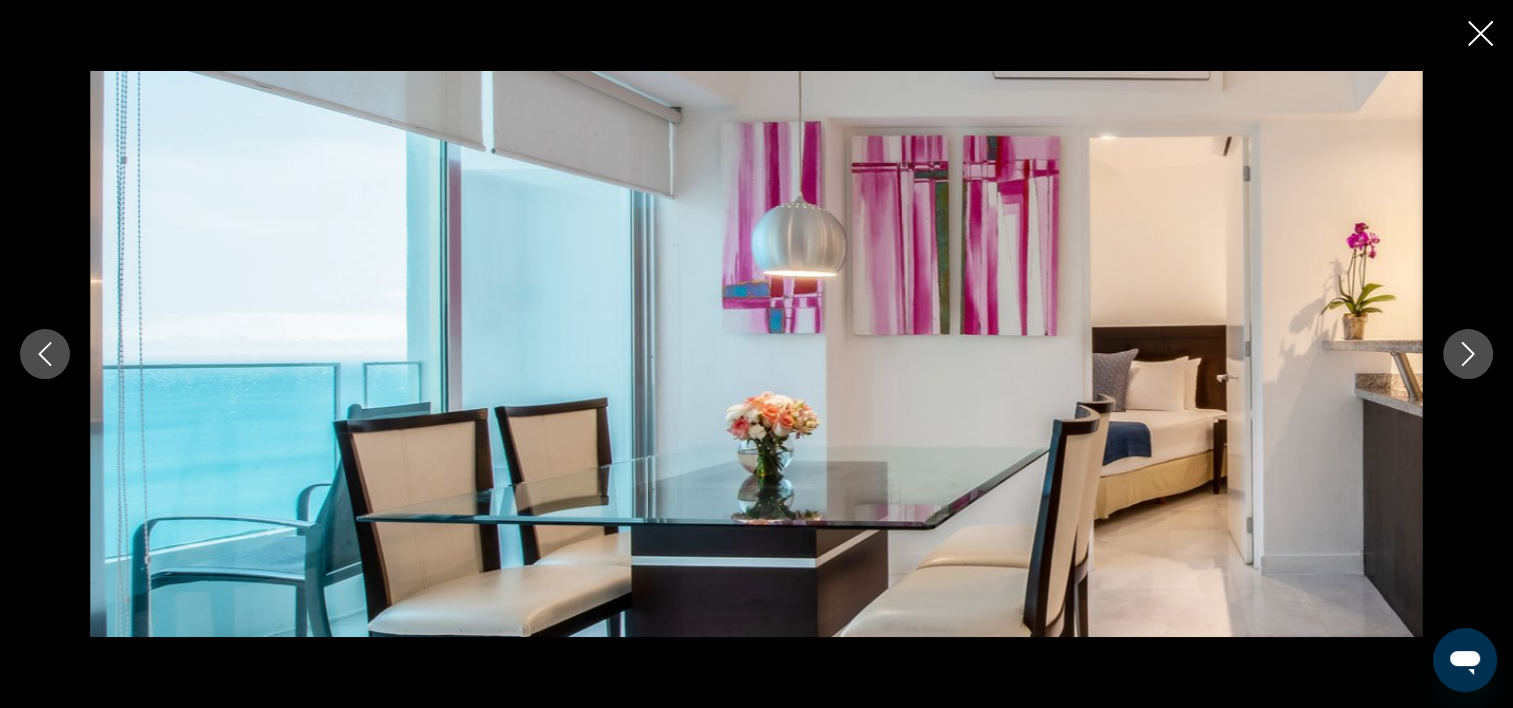 click at bounding box center (756, 354) 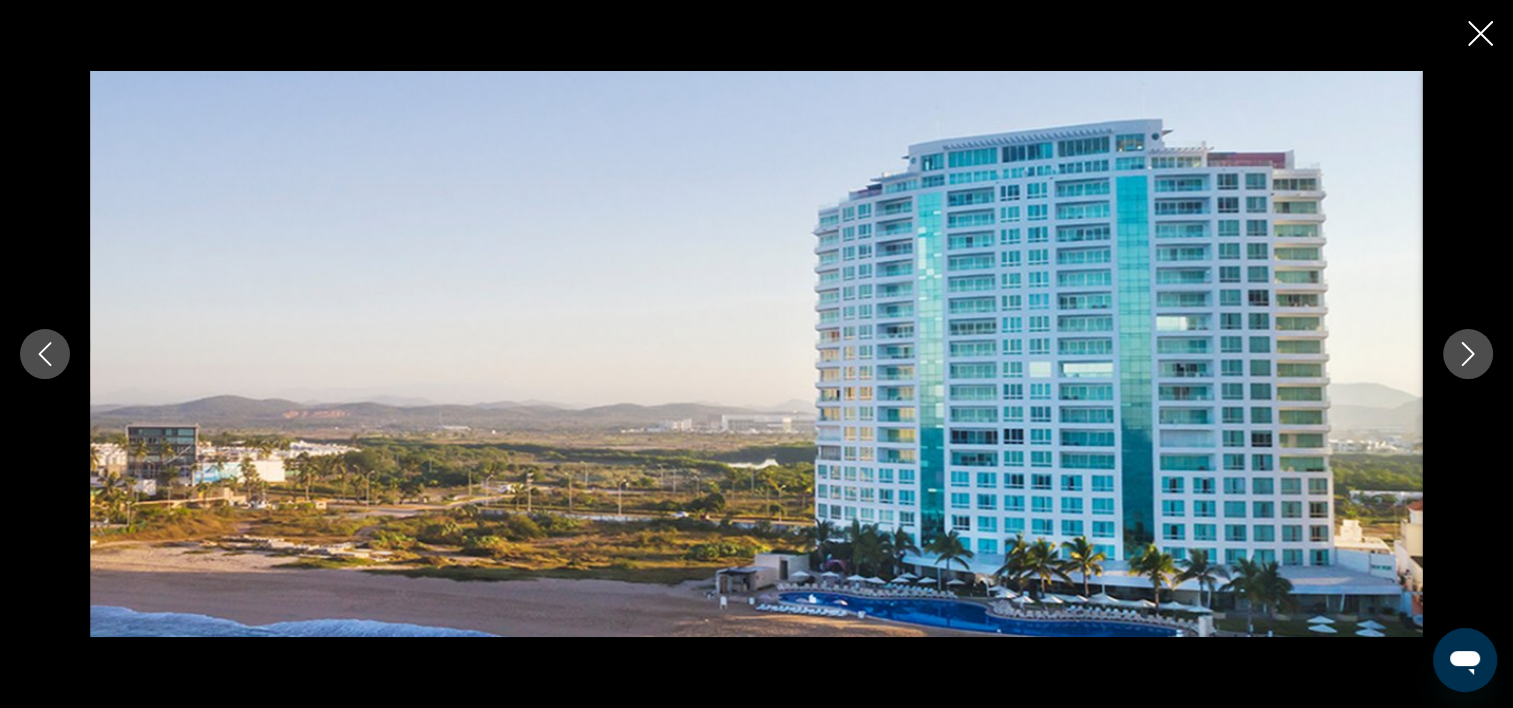 click at bounding box center (1468, 354) 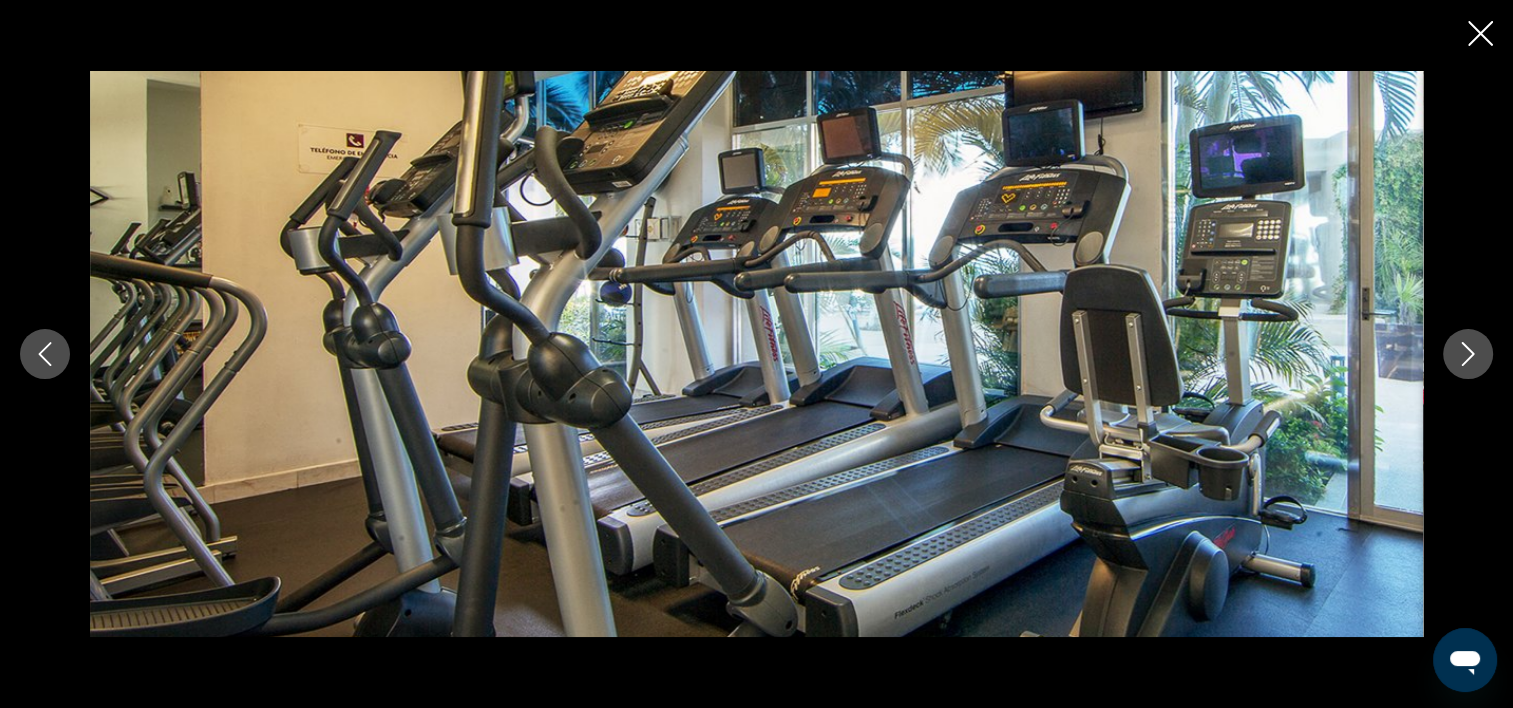 click at bounding box center (1468, 354) 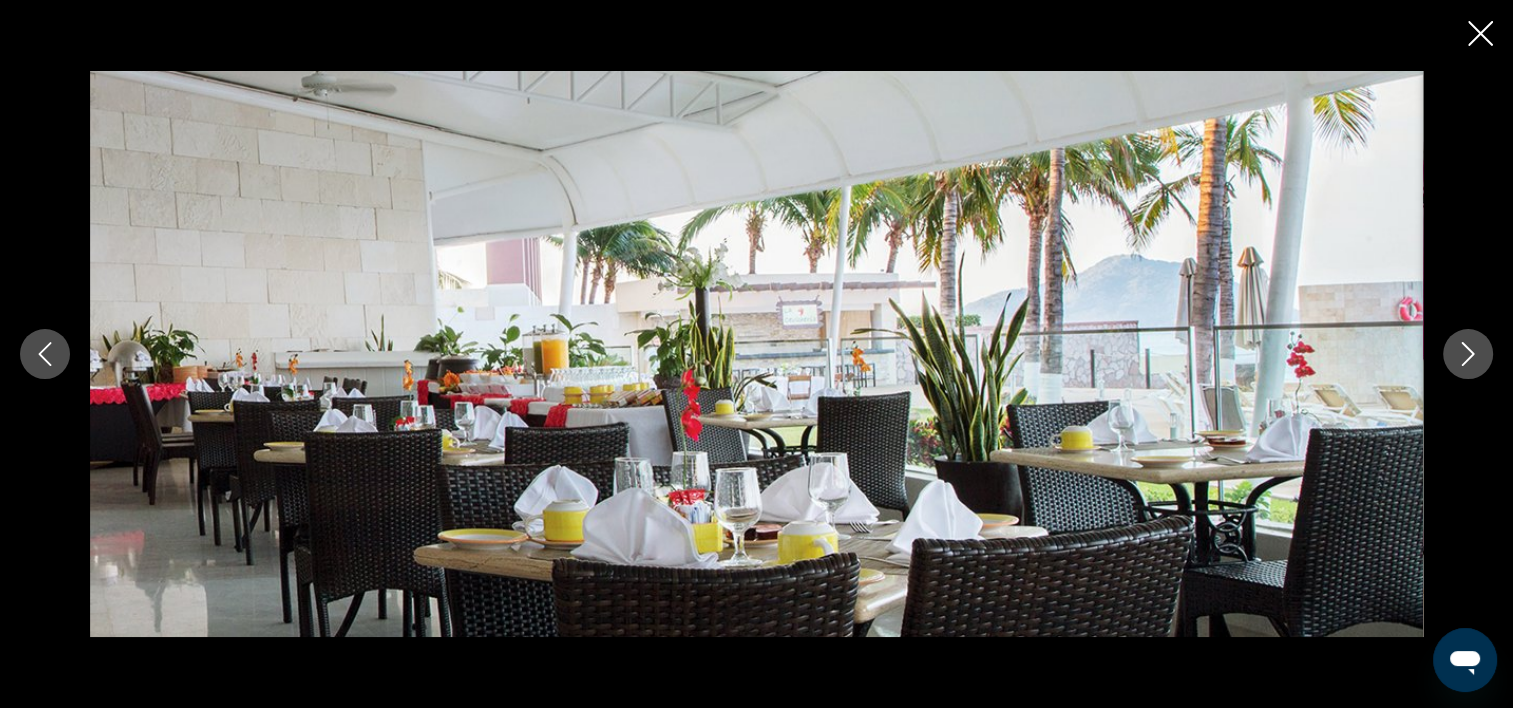 click at bounding box center [1468, 354] 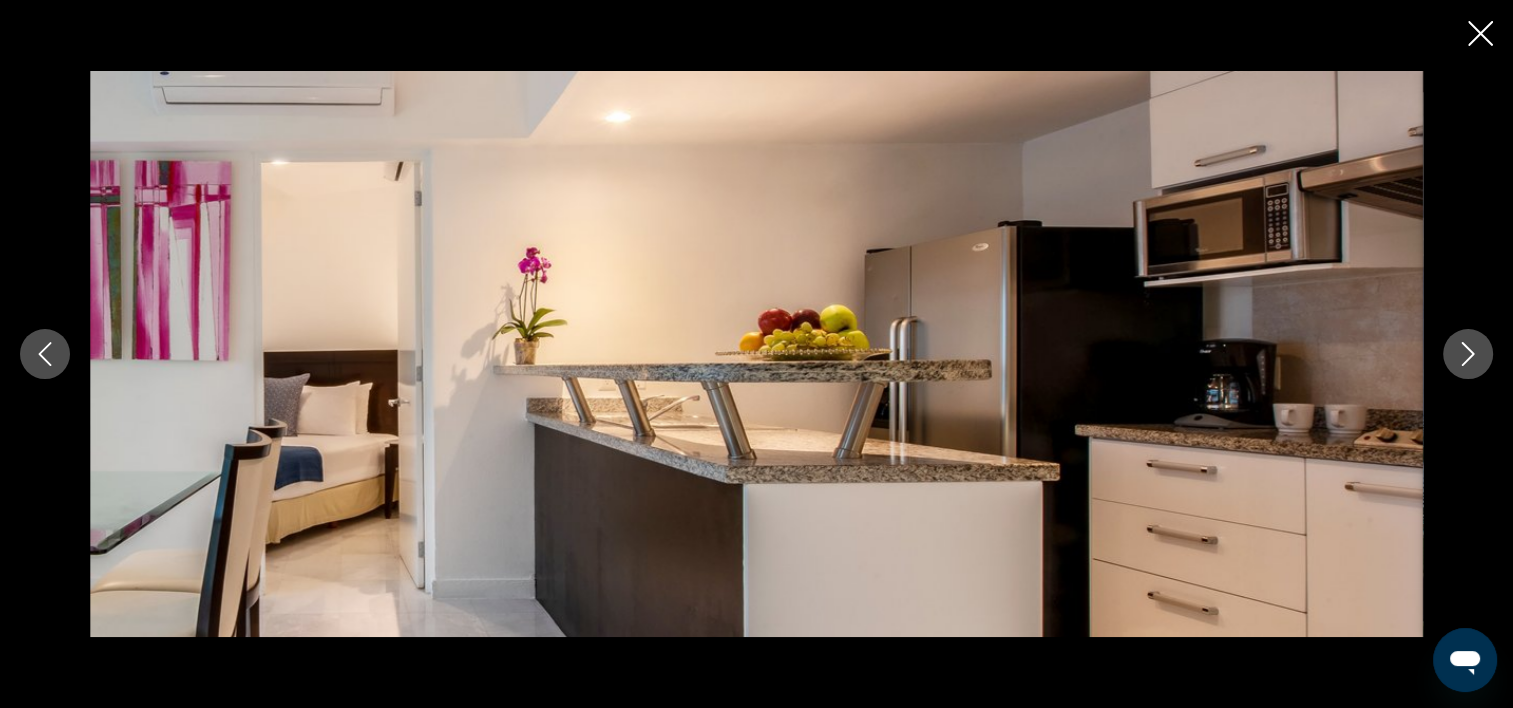 click at bounding box center [1468, 354] 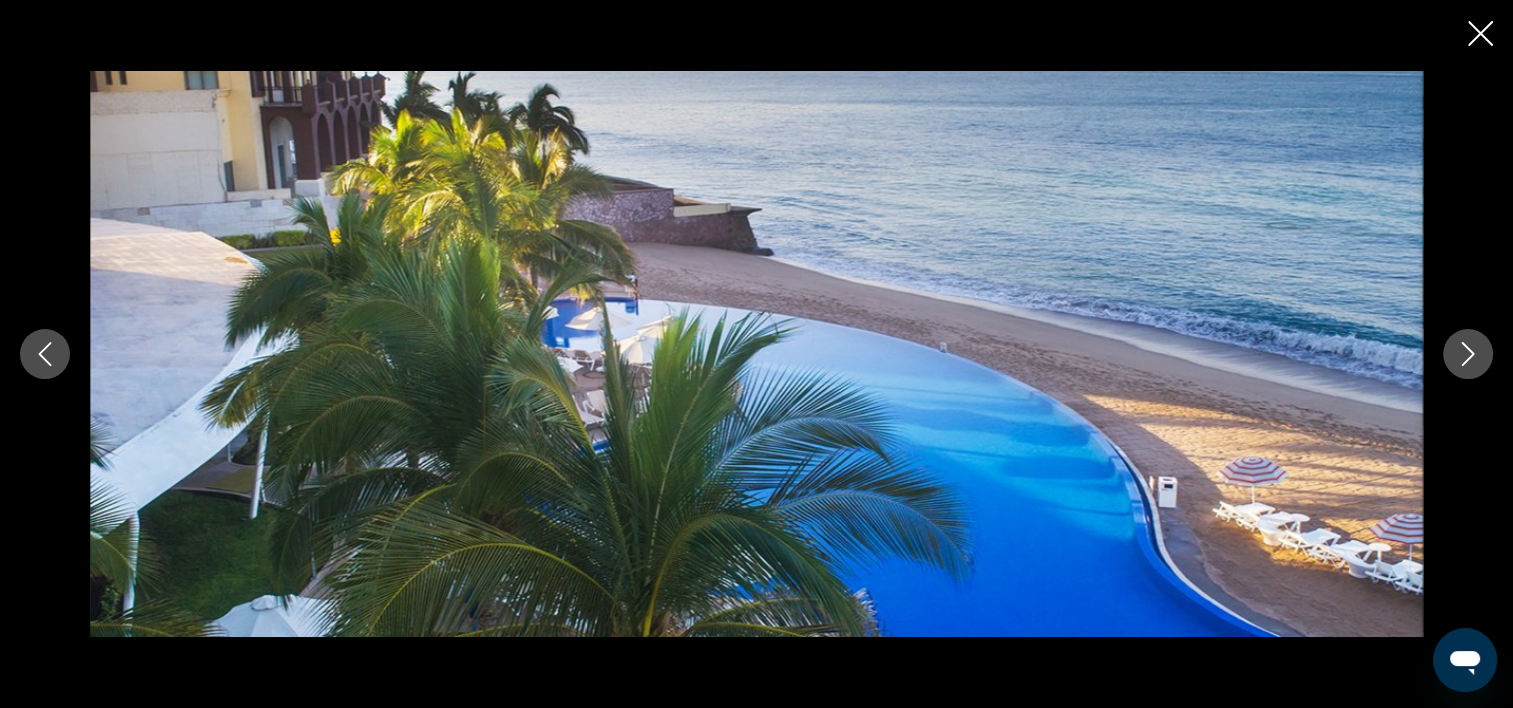 click at bounding box center [1468, 354] 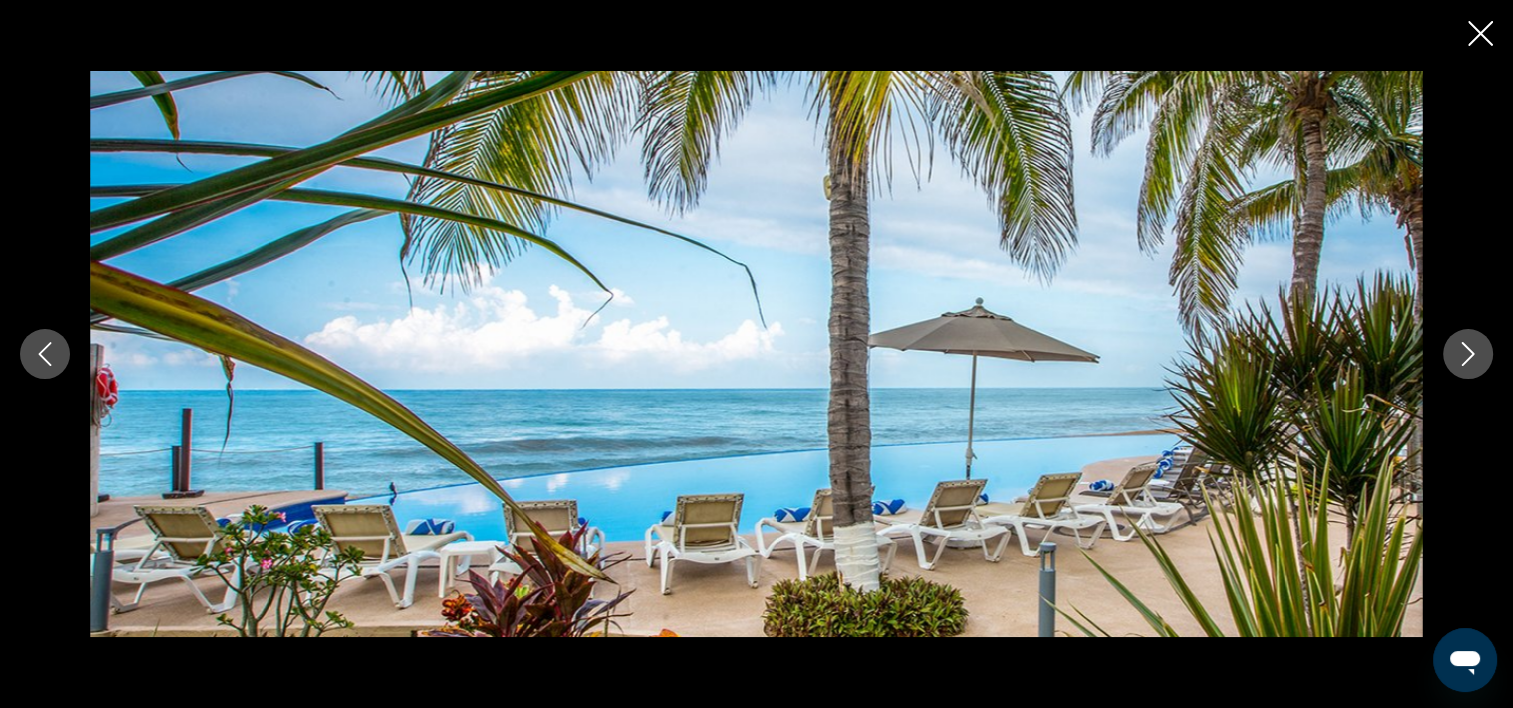 click at bounding box center (1468, 354) 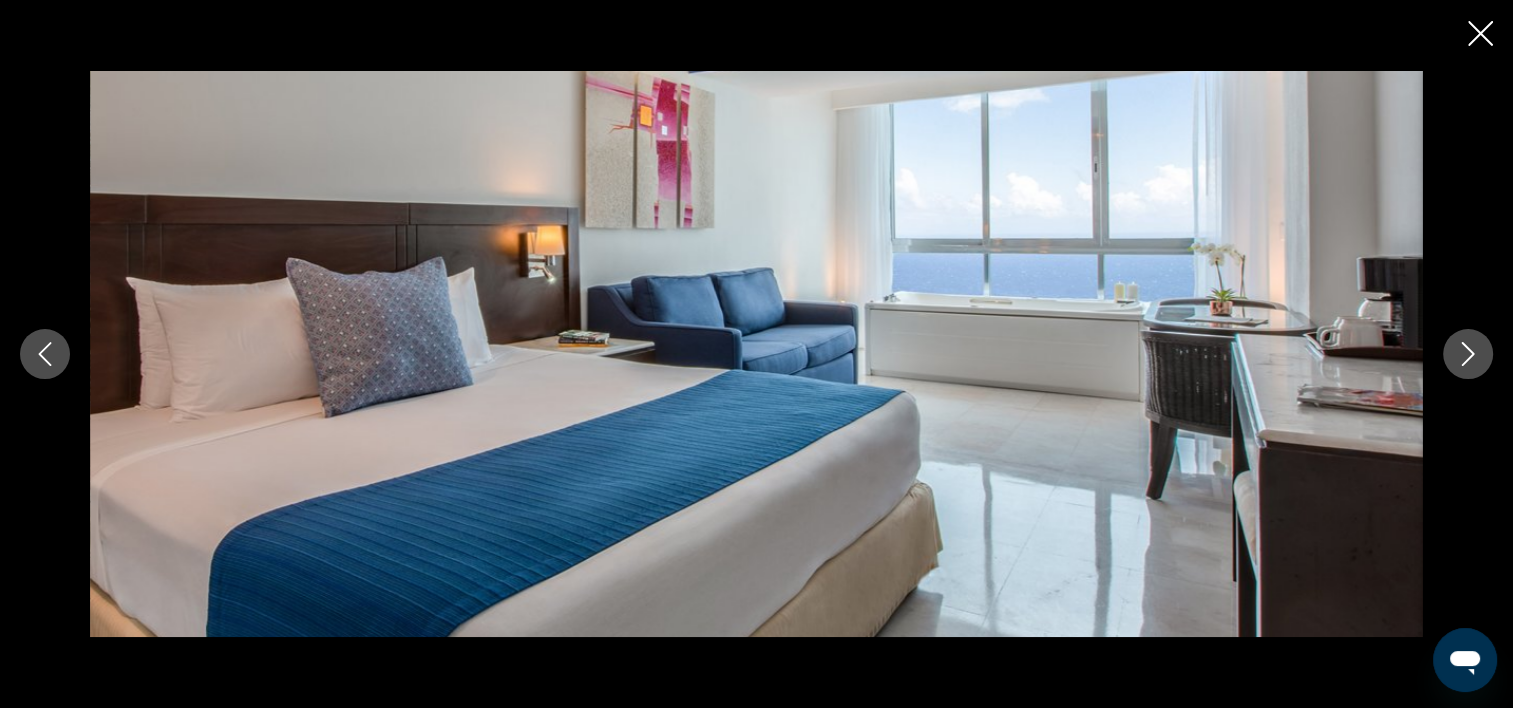 click at bounding box center (1468, 354) 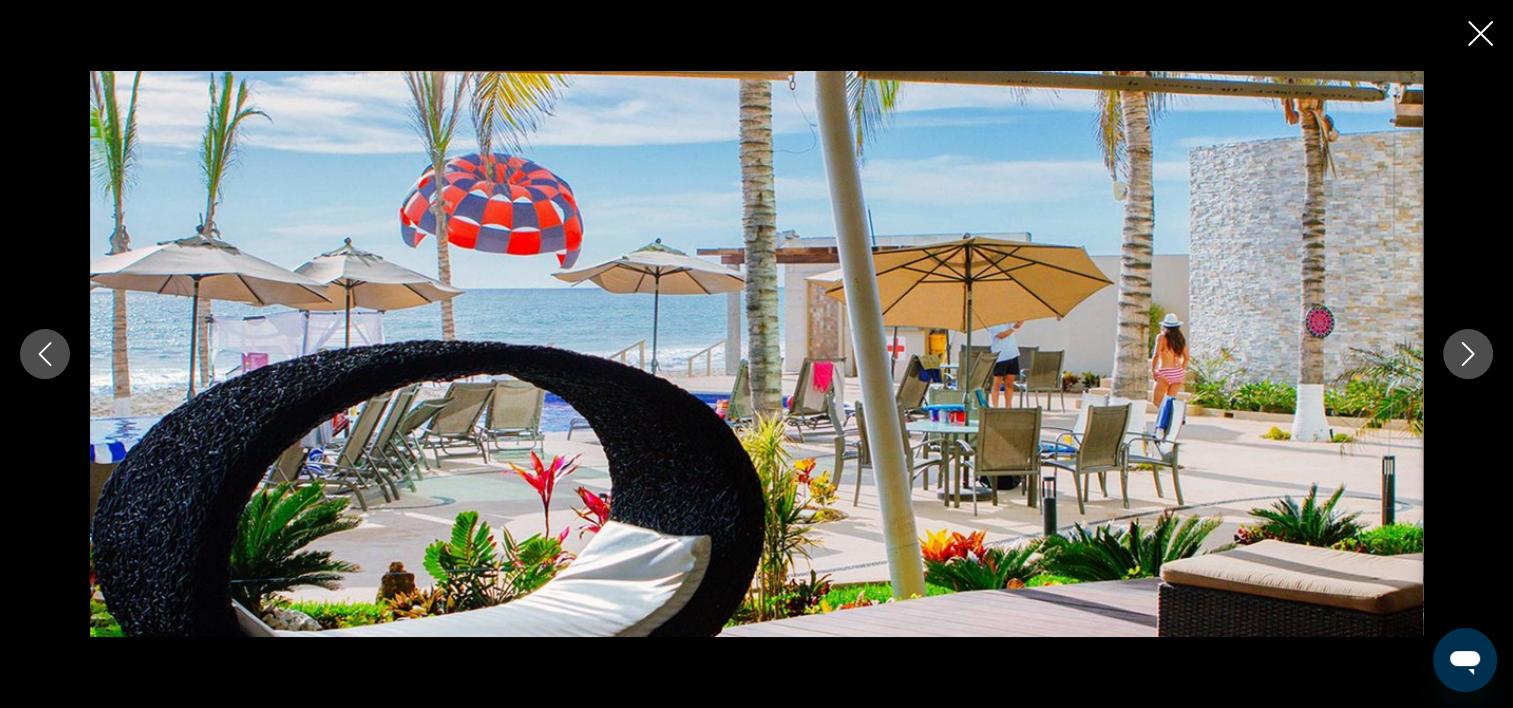click at bounding box center (1468, 354) 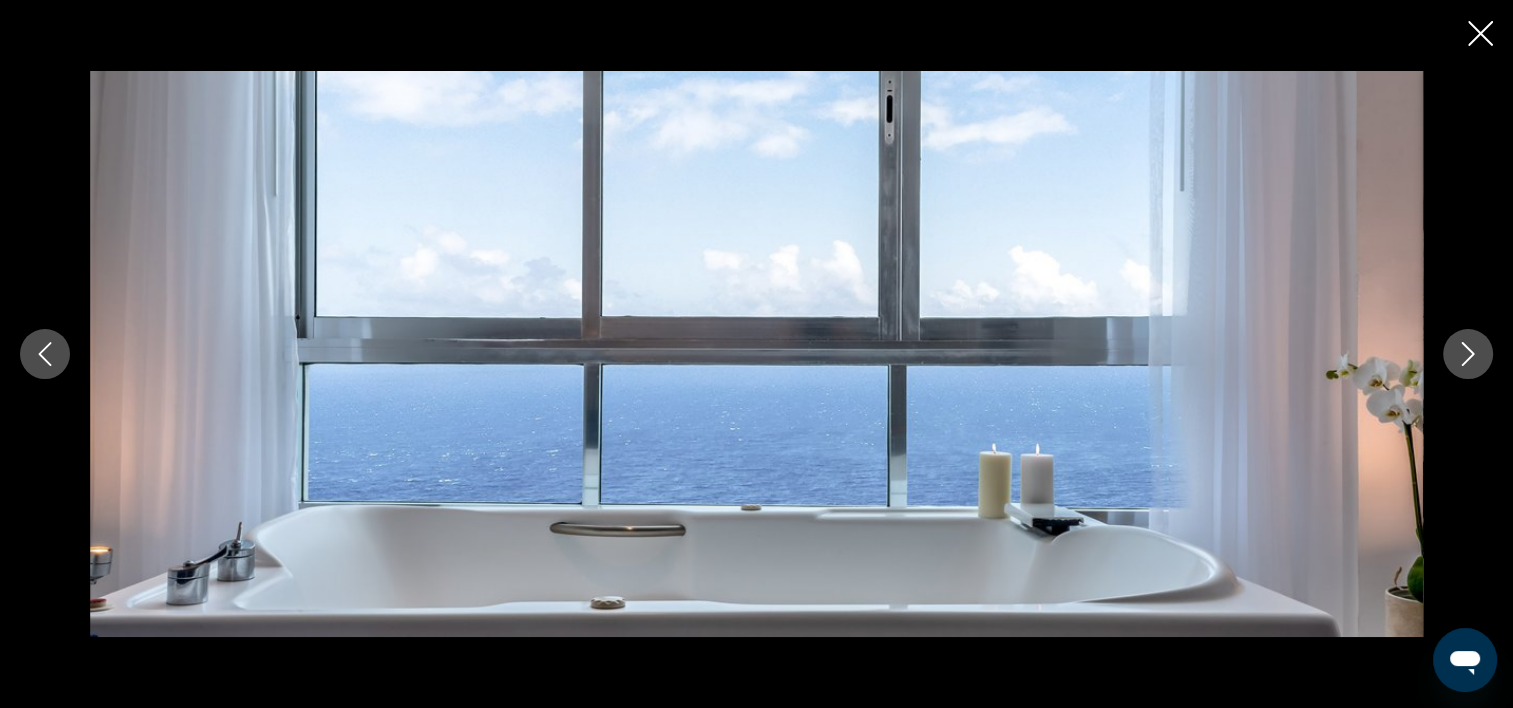 click at bounding box center (1468, 354) 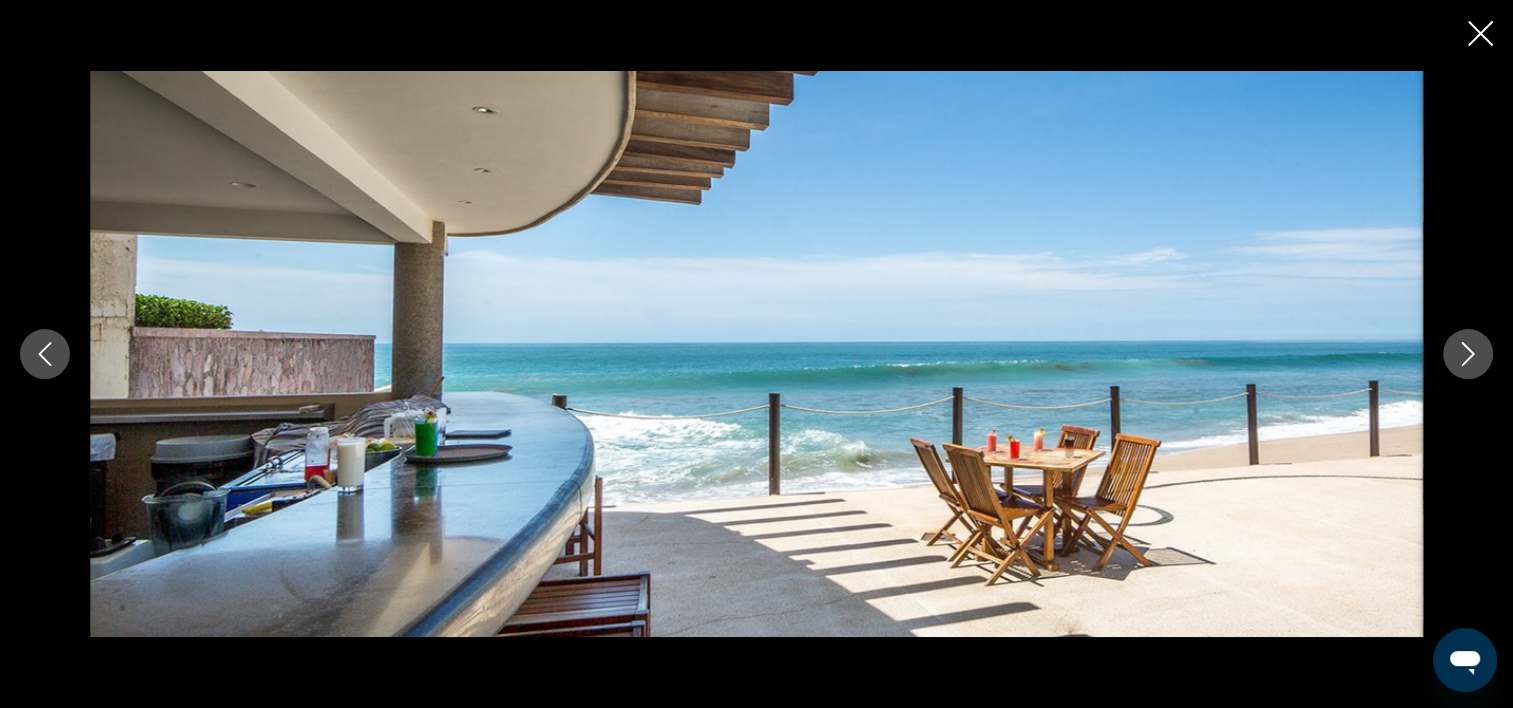 click at bounding box center [1468, 354] 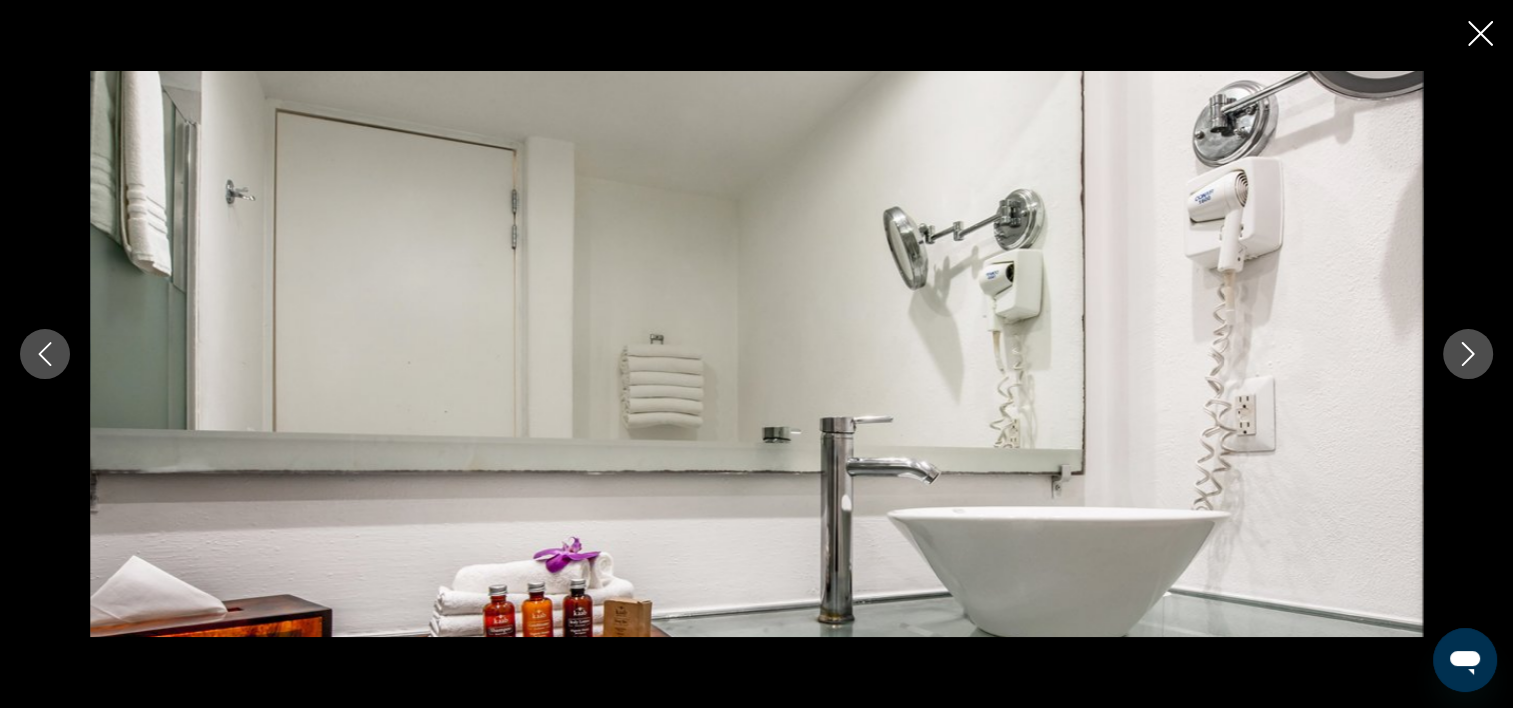 click at bounding box center (1468, 354) 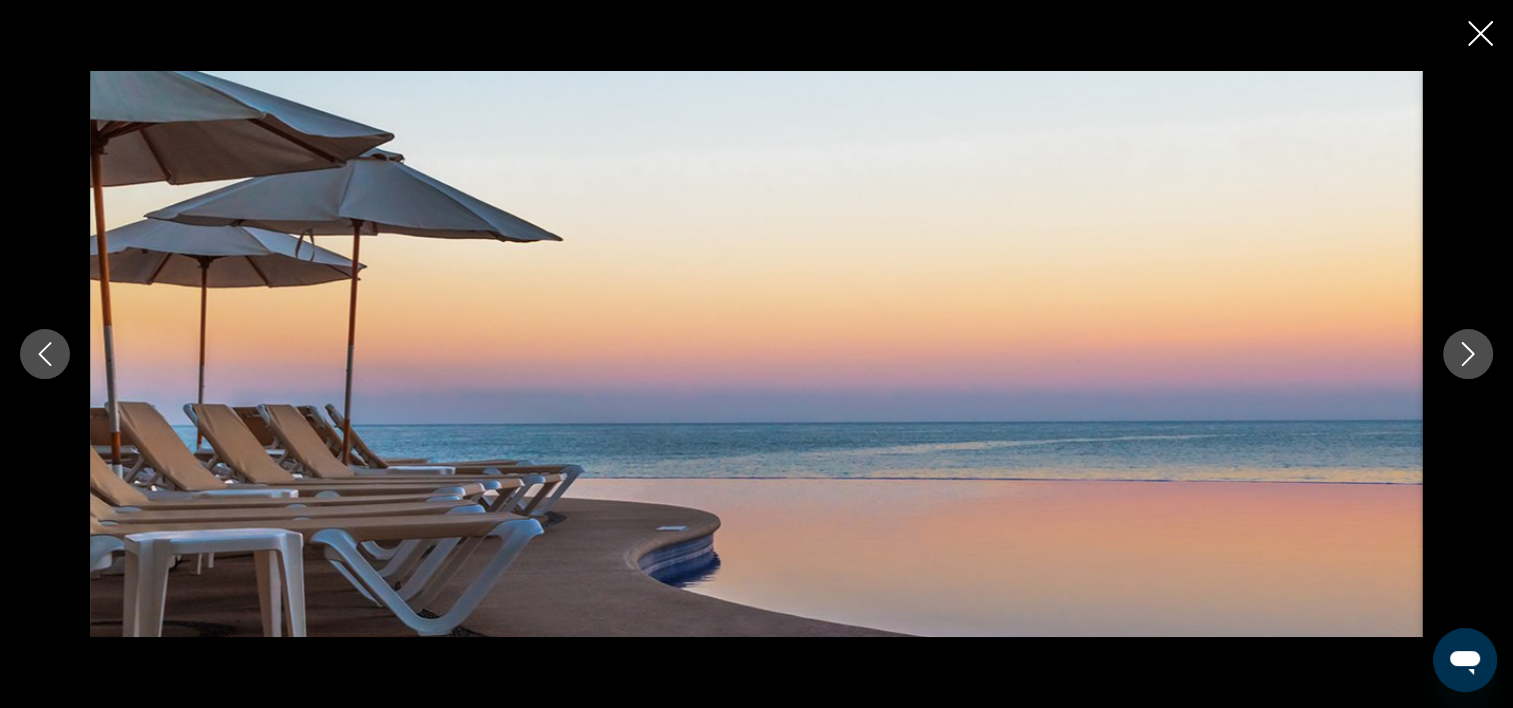 click at bounding box center [1468, 354] 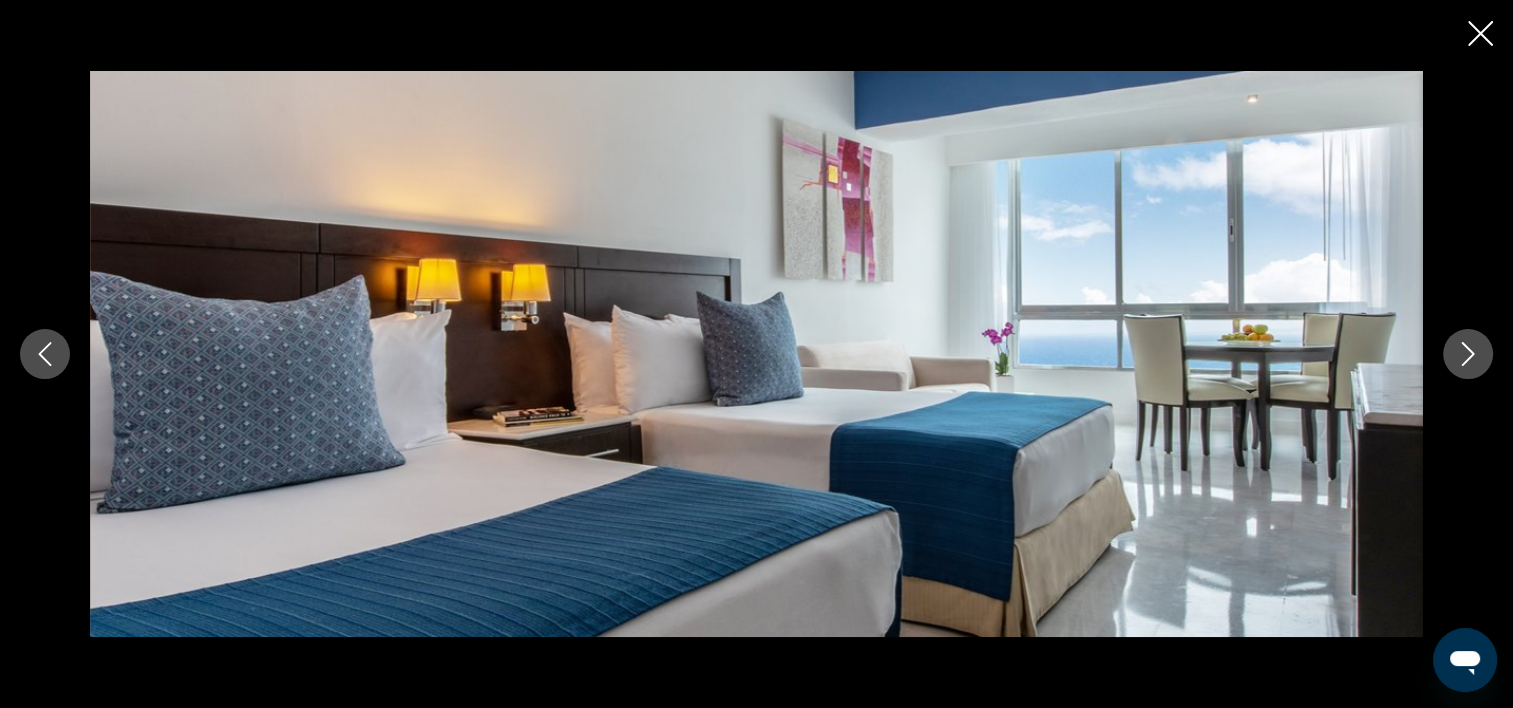 click at bounding box center [1468, 354] 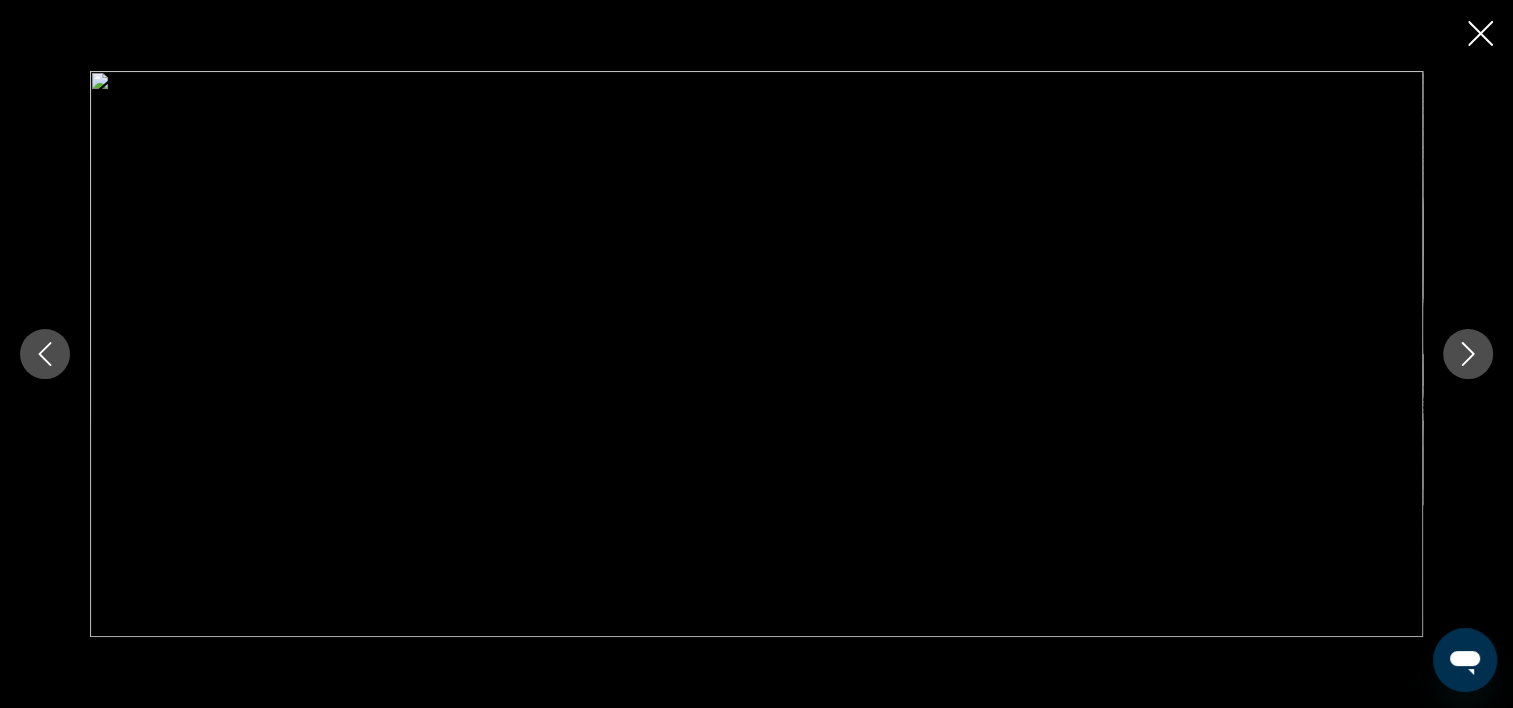 click at bounding box center (1468, 354) 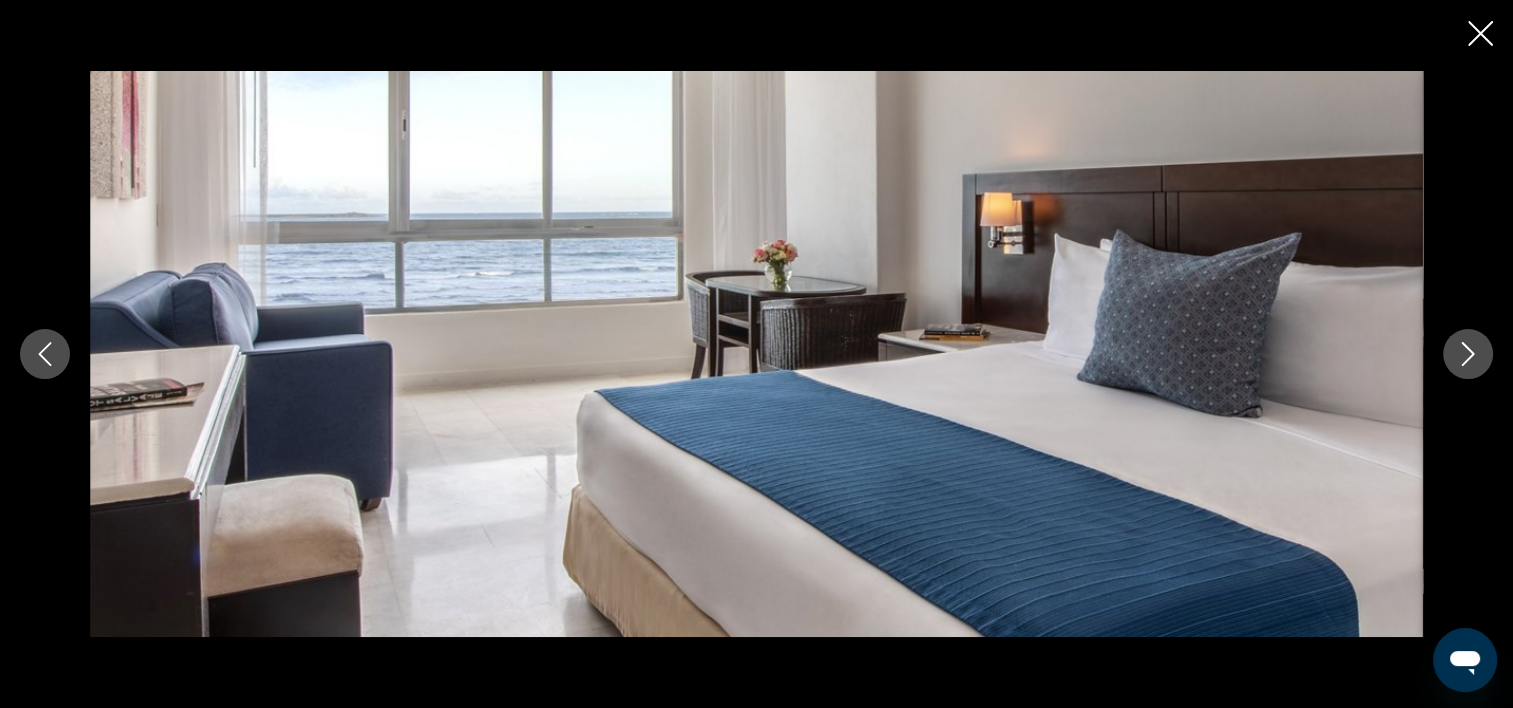 click at bounding box center [1480, 33] 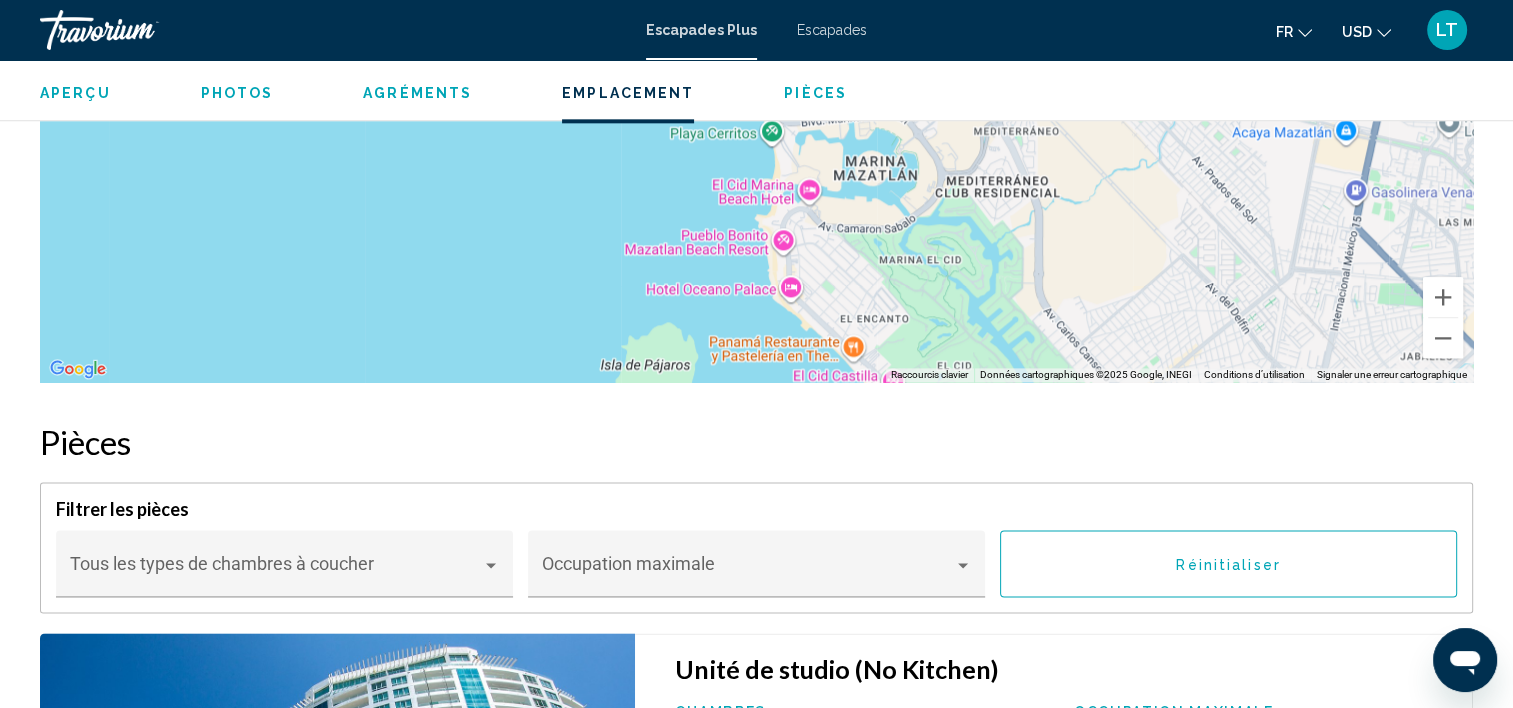 scroll, scrollTop: 2406, scrollLeft: 0, axis: vertical 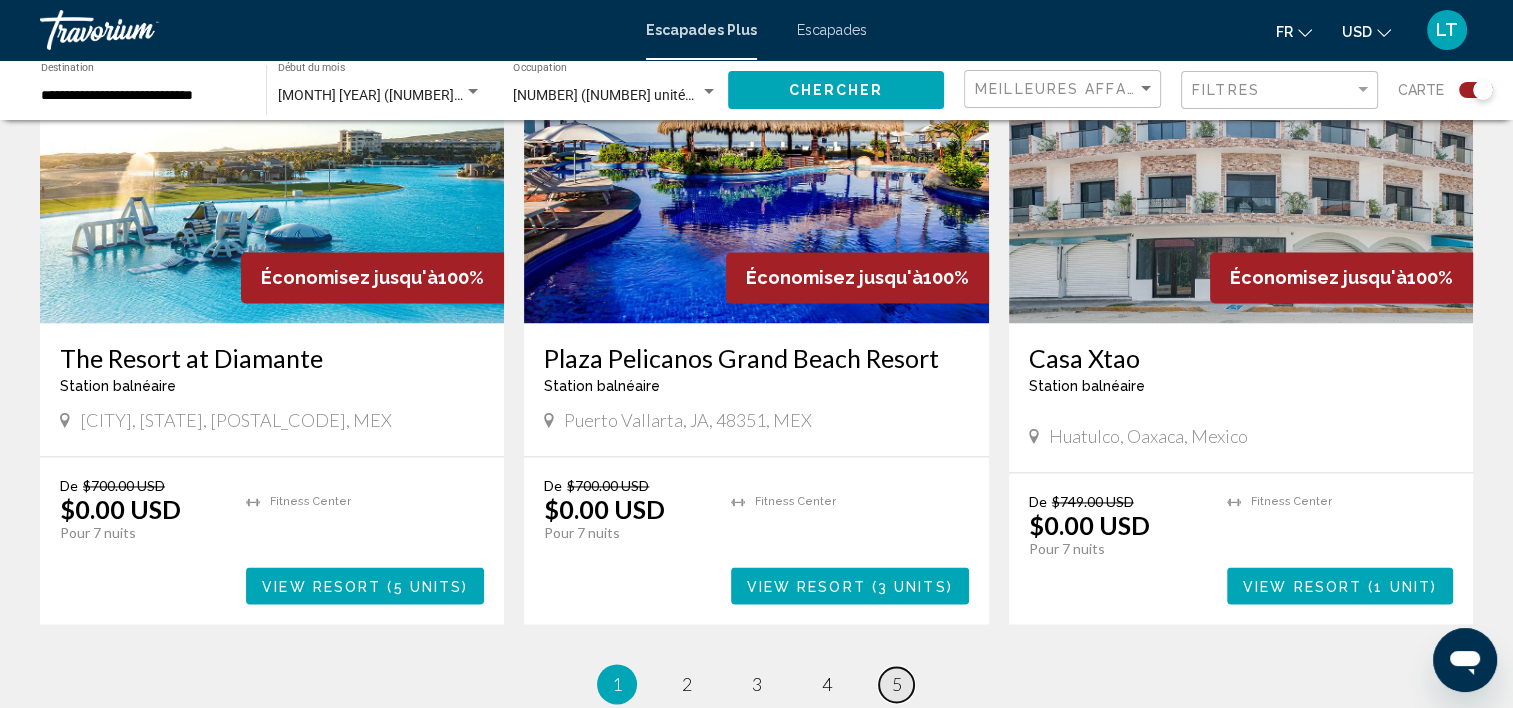 click on "5" at bounding box center (687, 684) 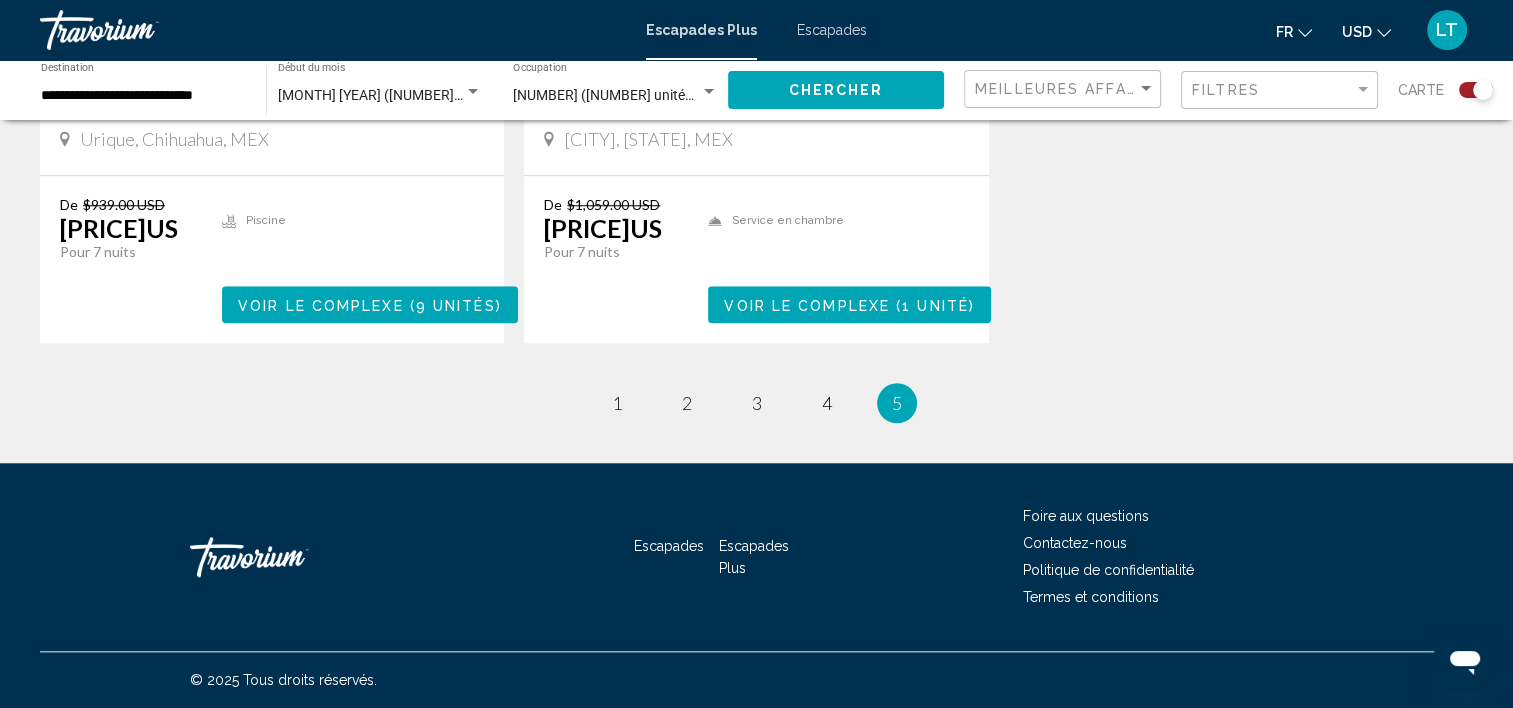 scroll, scrollTop: 1859, scrollLeft: 0, axis: vertical 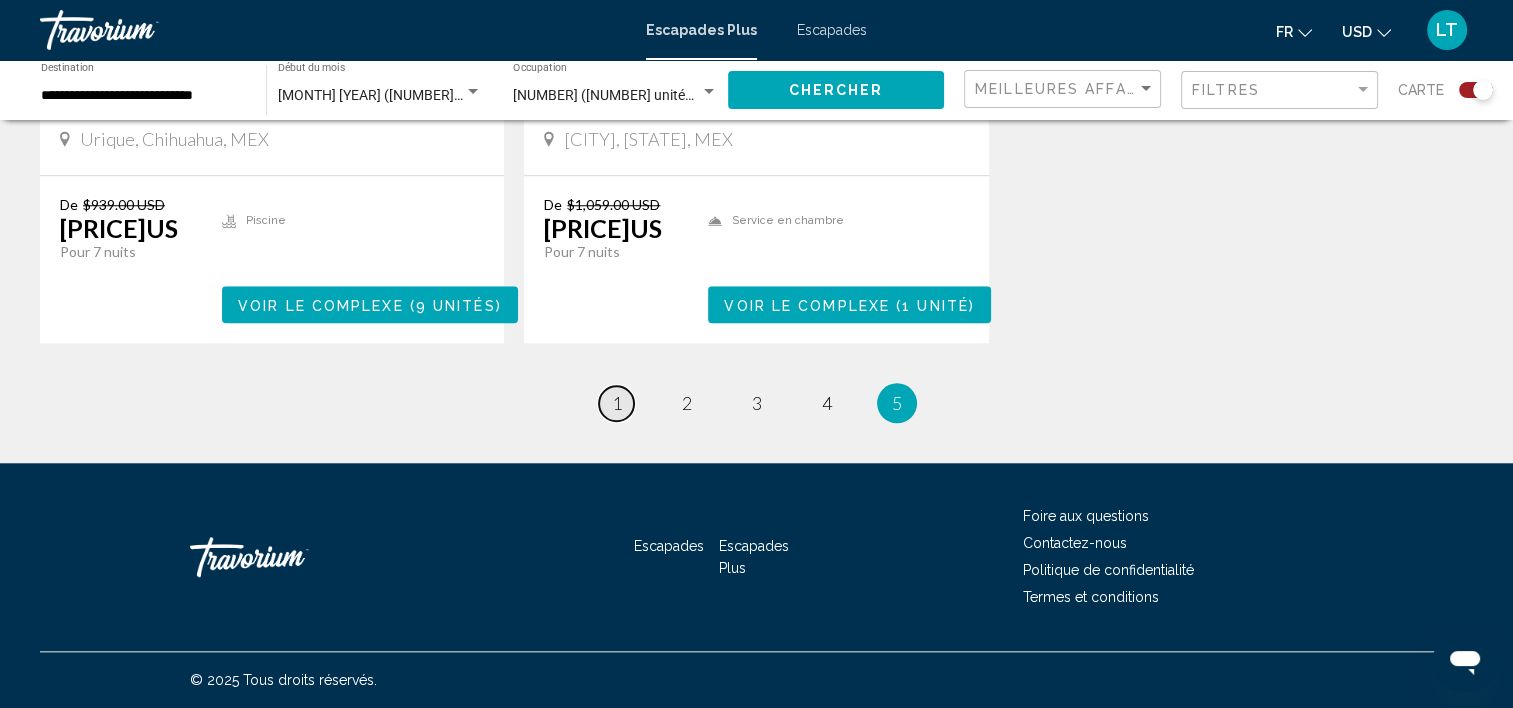 click on "1" at bounding box center (617, 403) 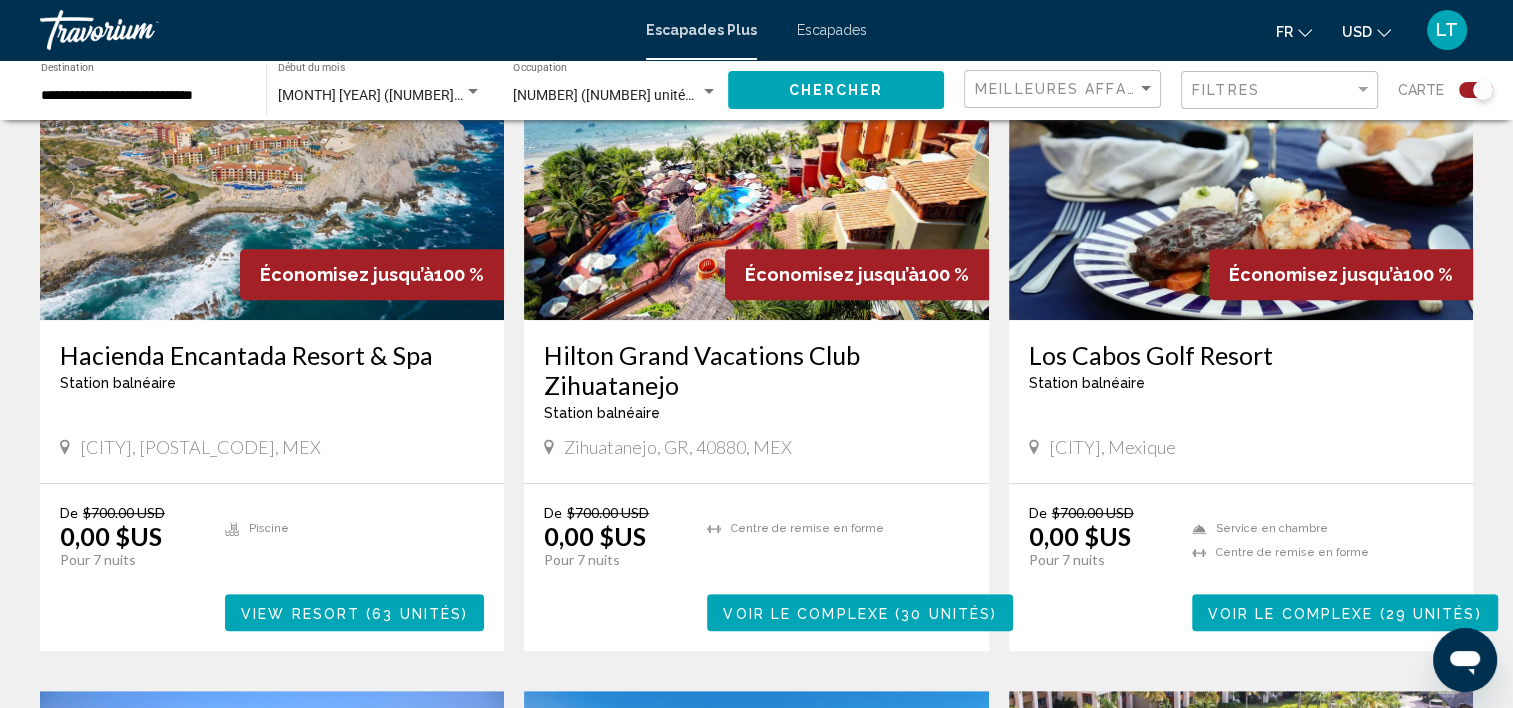 scroll, scrollTop: 900, scrollLeft: 0, axis: vertical 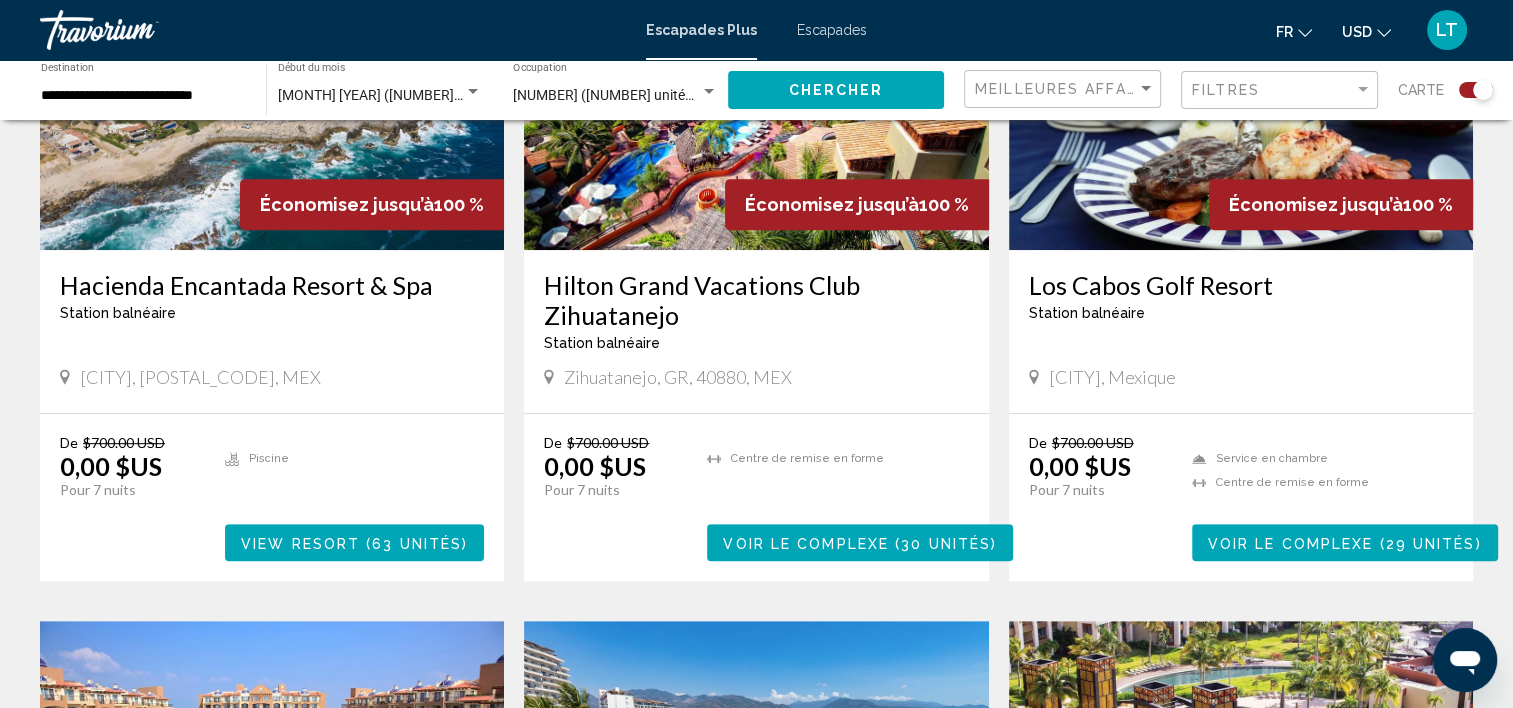 click at bounding box center (1241, 90) 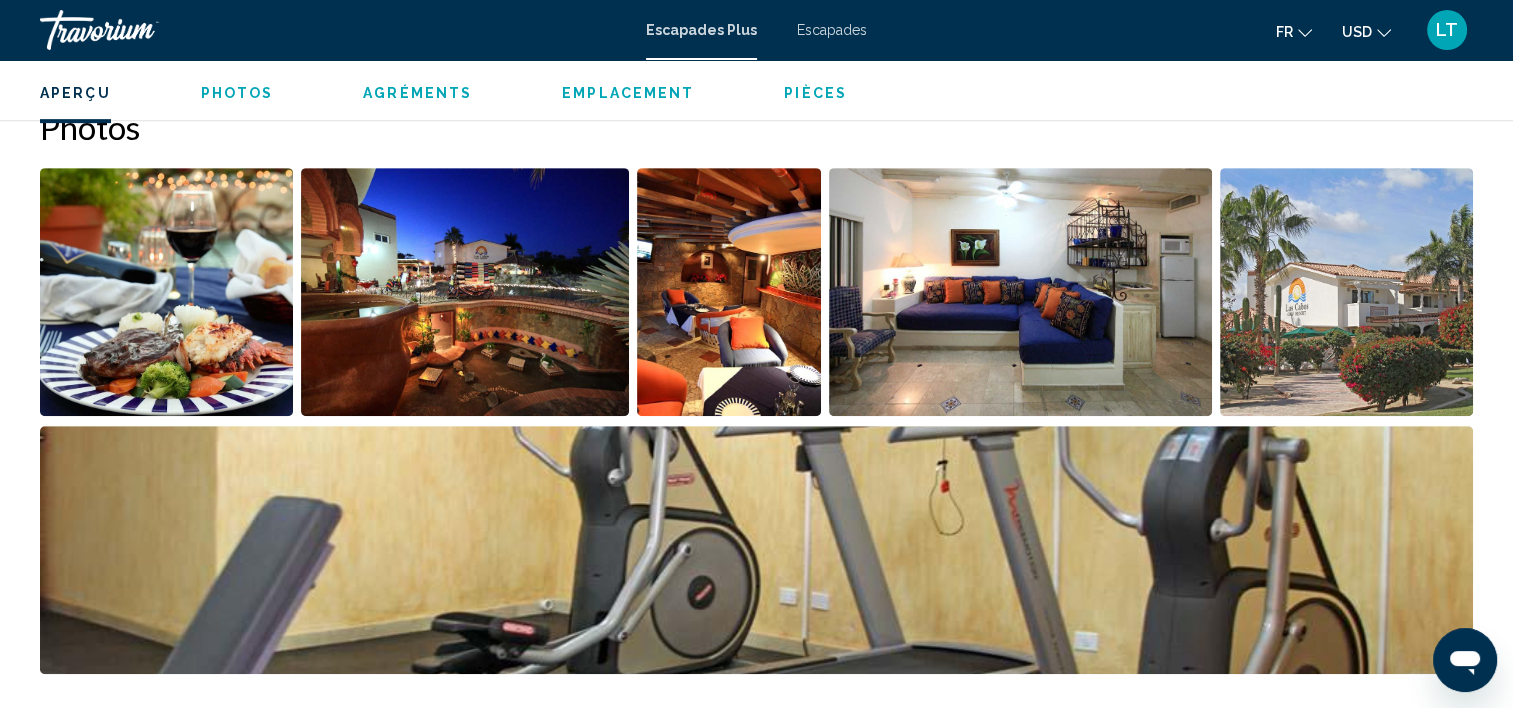 scroll, scrollTop: 405, scrollLeft: 0, axis: vertical 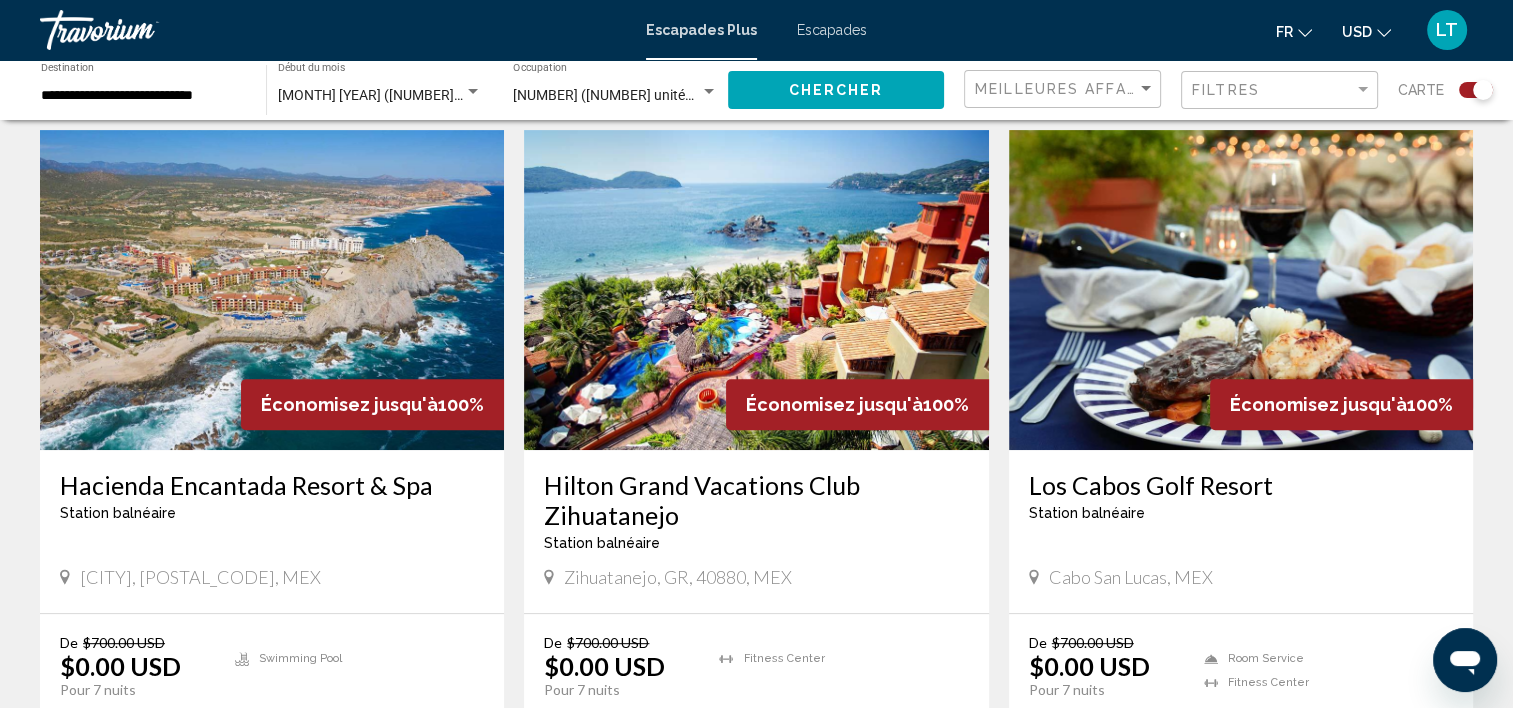 click at bounding box center [272, 290] 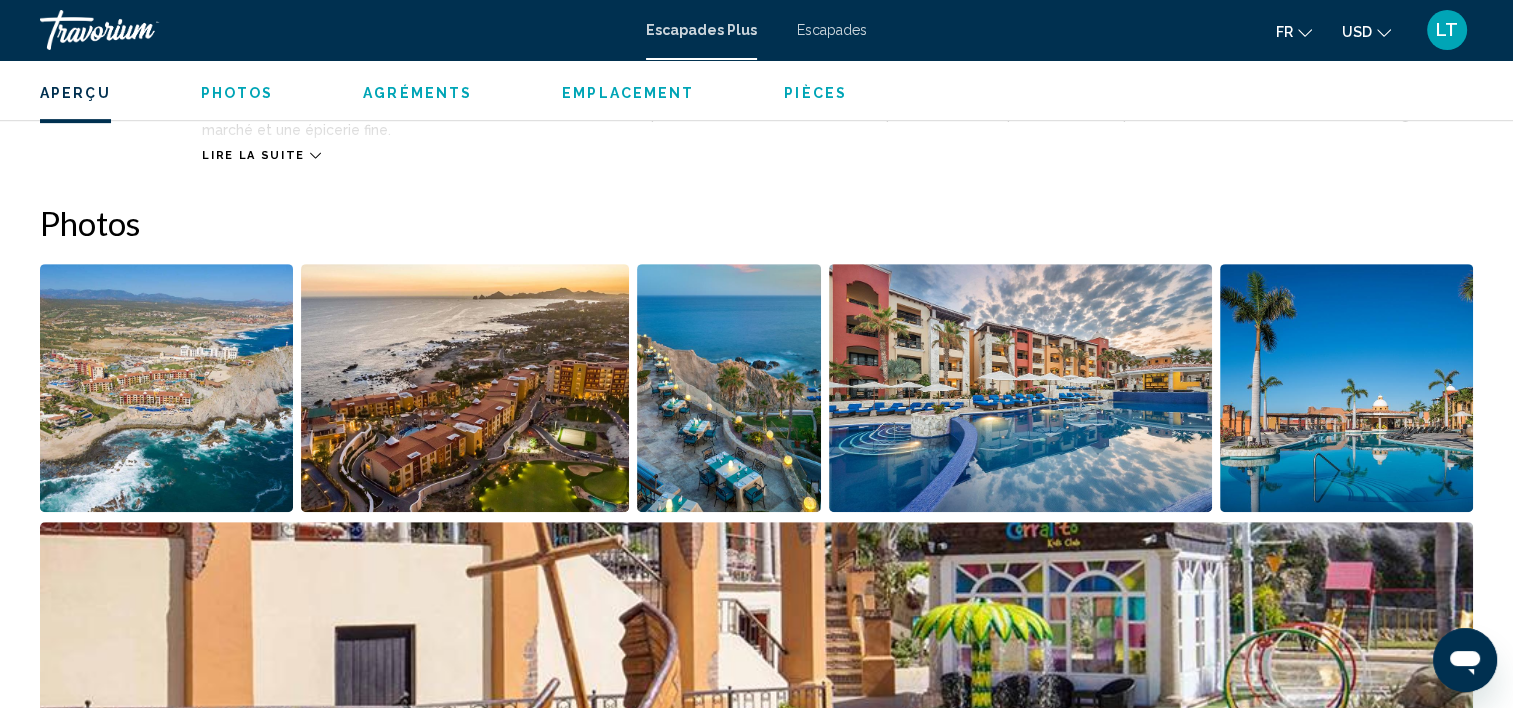 scroll, scrollTop: 805, scrollLeft: 0, axis: vertical 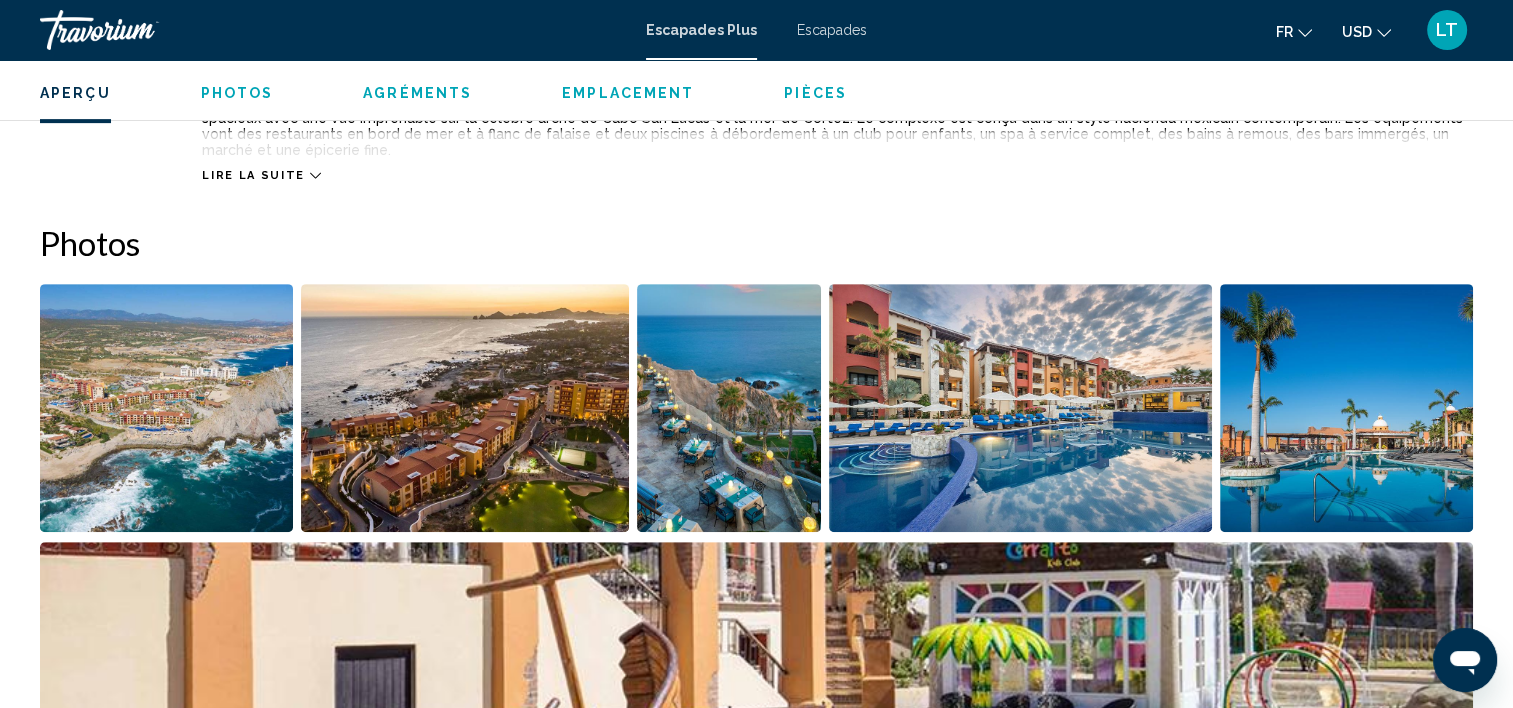 click at bounding box center (166, 408) 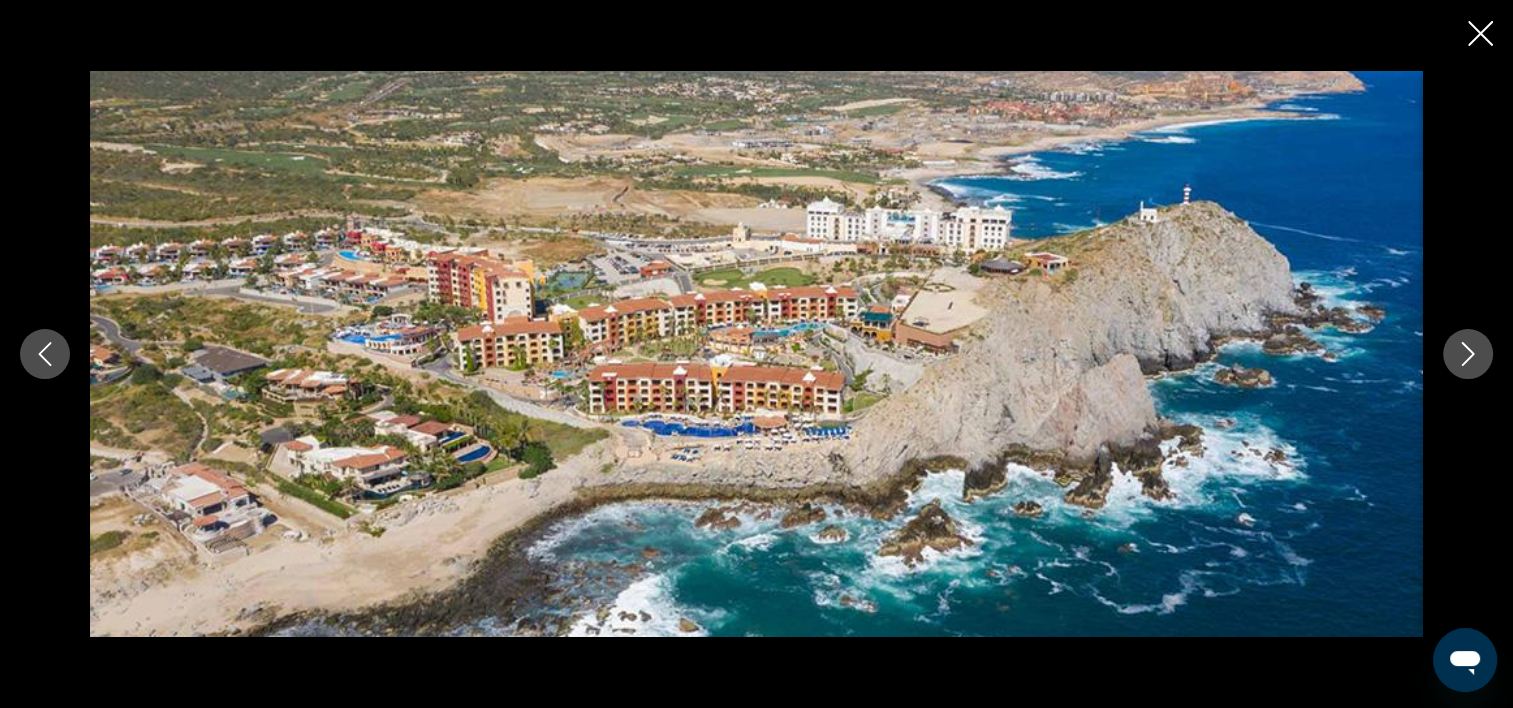 click at bounding box center [1468, 354] 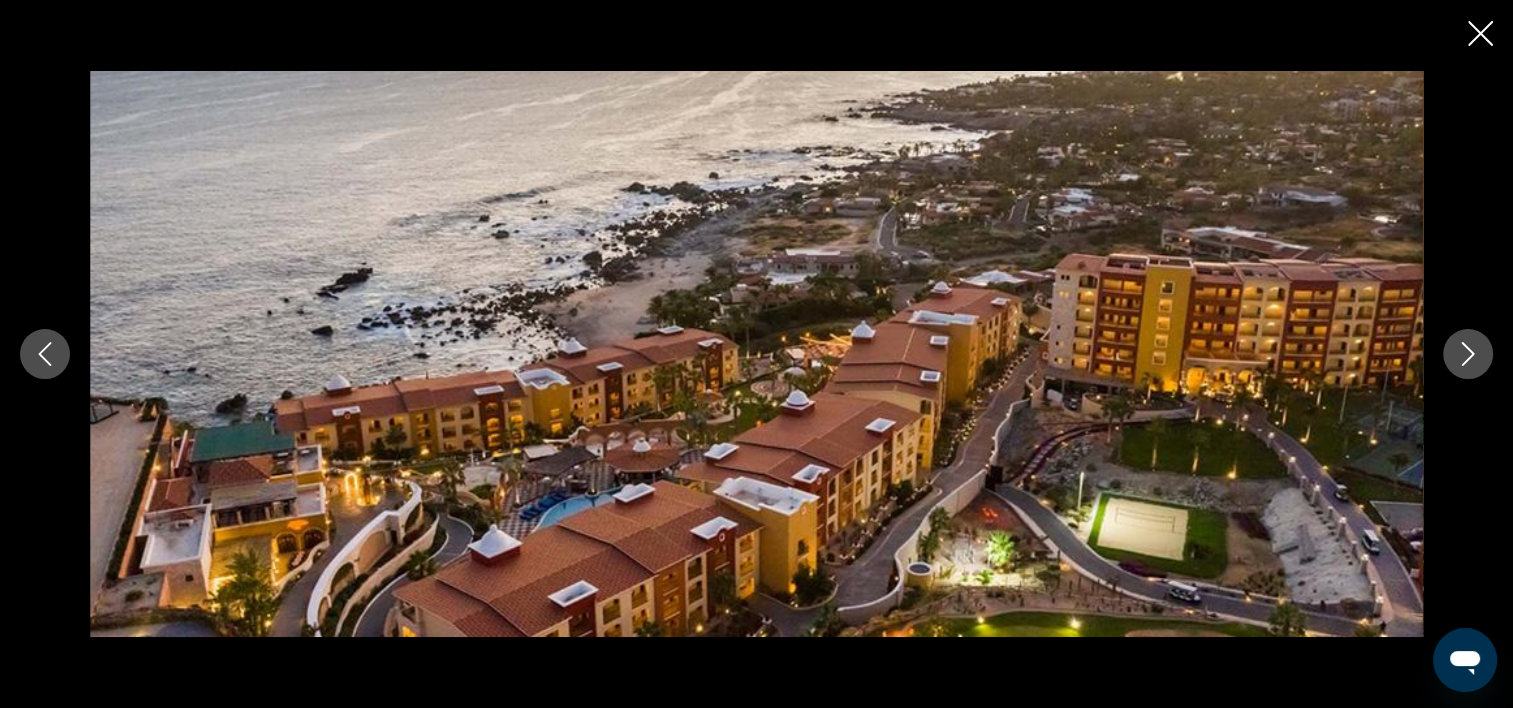 click at bounding box center [1468, 354] 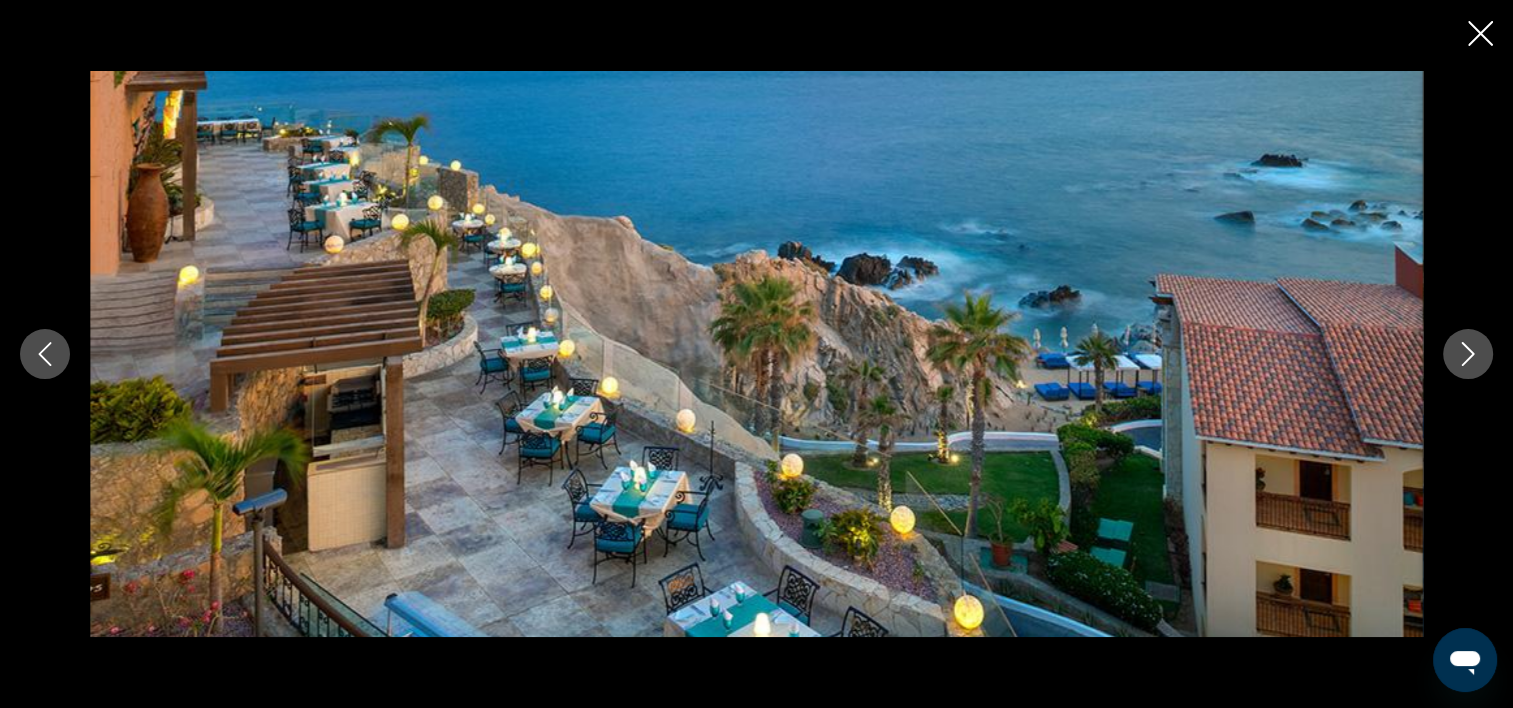 click at bounding box center (1468, 354) 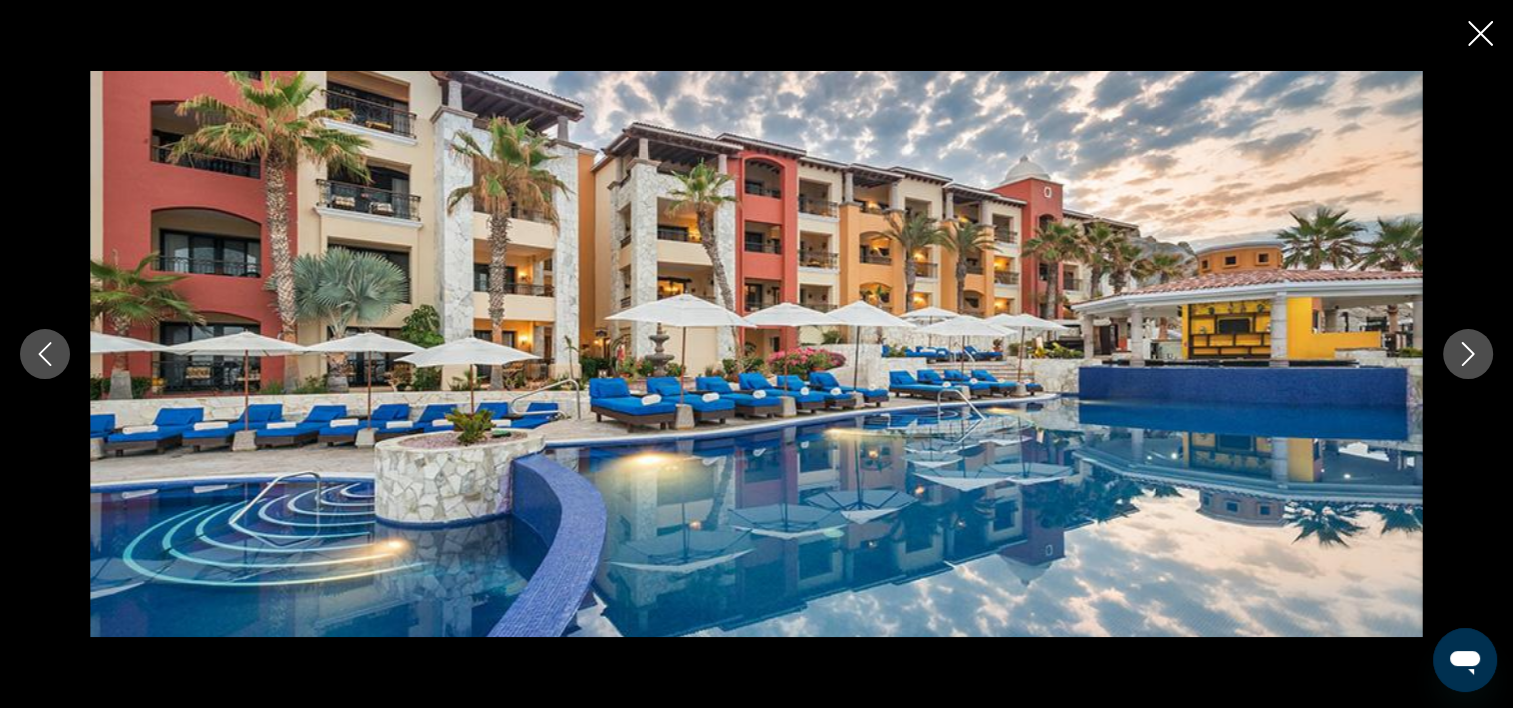 click at bounding box center [1468, 354] 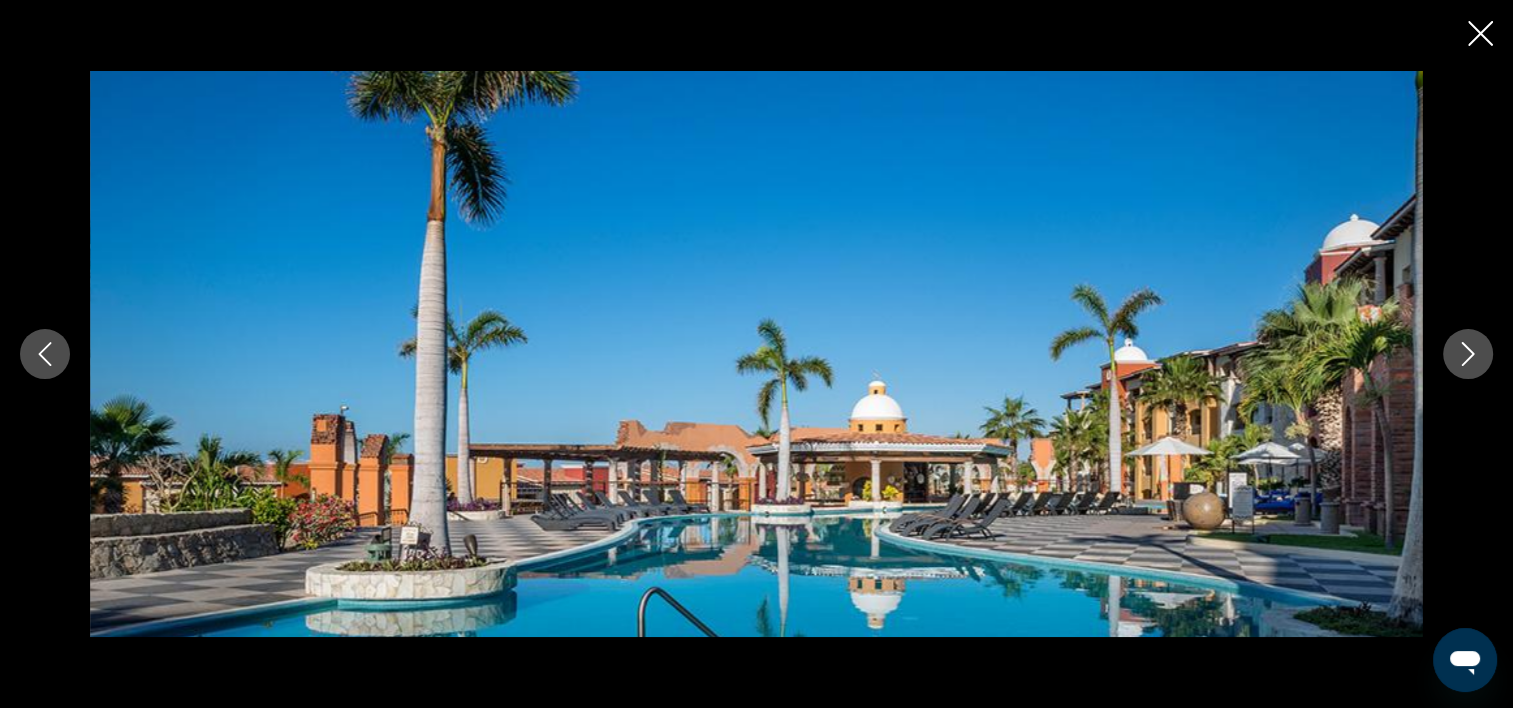 click at bounding box center [1480, 33] 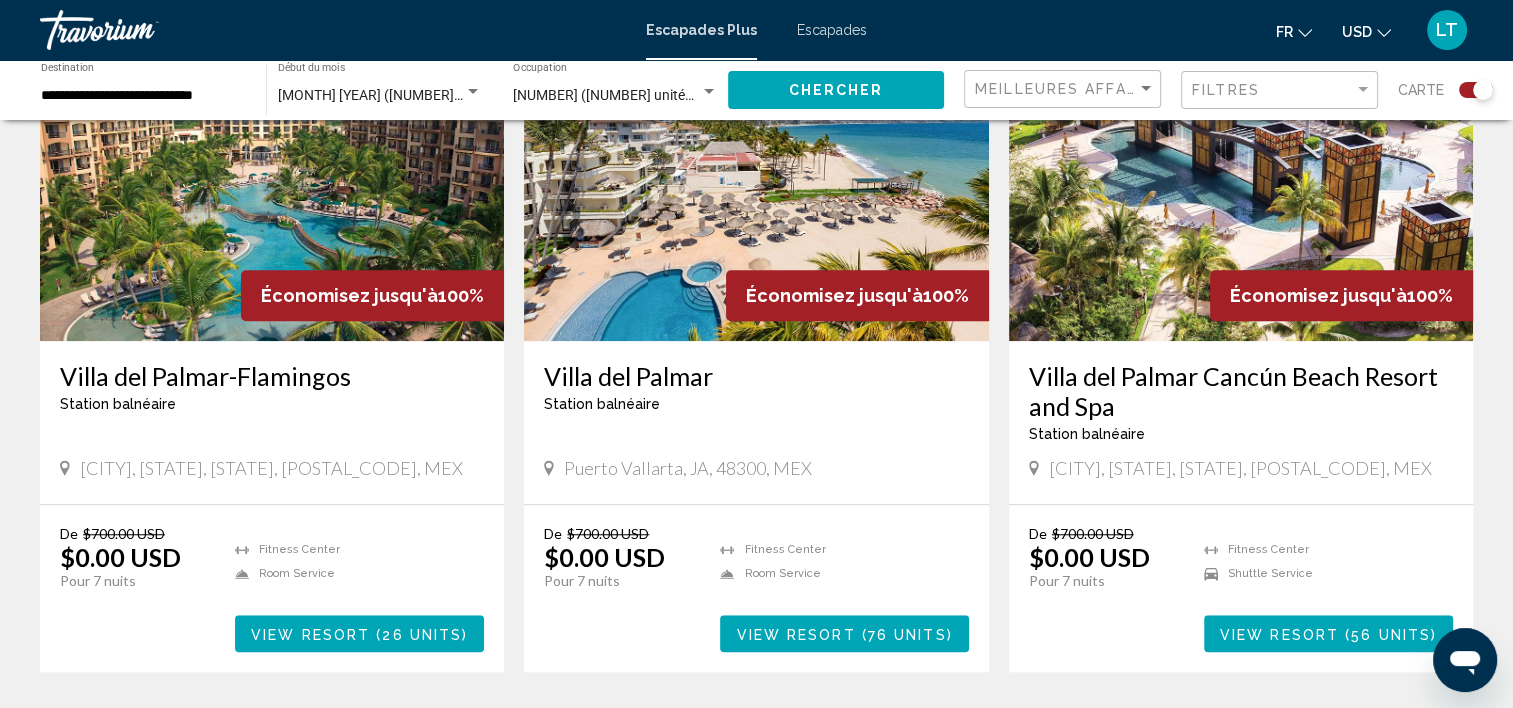 scroll, scrollTop: 1300, scrollLeft: 0, axis: vertical 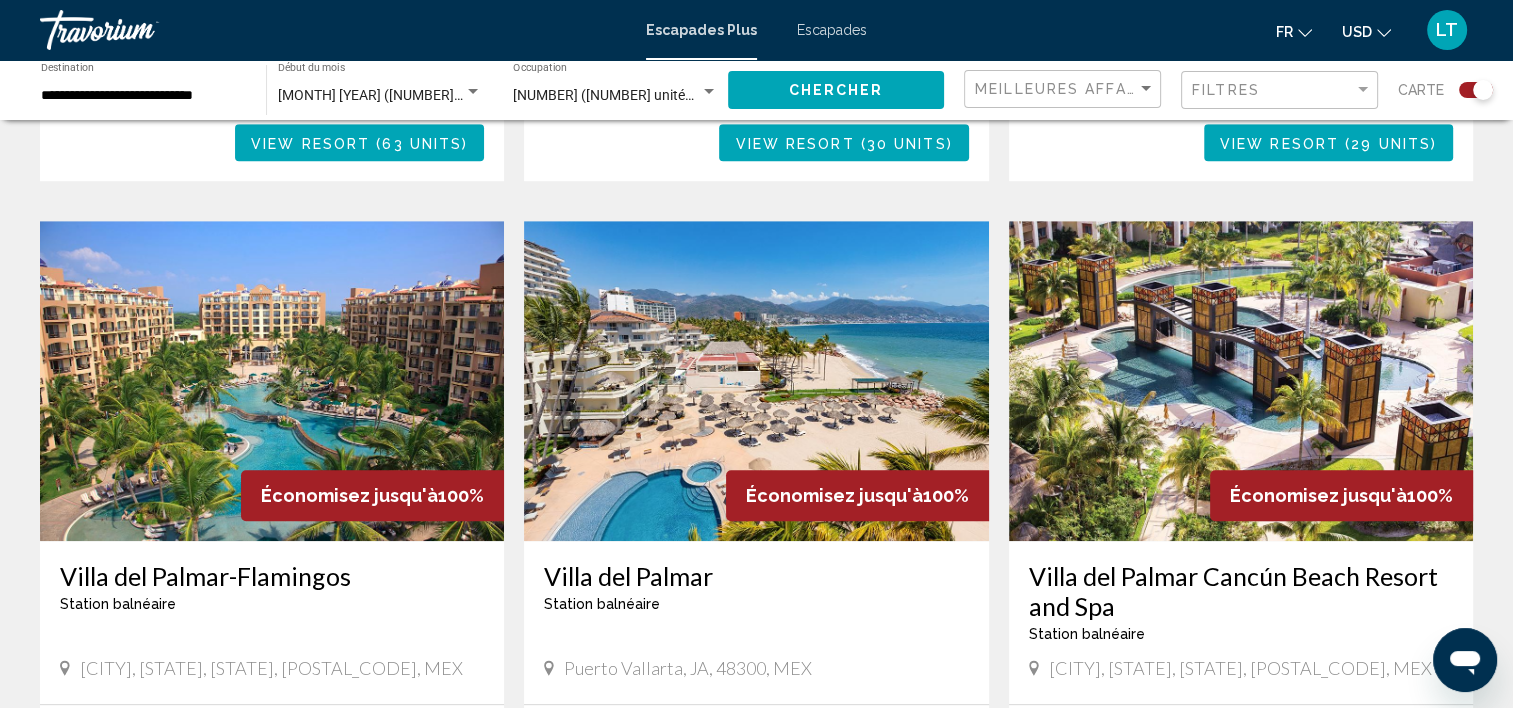 click at bounding box center (1241, 381) 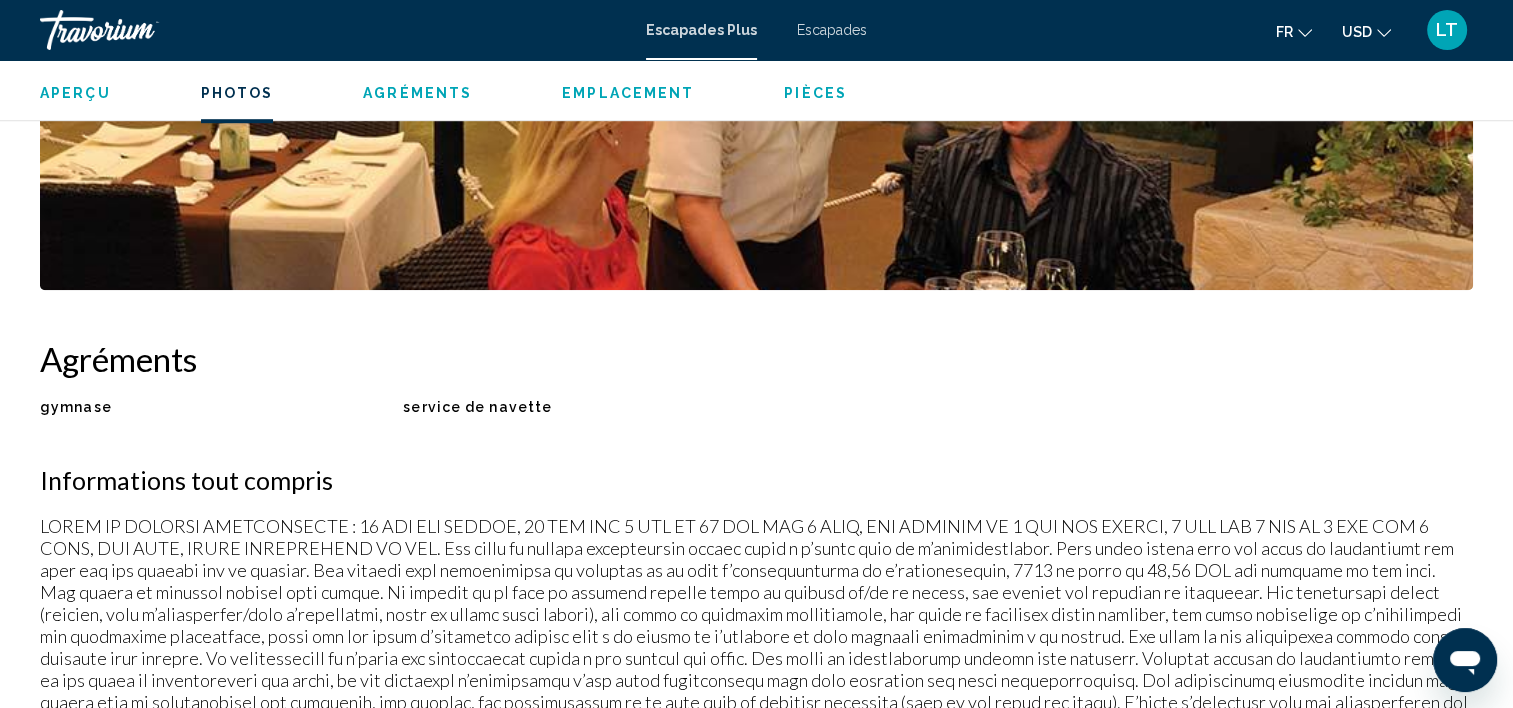 scroll, scrollTop: 905, scrollLeft: 0, axis: vertical 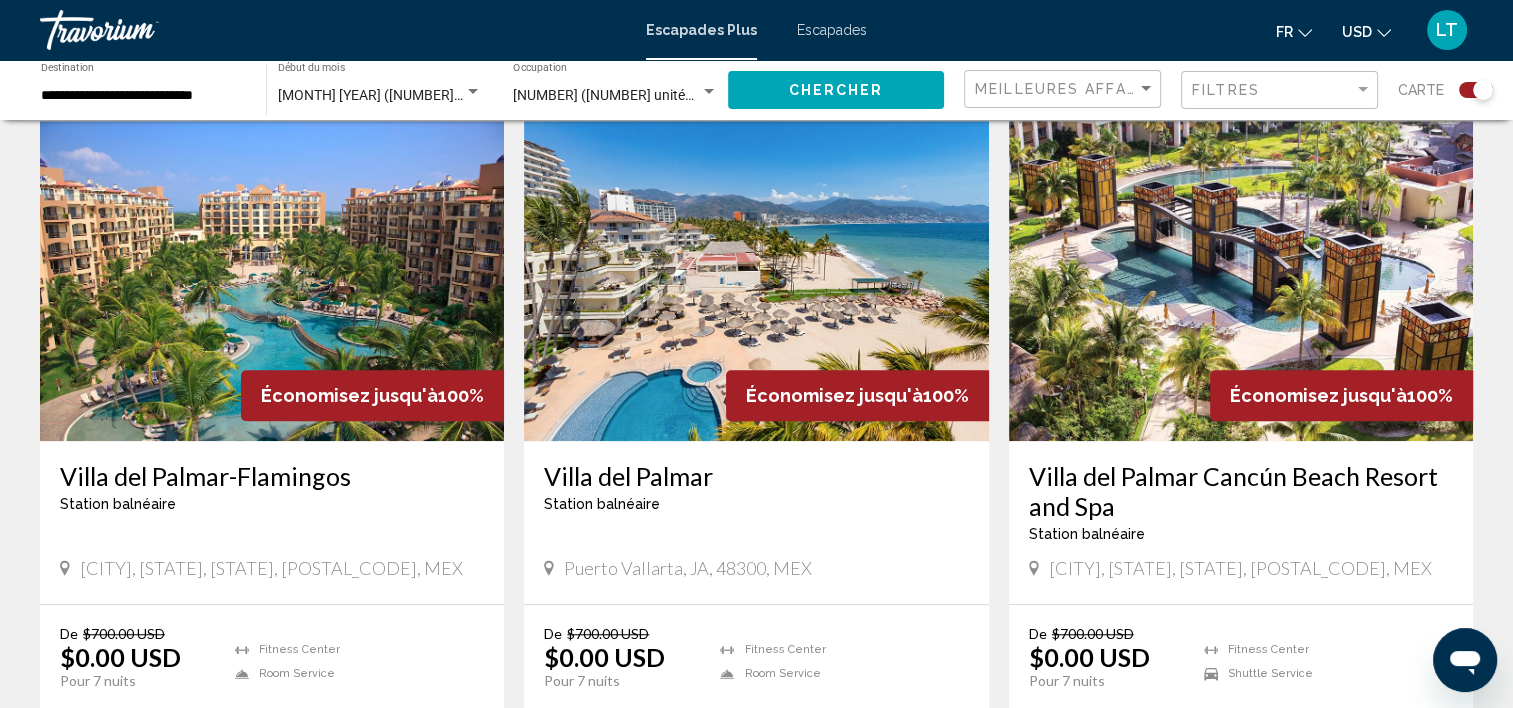 click at bounding box center [1241, 281] 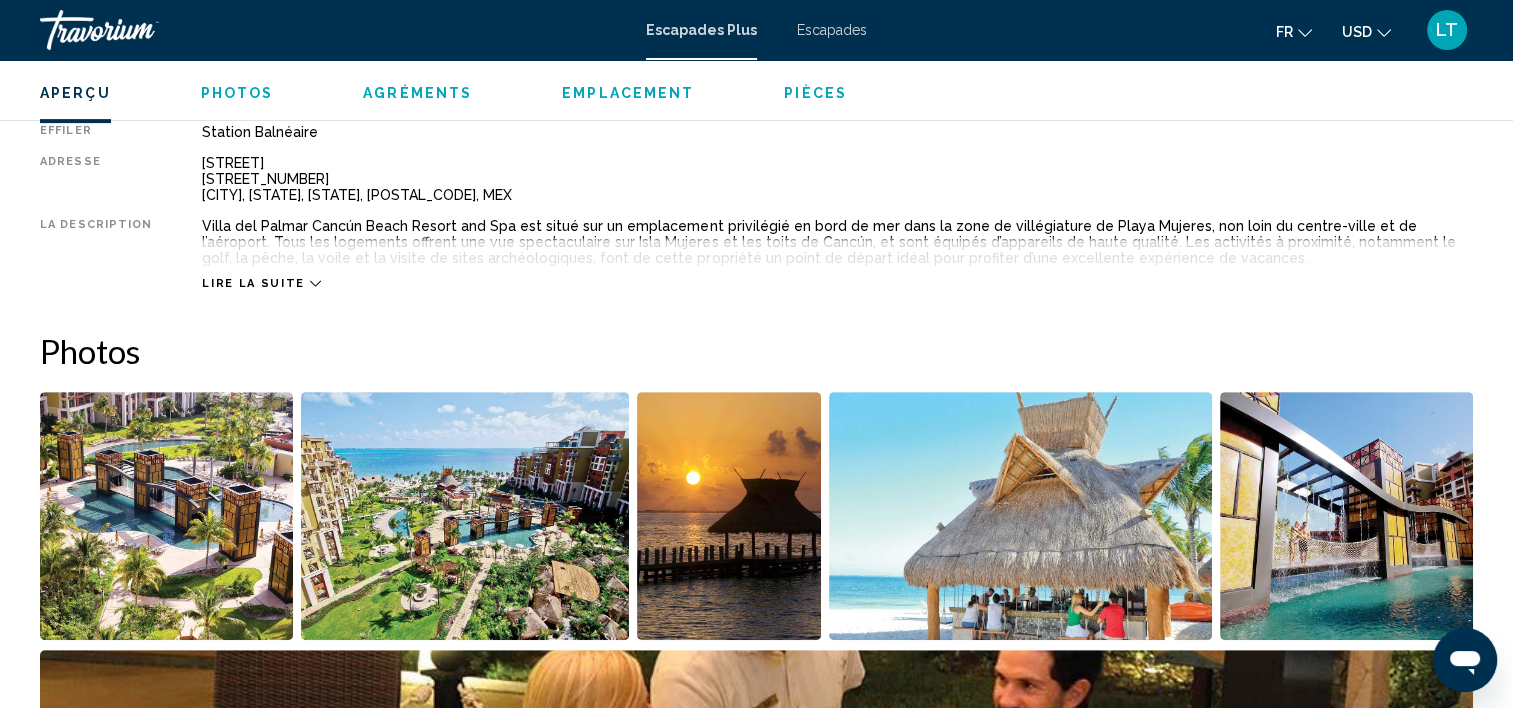 scroll, scrollTop: 805, scrollLeft: 0, axis: vertical 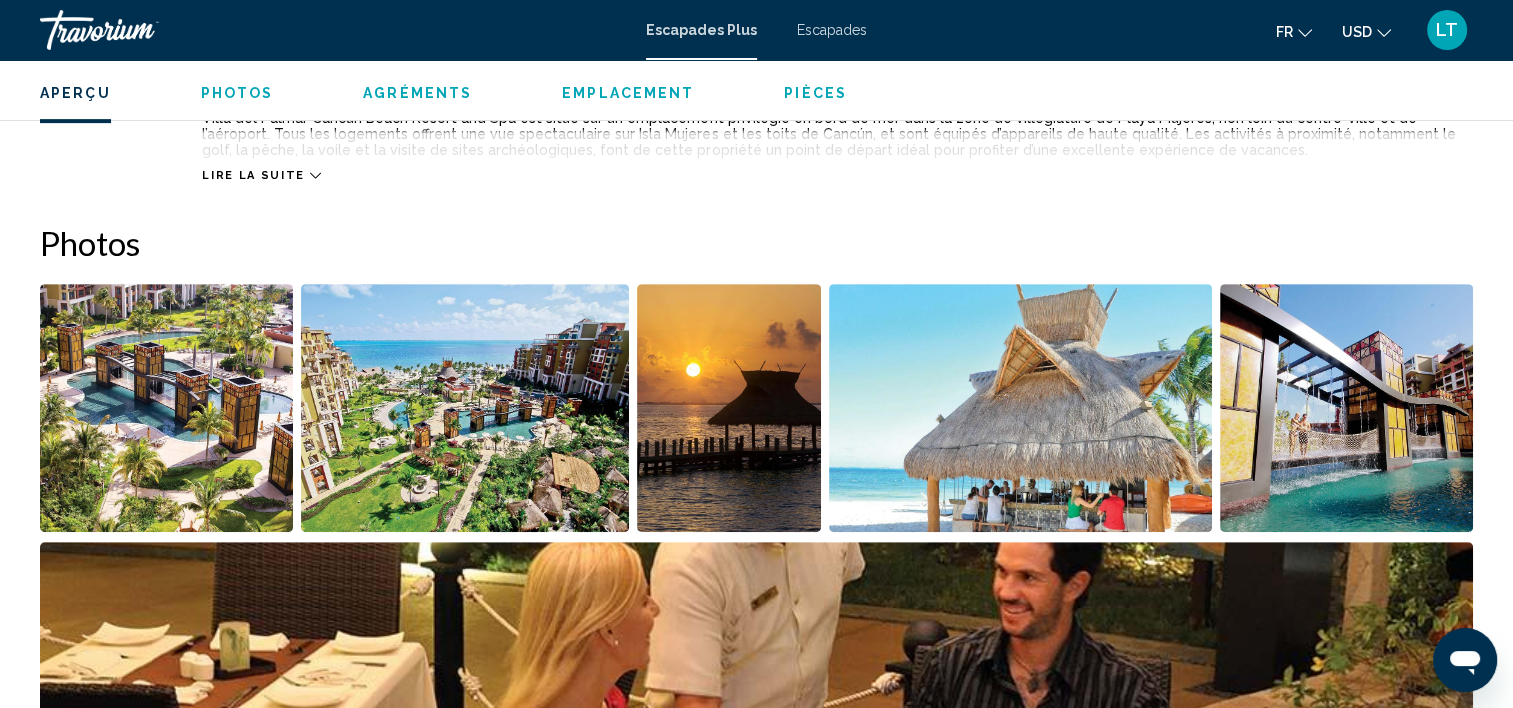 click at bounding box center (166, 408) 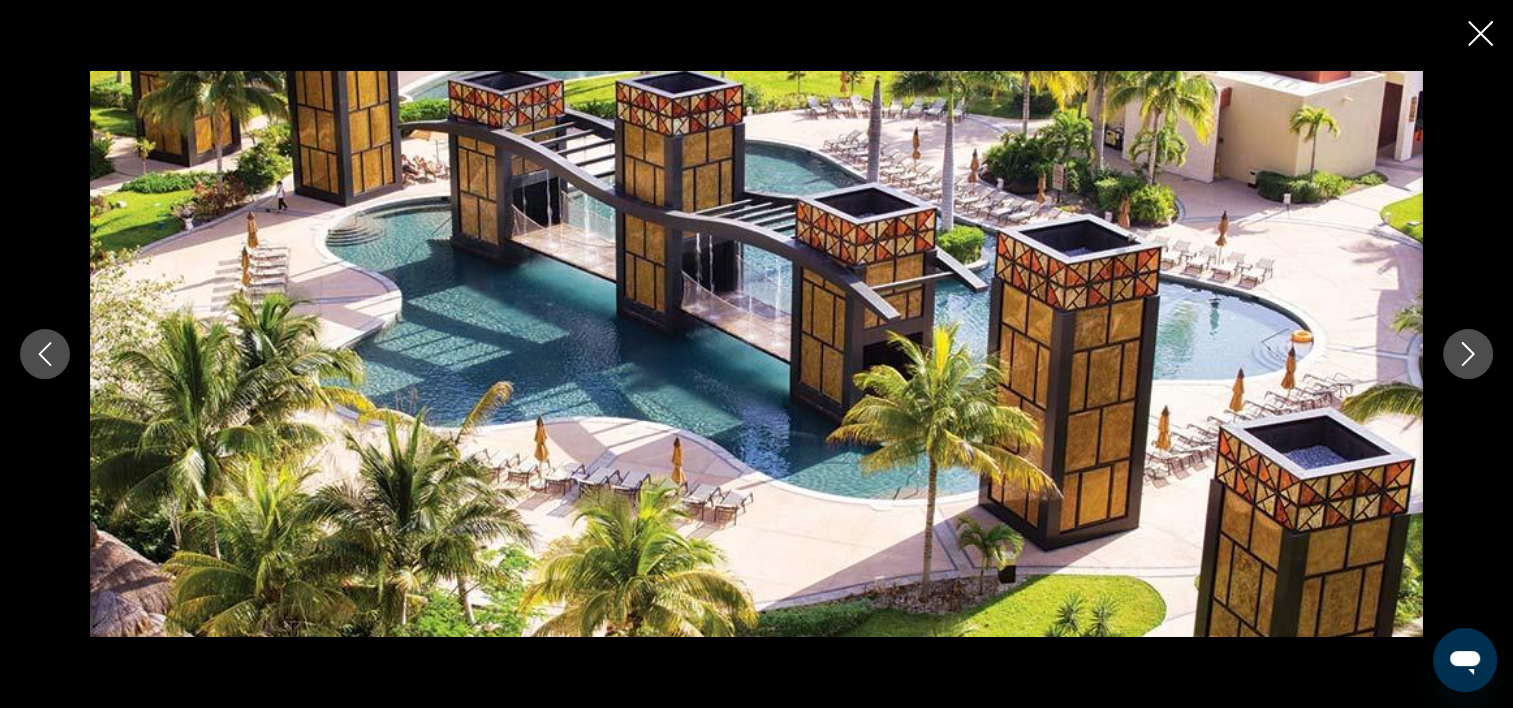 click at bounding box center (1468, 354) 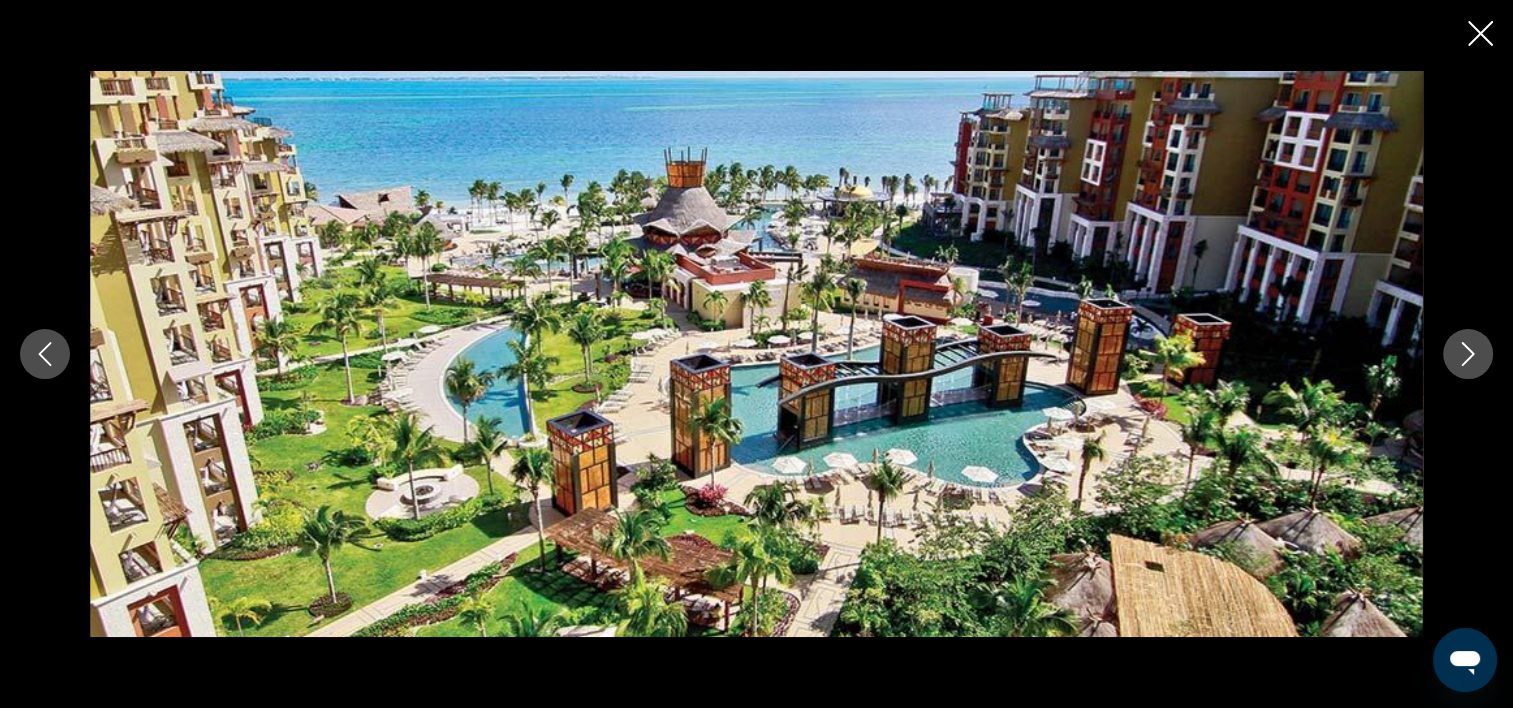 click at bounding box center [1468, 354] 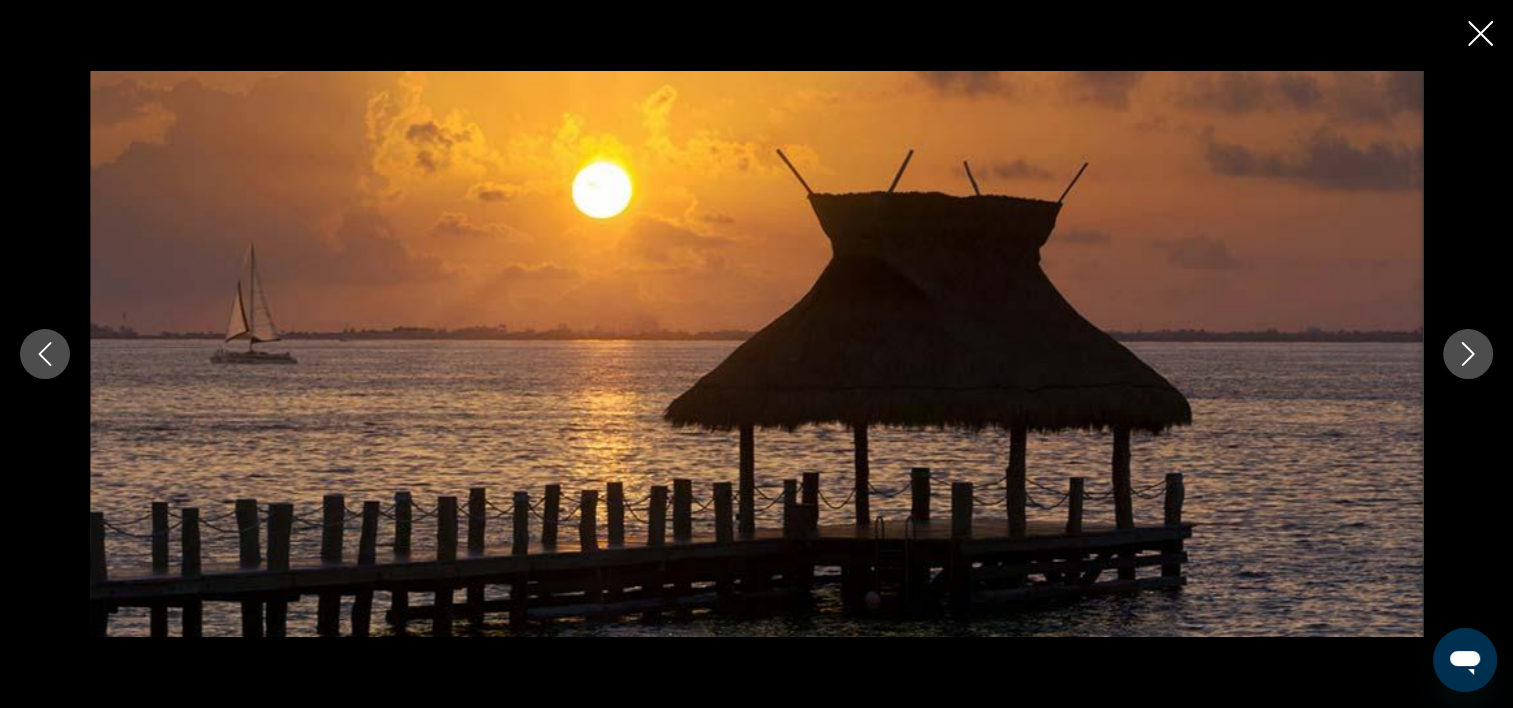 click at bounding box center [1468, 354] 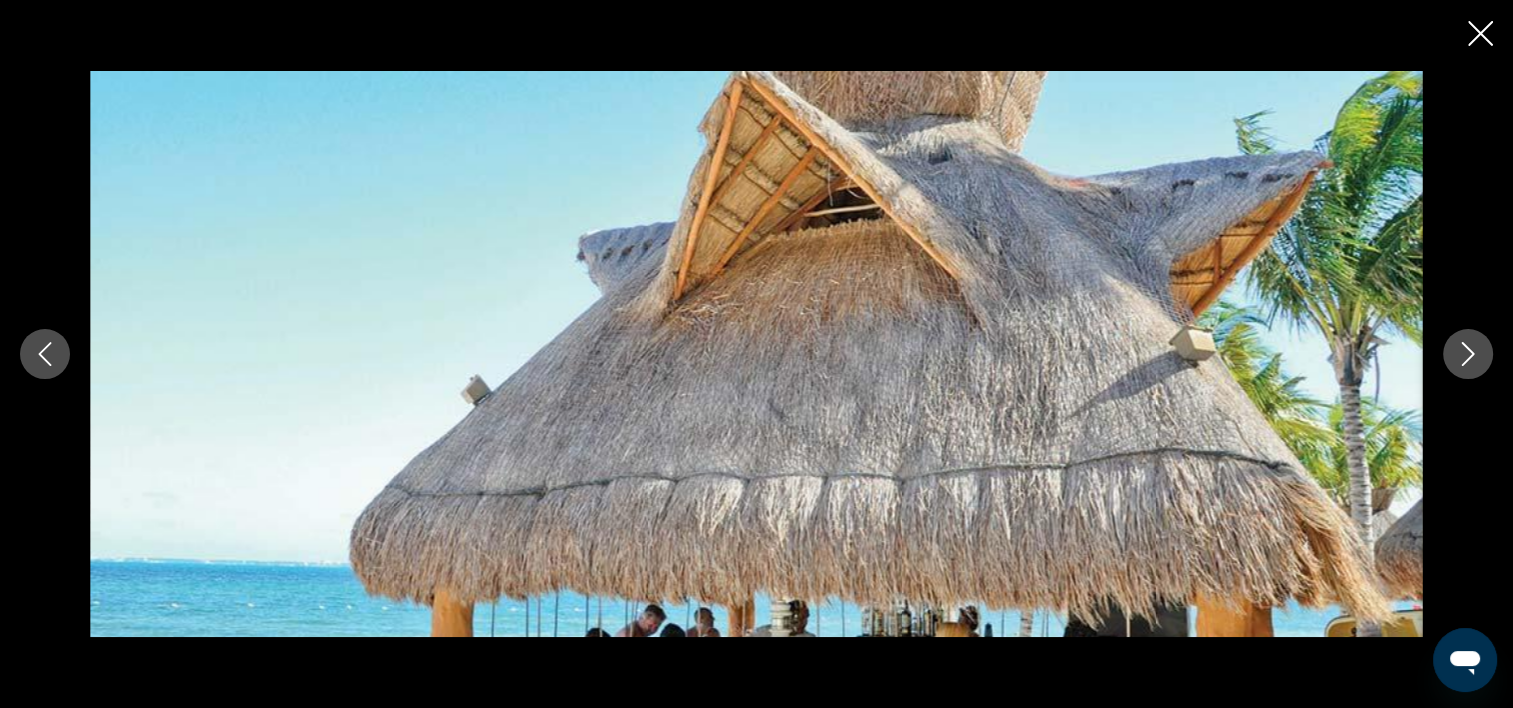 click at bounding box center (1468, 354) 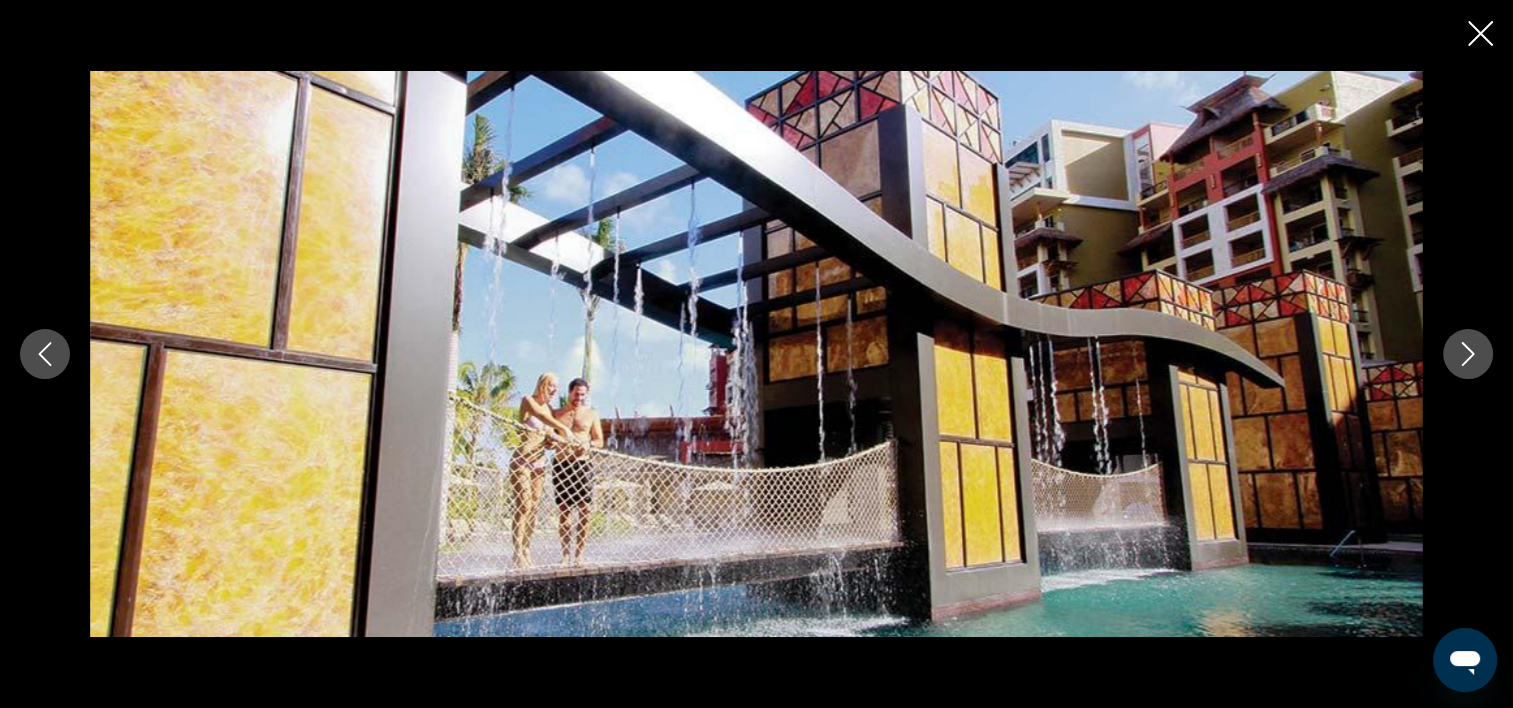 click at bounding box center (1468, 354) 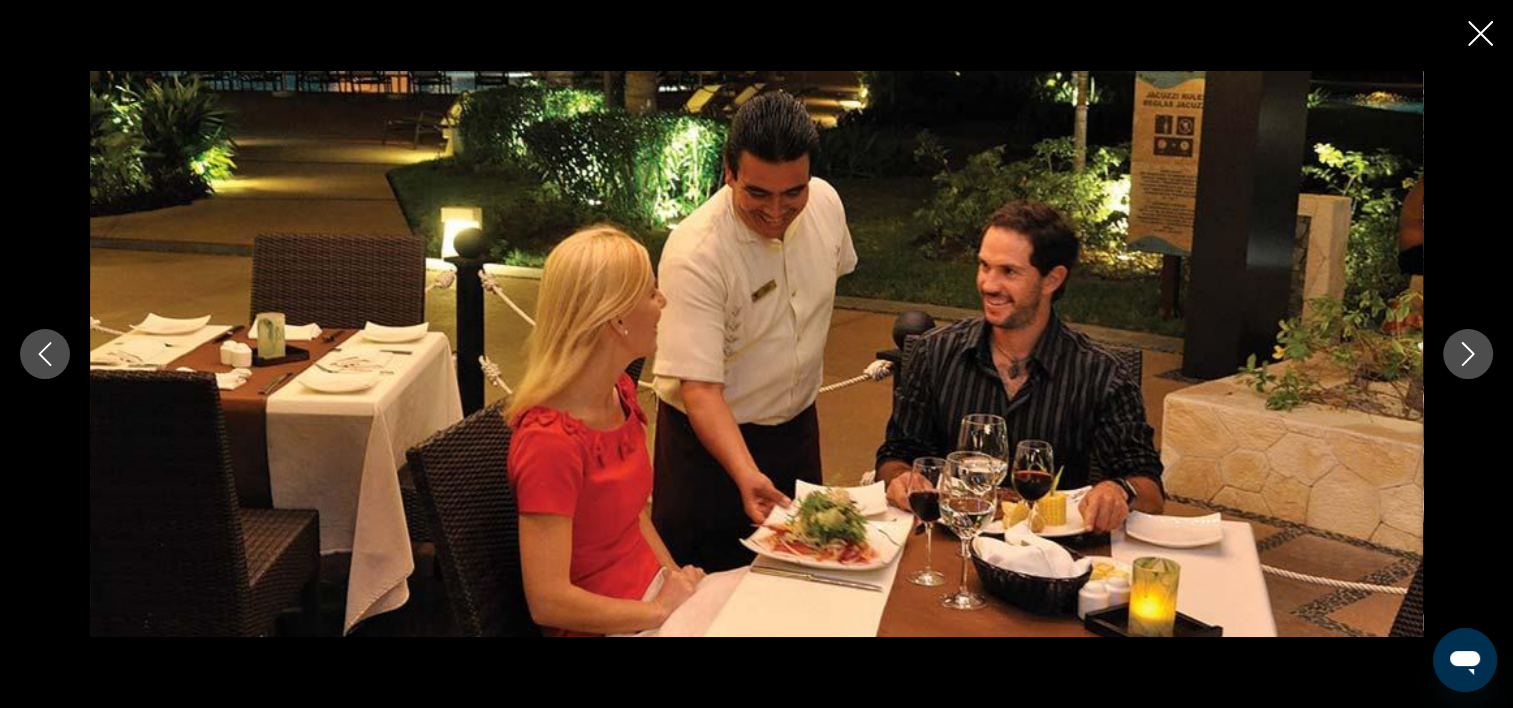 click at bounding box center (1468, 354) 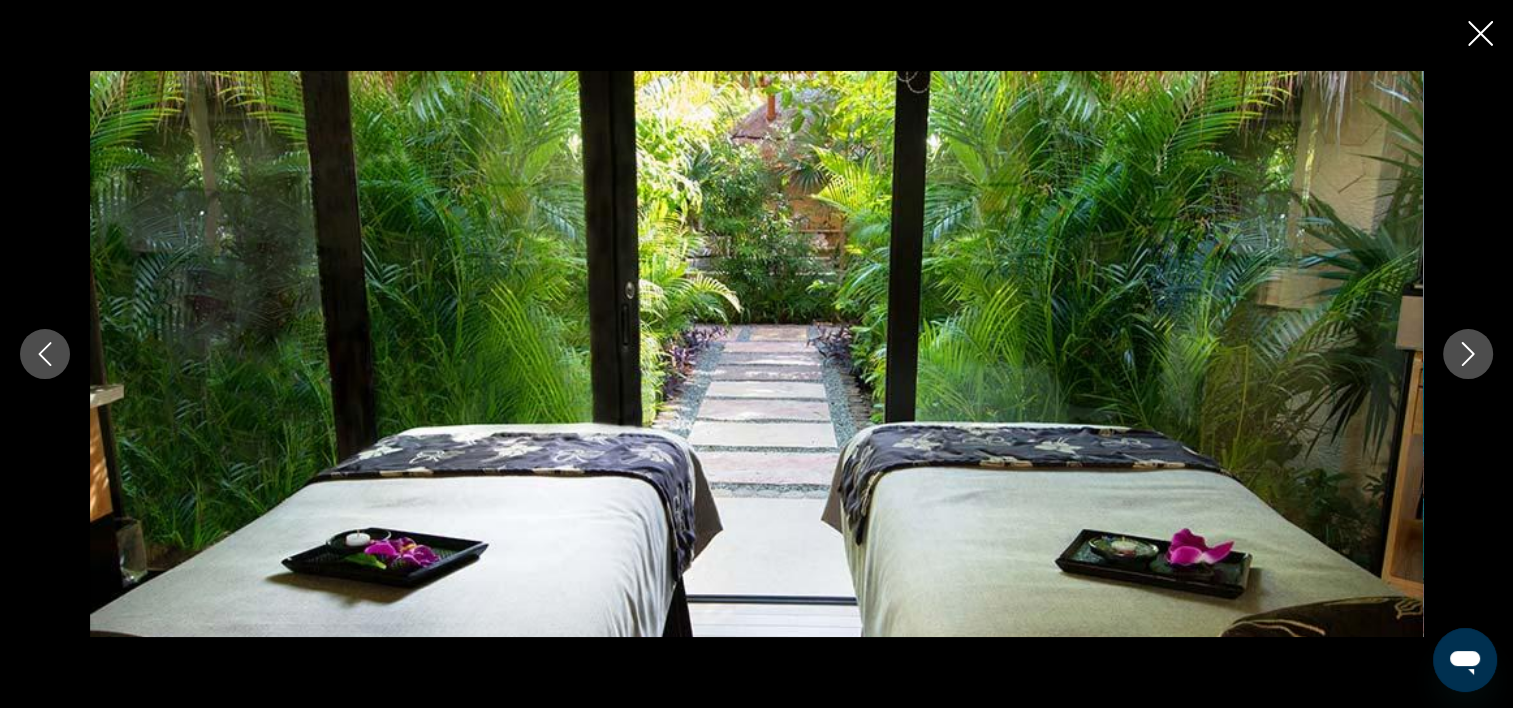 click at bounding box center (1468, 354) 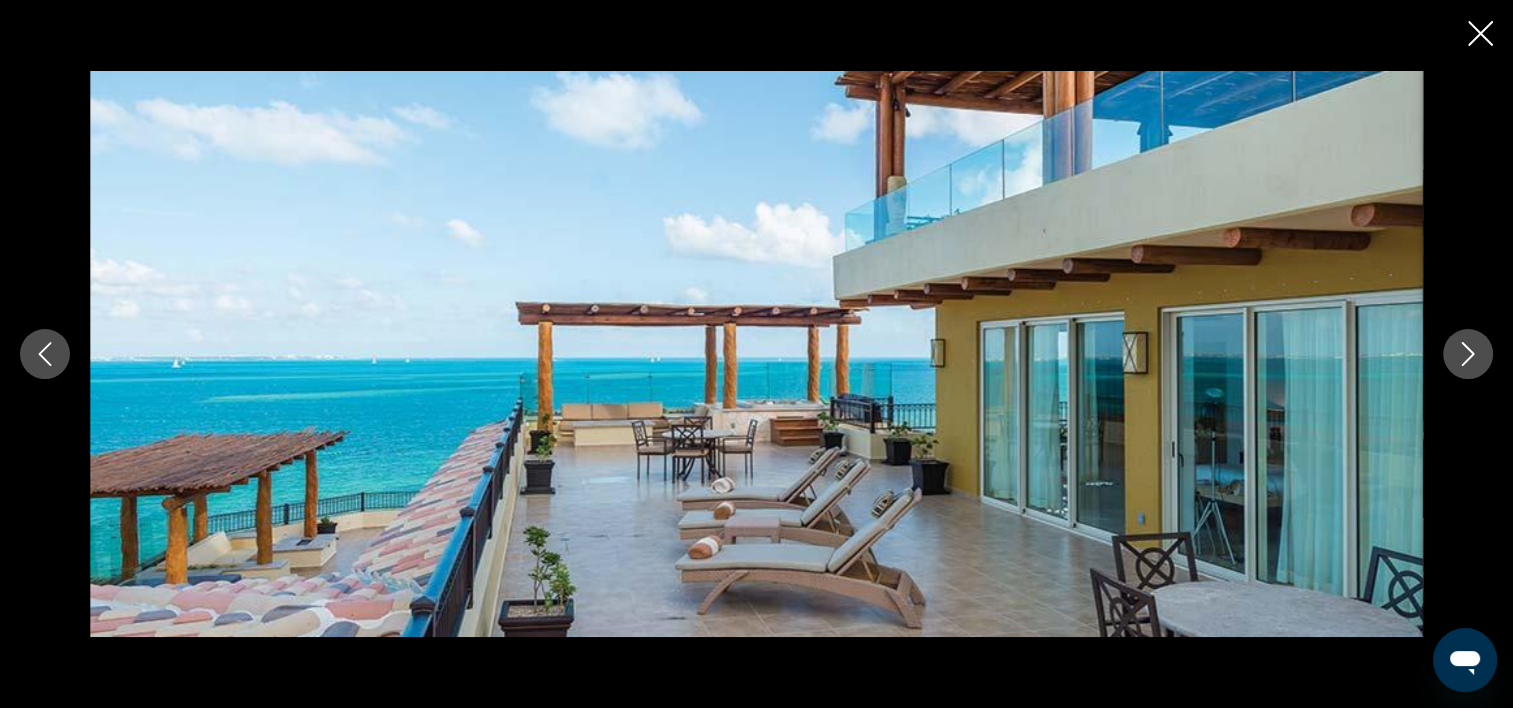 click at bounding box center (1468, 354) 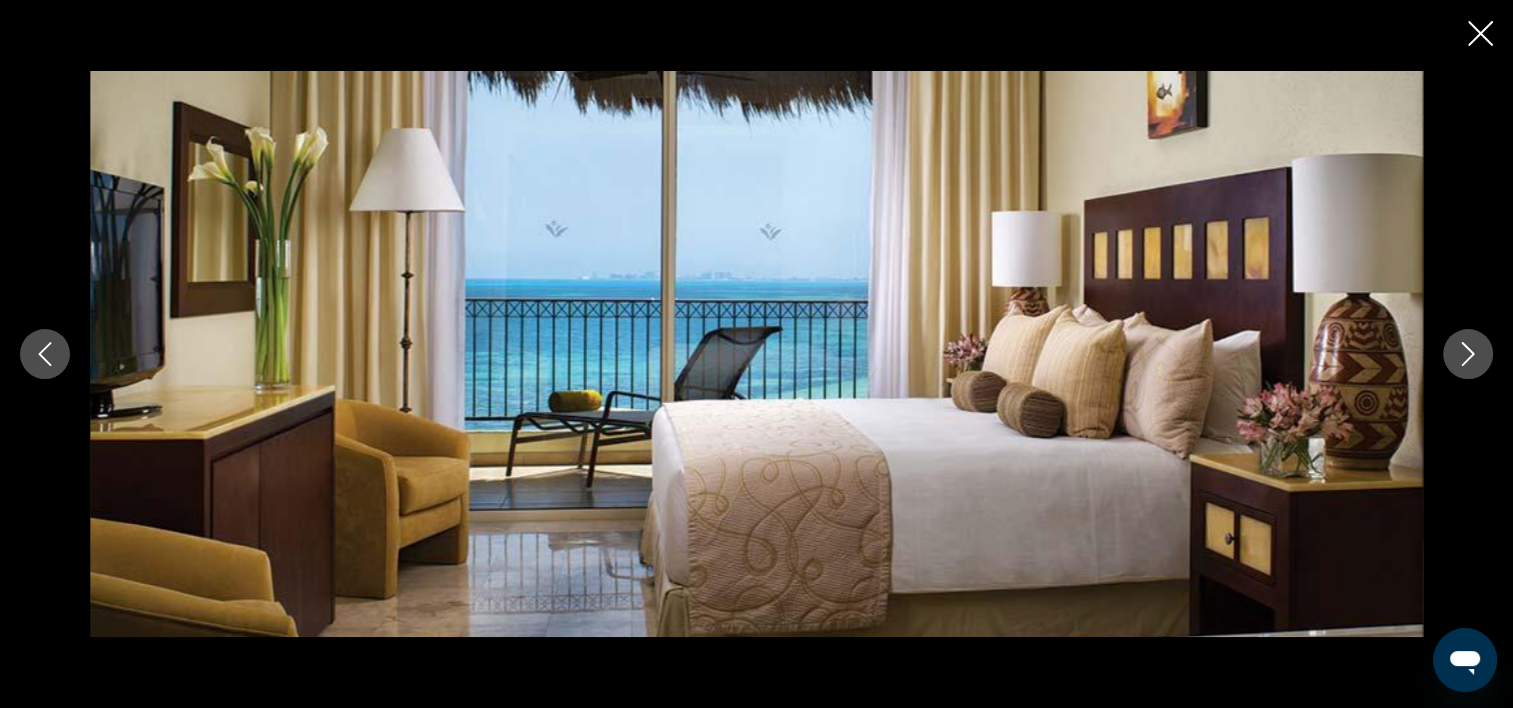click at bounding box center (1468, 354) 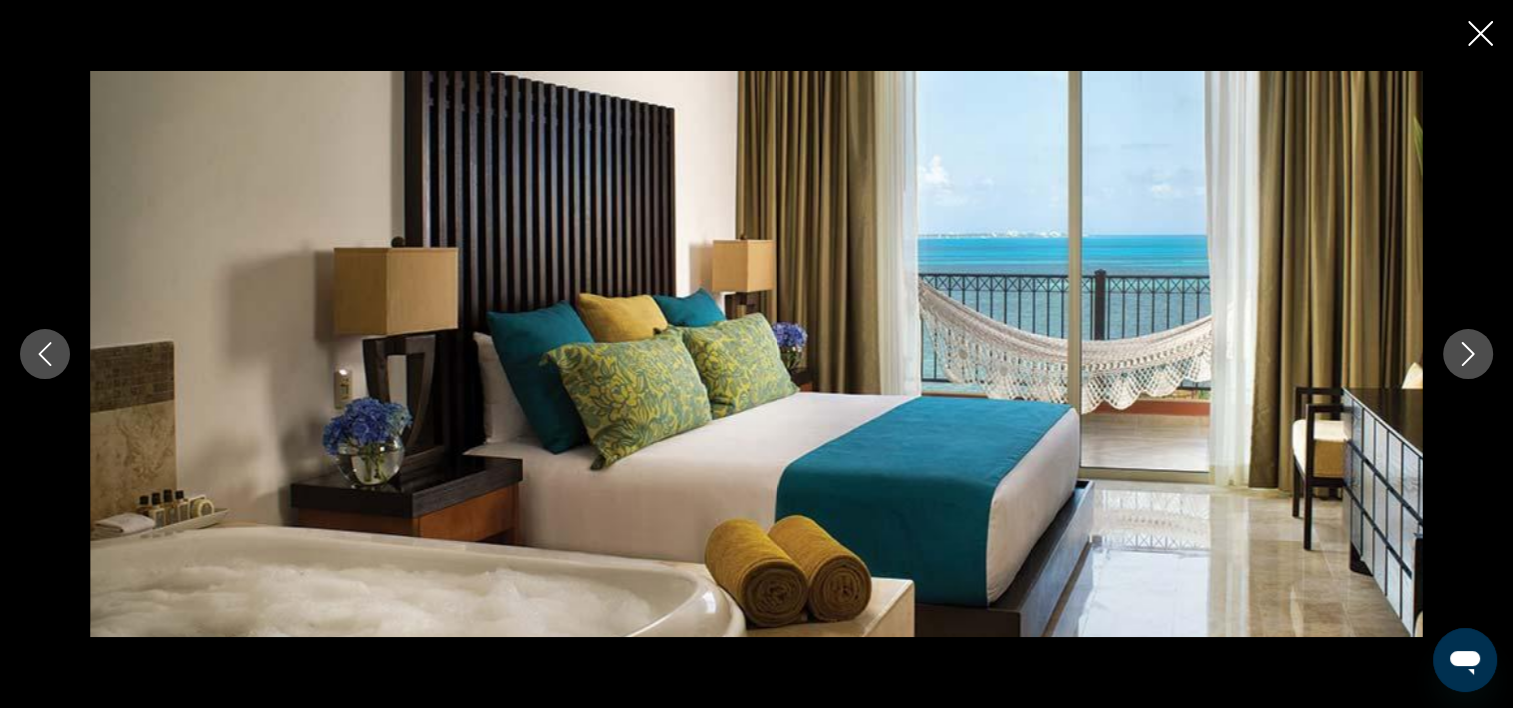 click at bounding box center [1468, 354] 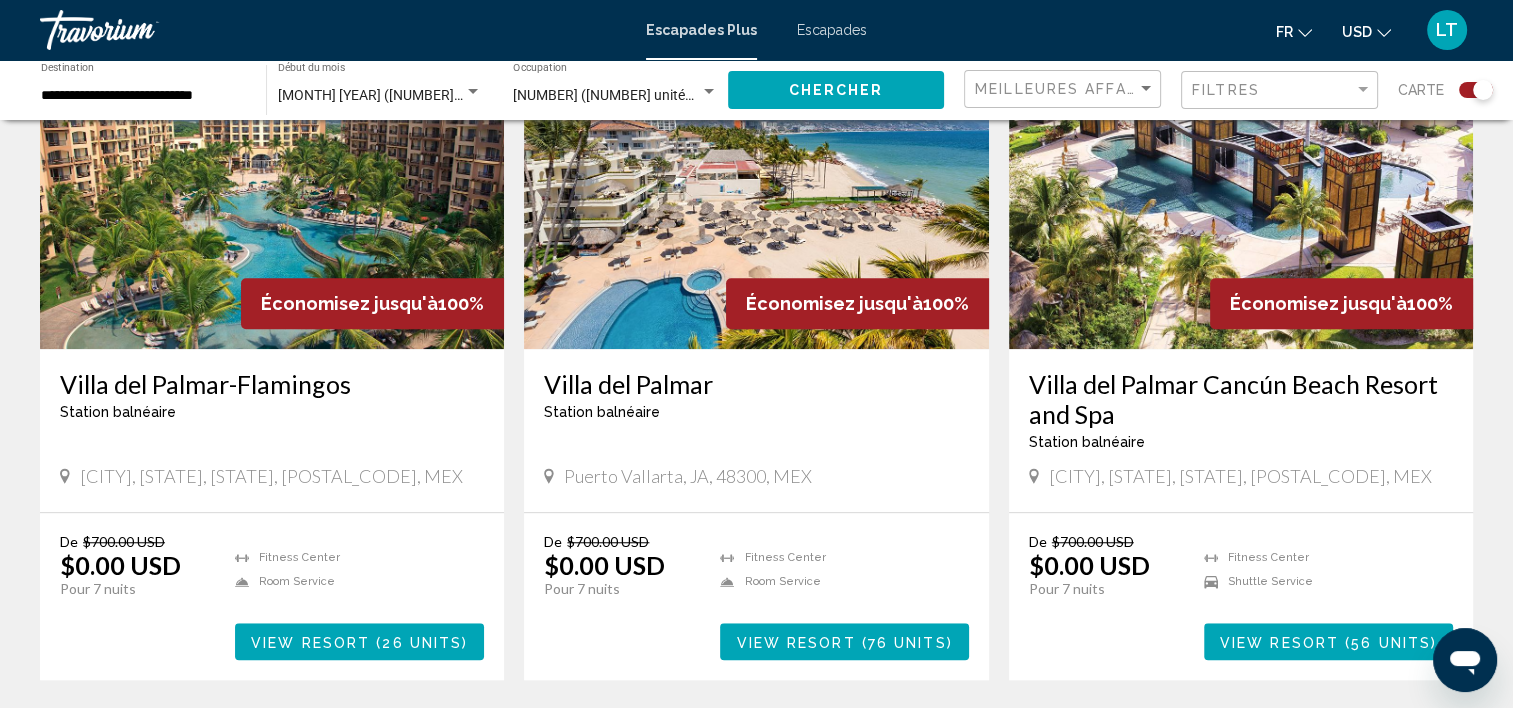 scroll, scrollTop: 1500, scrollLeft: 0, axis: vertical 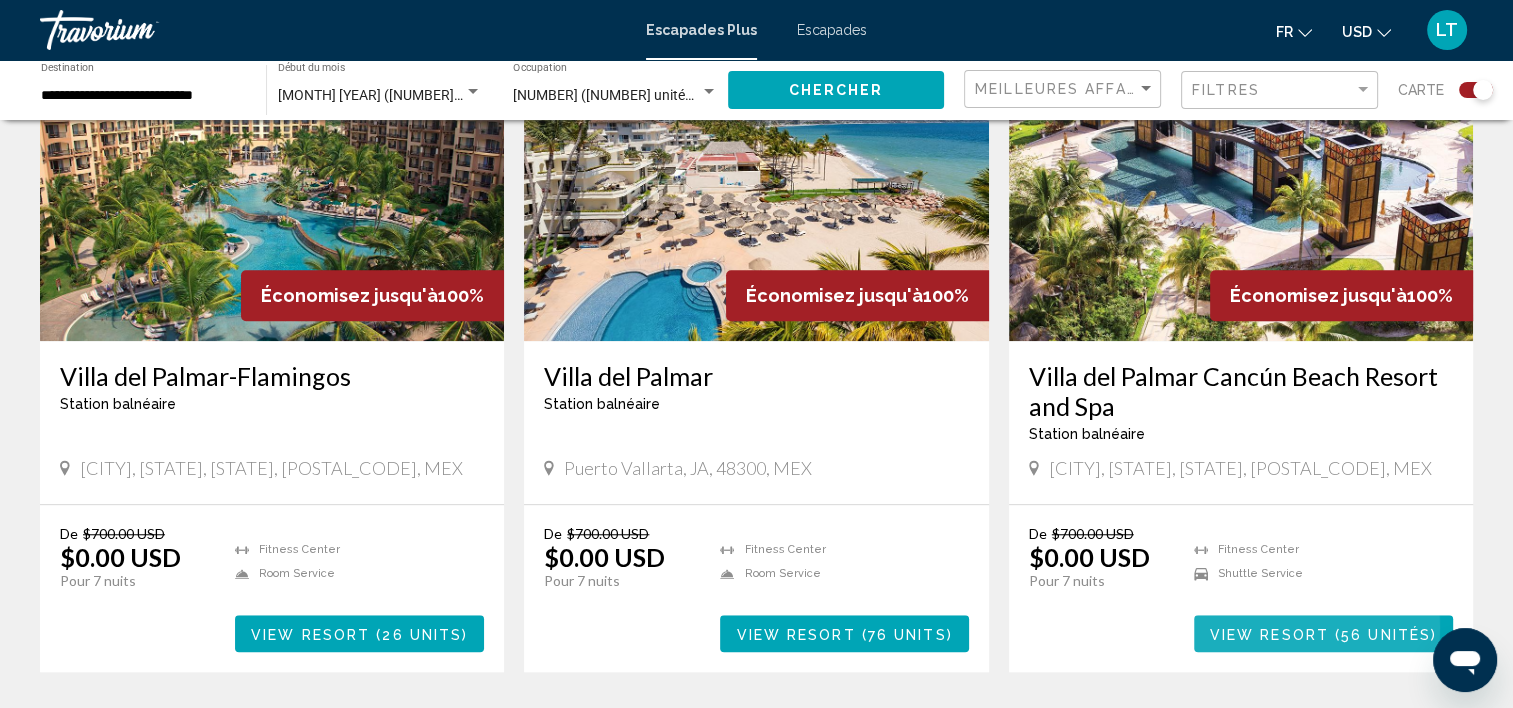 click on "View Resort" at bounding box center [1269, 634] 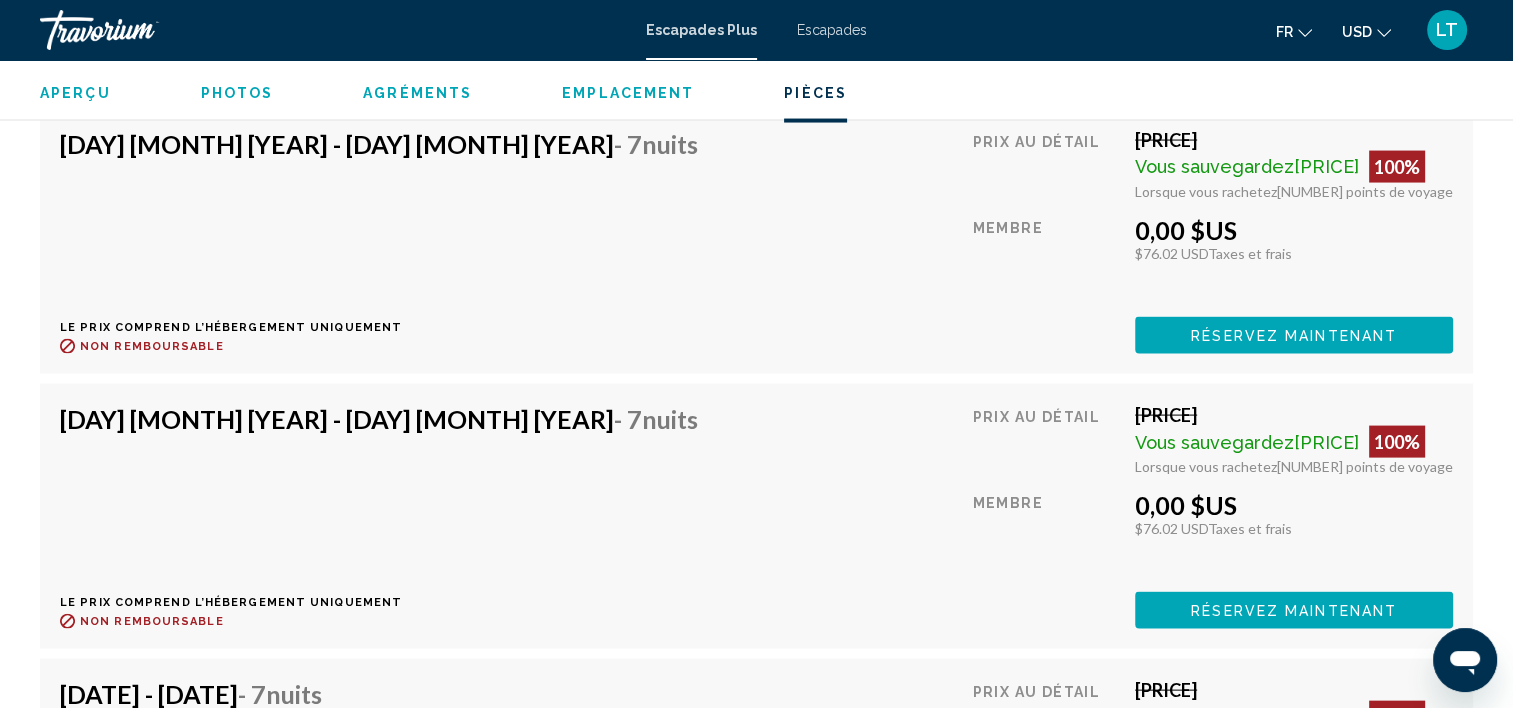 scroll, scrollTop: 4105, scrollLeft: 0, axis: vertical 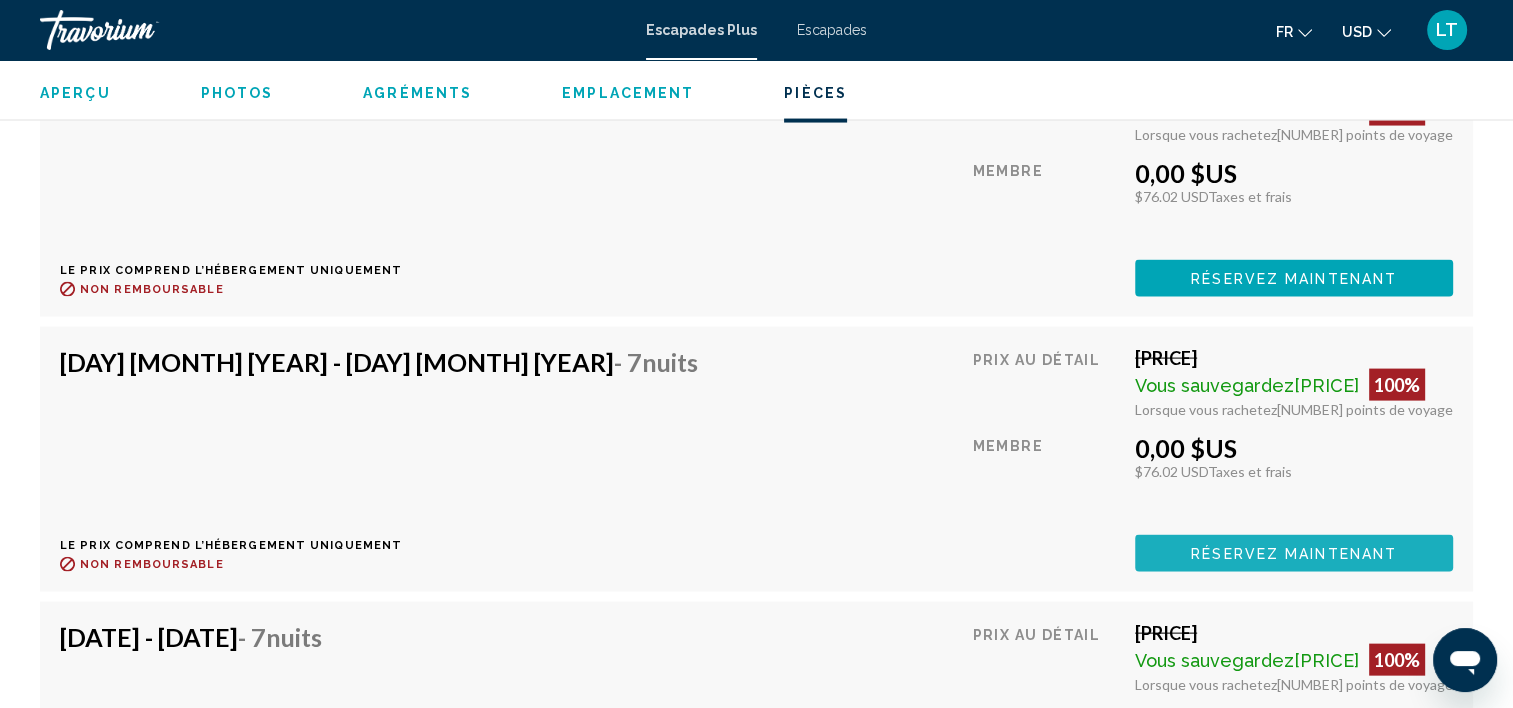 click on "Réservez maintenant" at bounding box center (1294, 554) 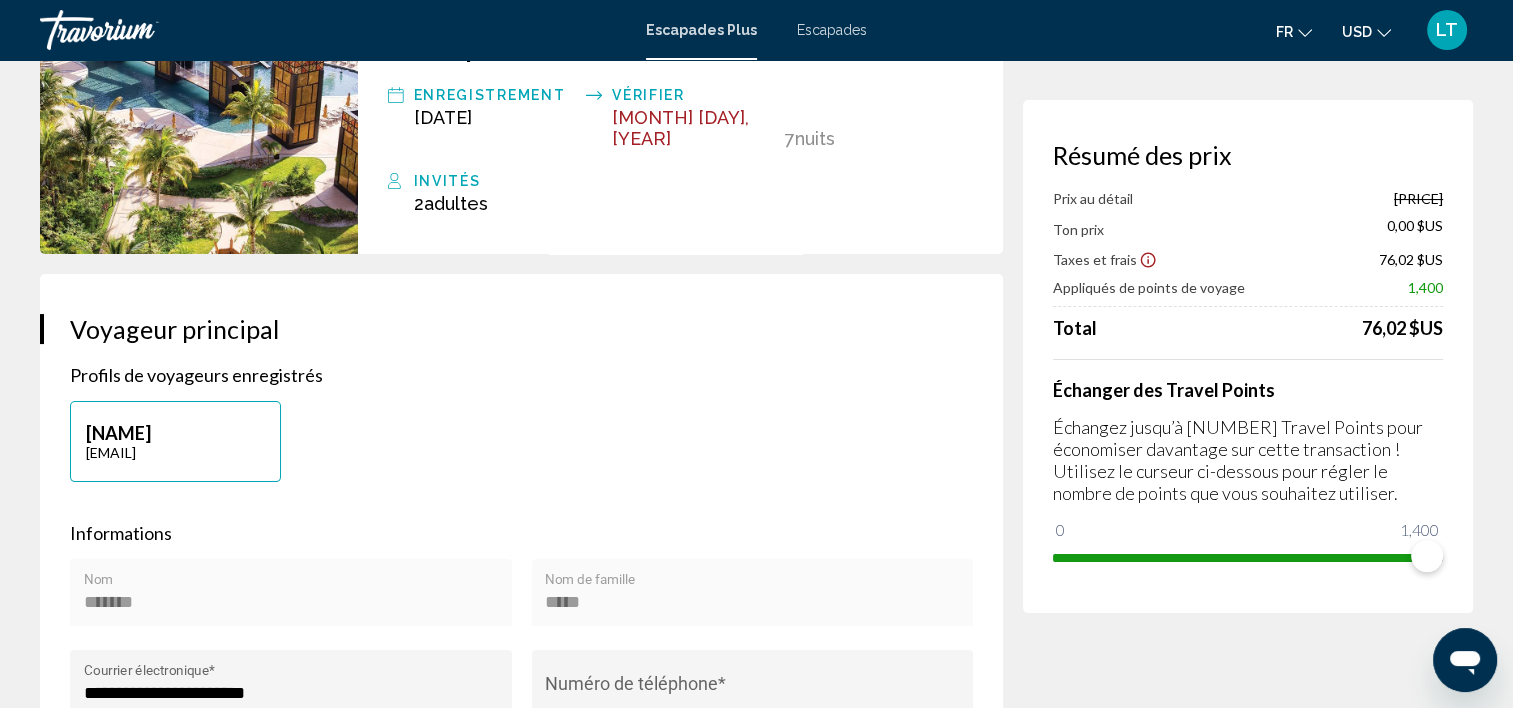 scroll, scrollTop: 0, scrollLeft: 0, axis: both 